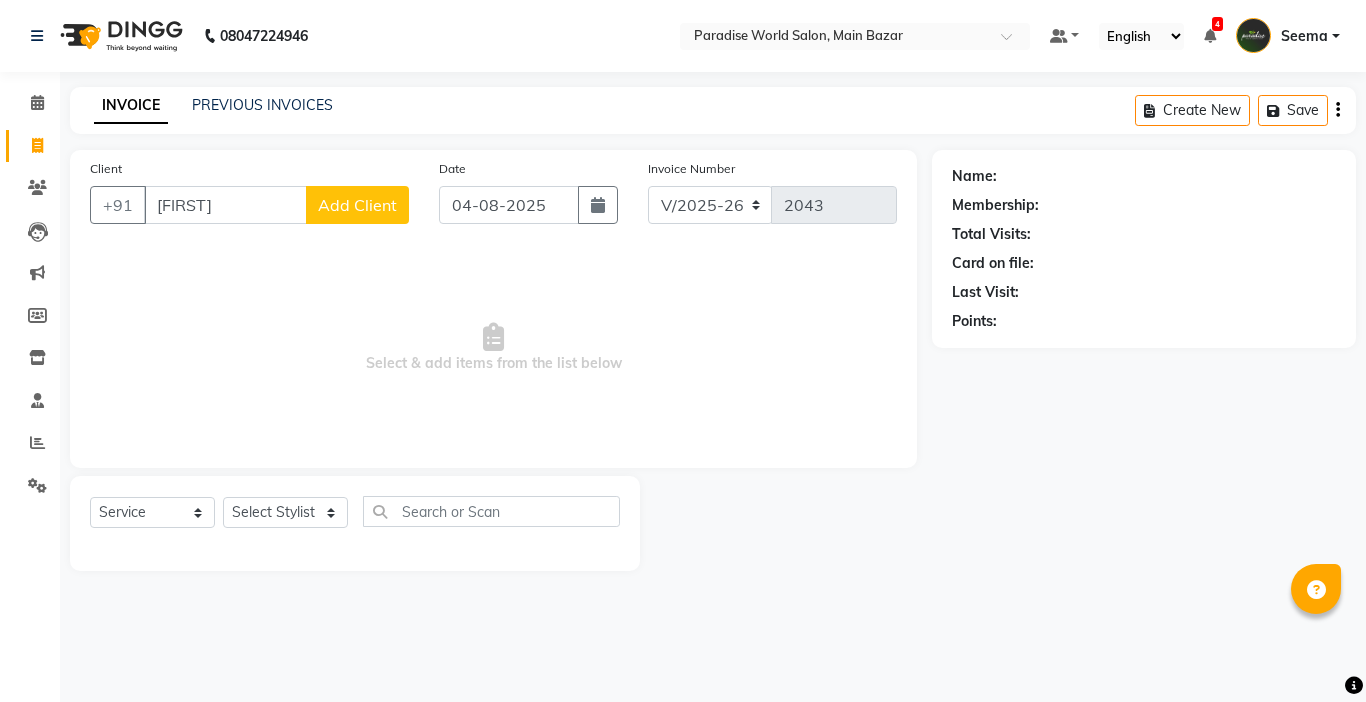 select on "4451" 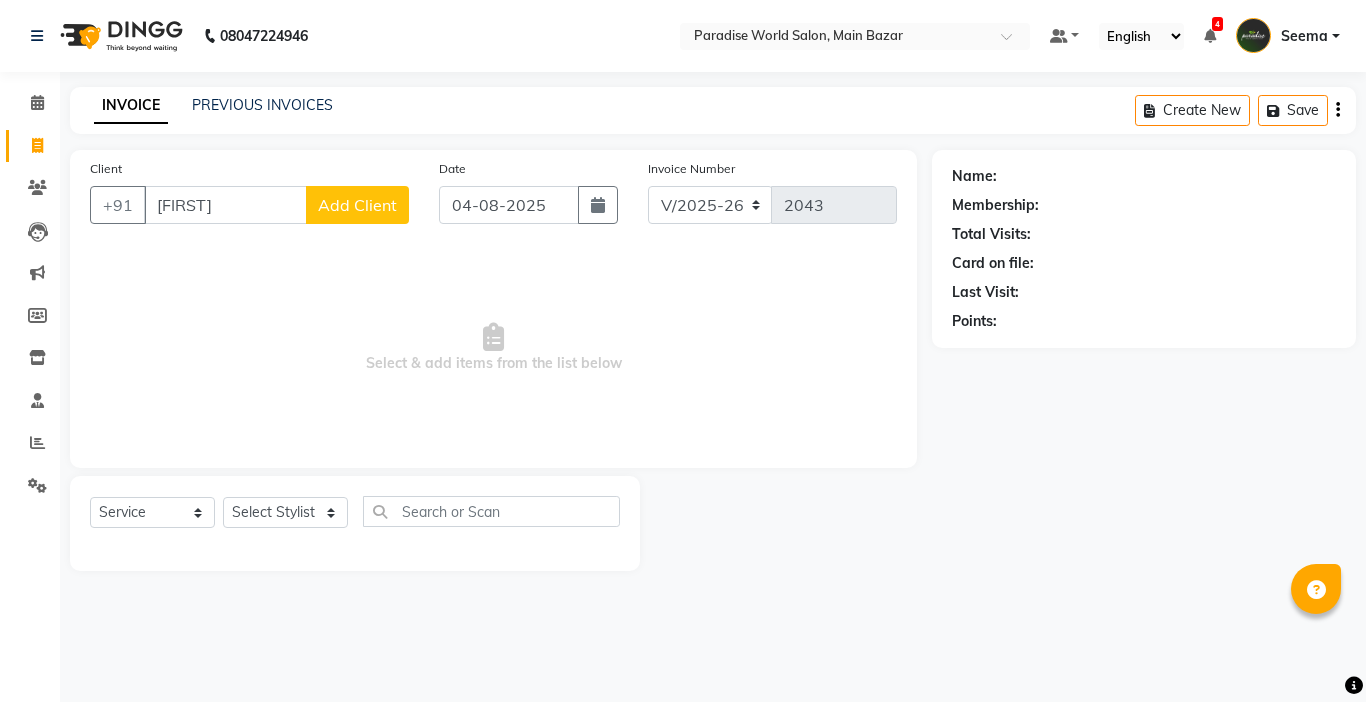 scroll, scrollTop: 0, scrollLeft: 0, axis: both 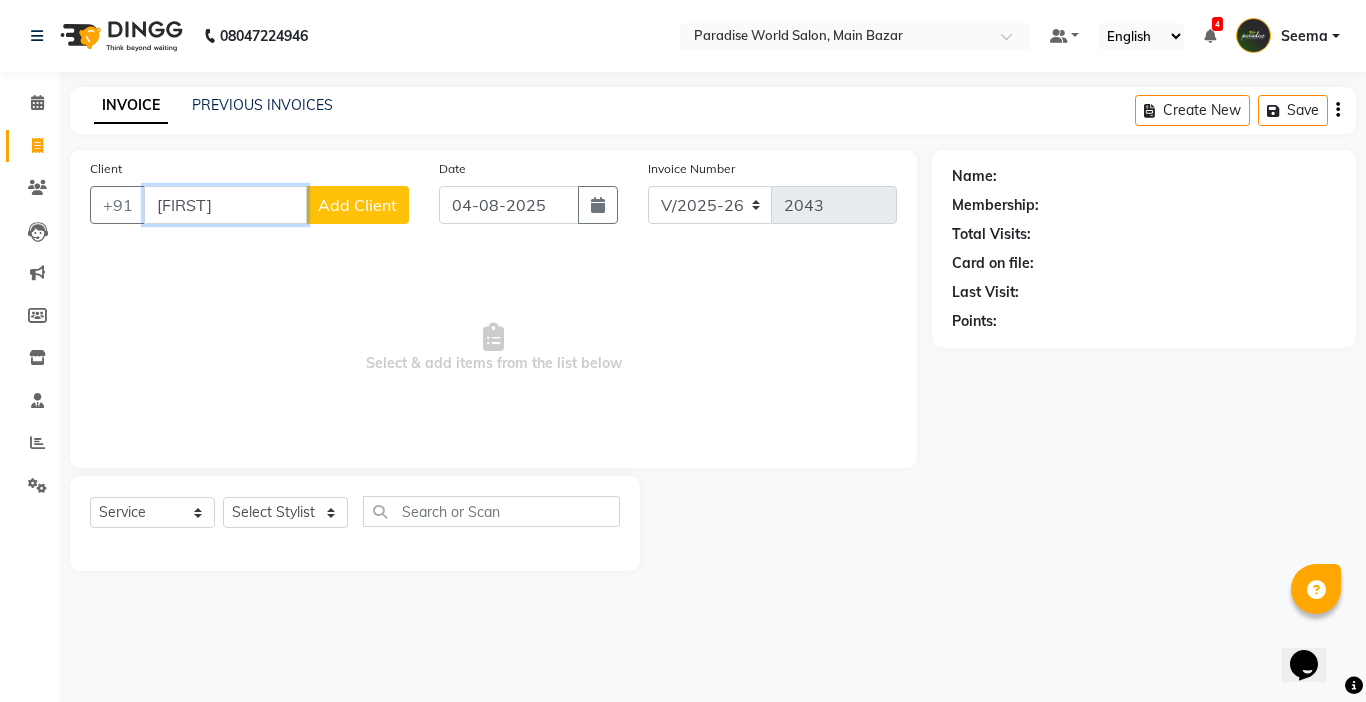 click on "[FIRST]" at bounding box center (225, 205) 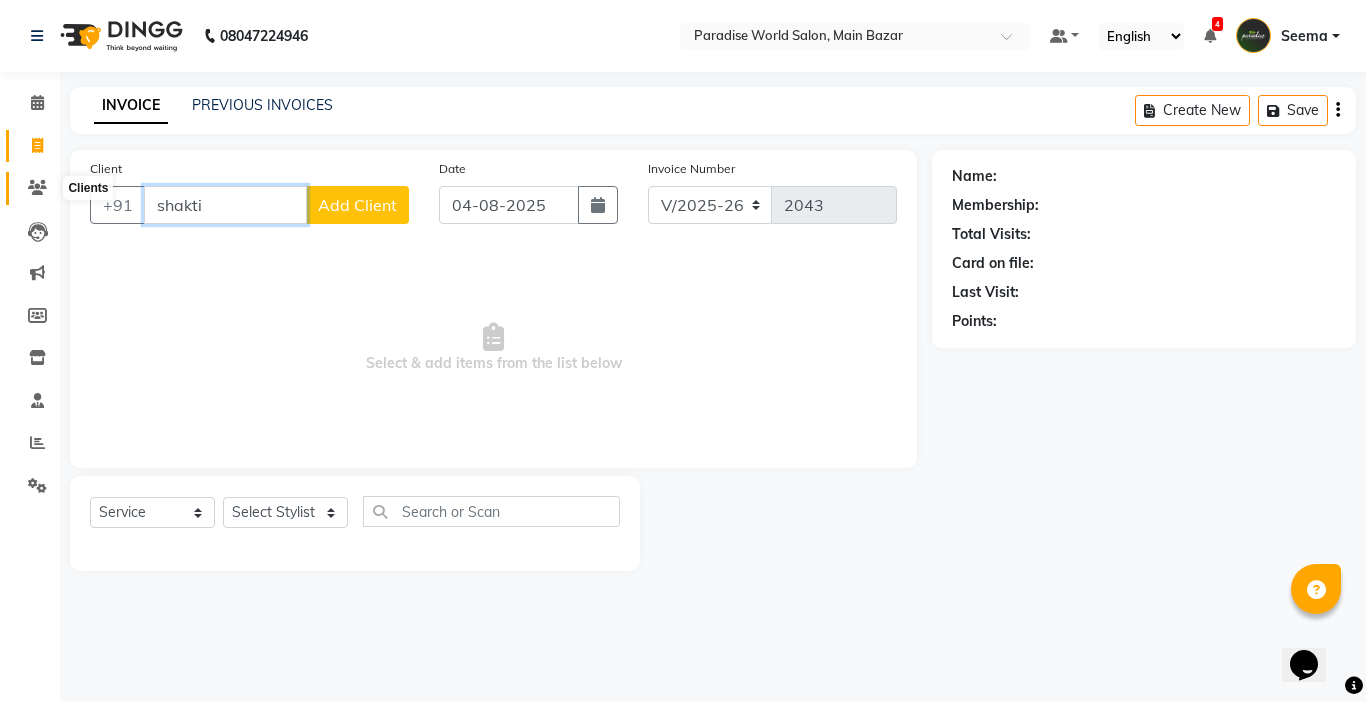 type on "shakti" 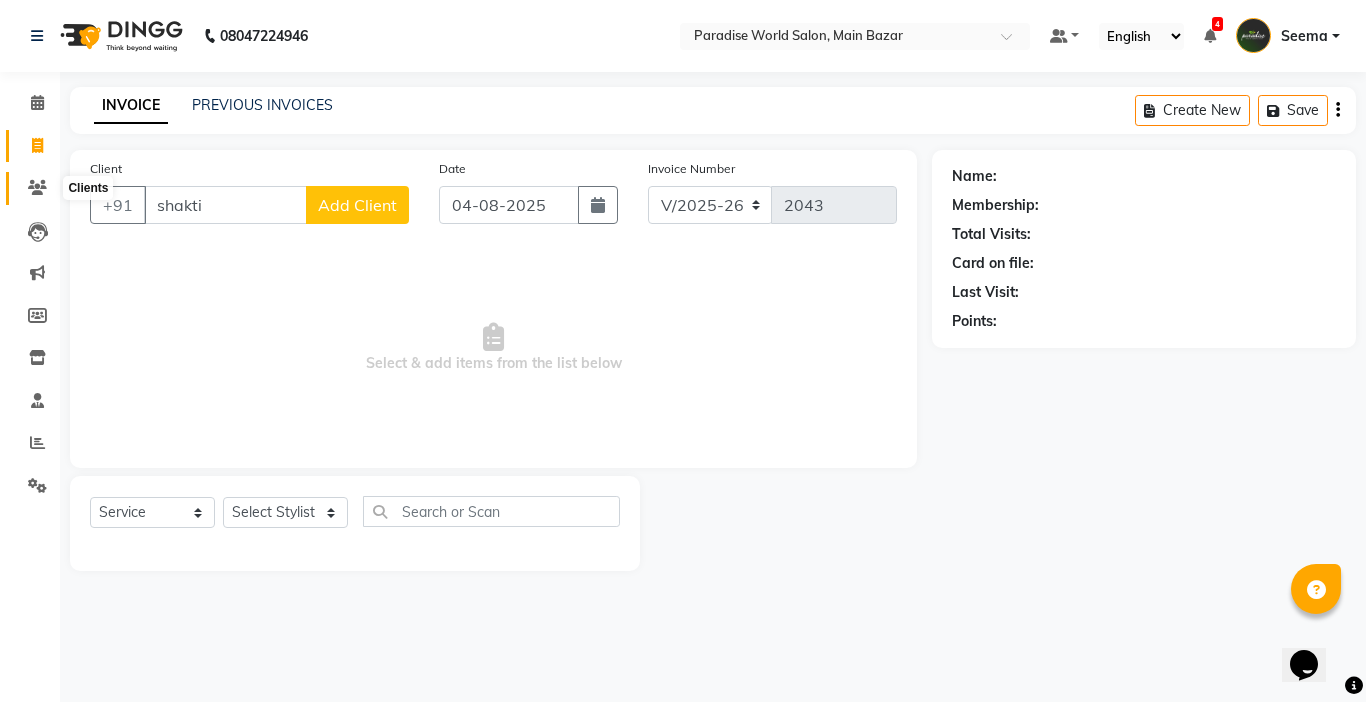 click 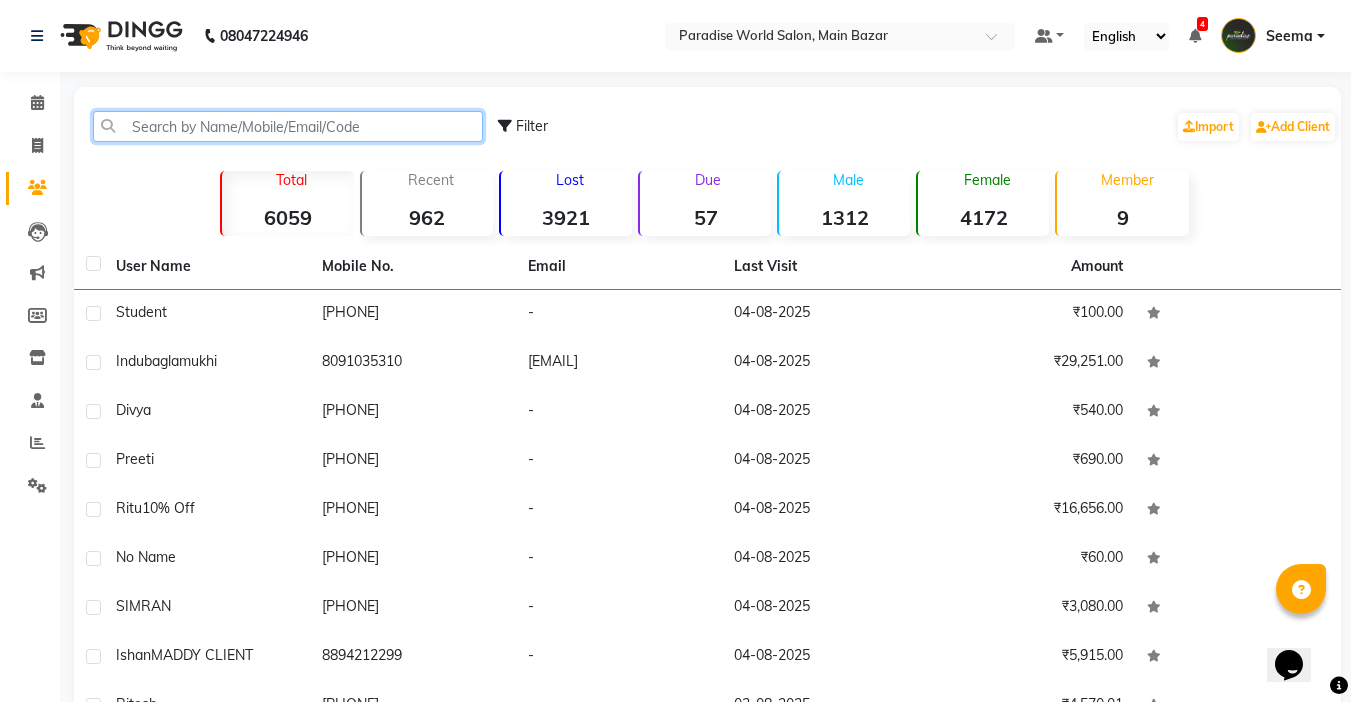 click 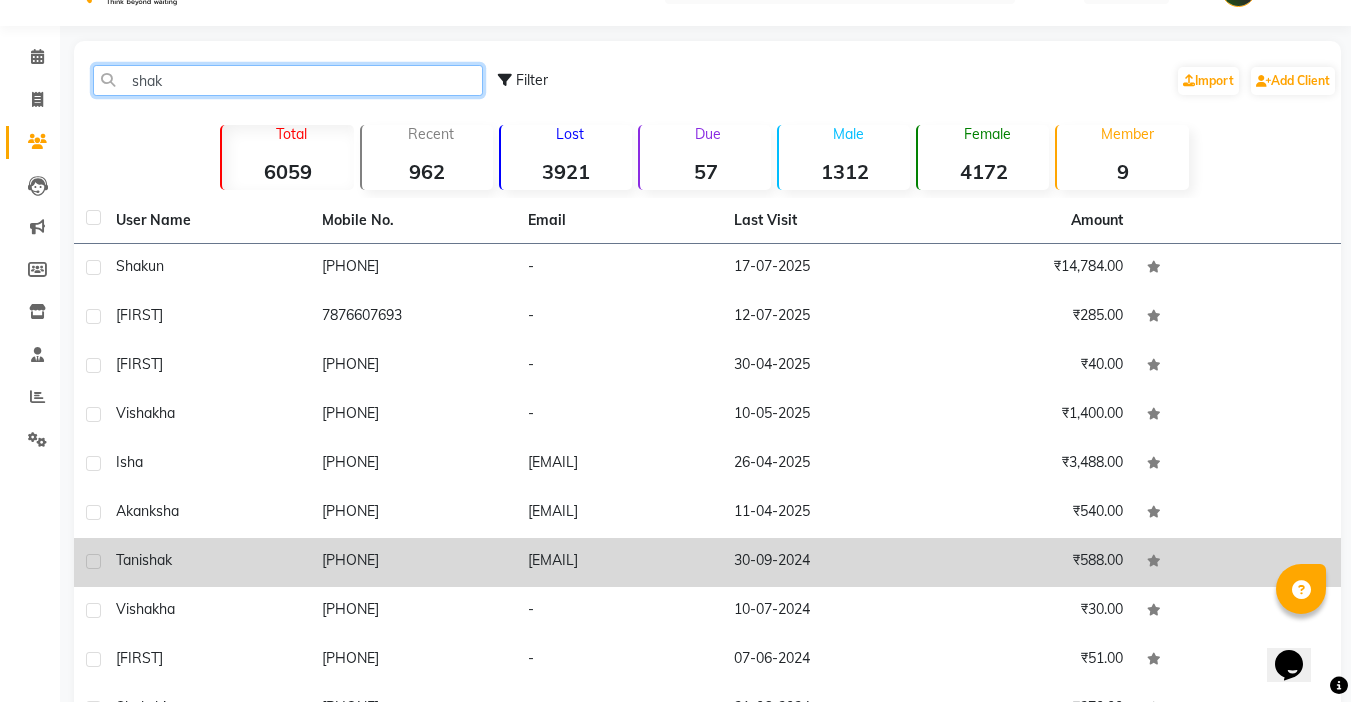 scroll, scrollTop: 0, scrollLeft: 0, axis: both 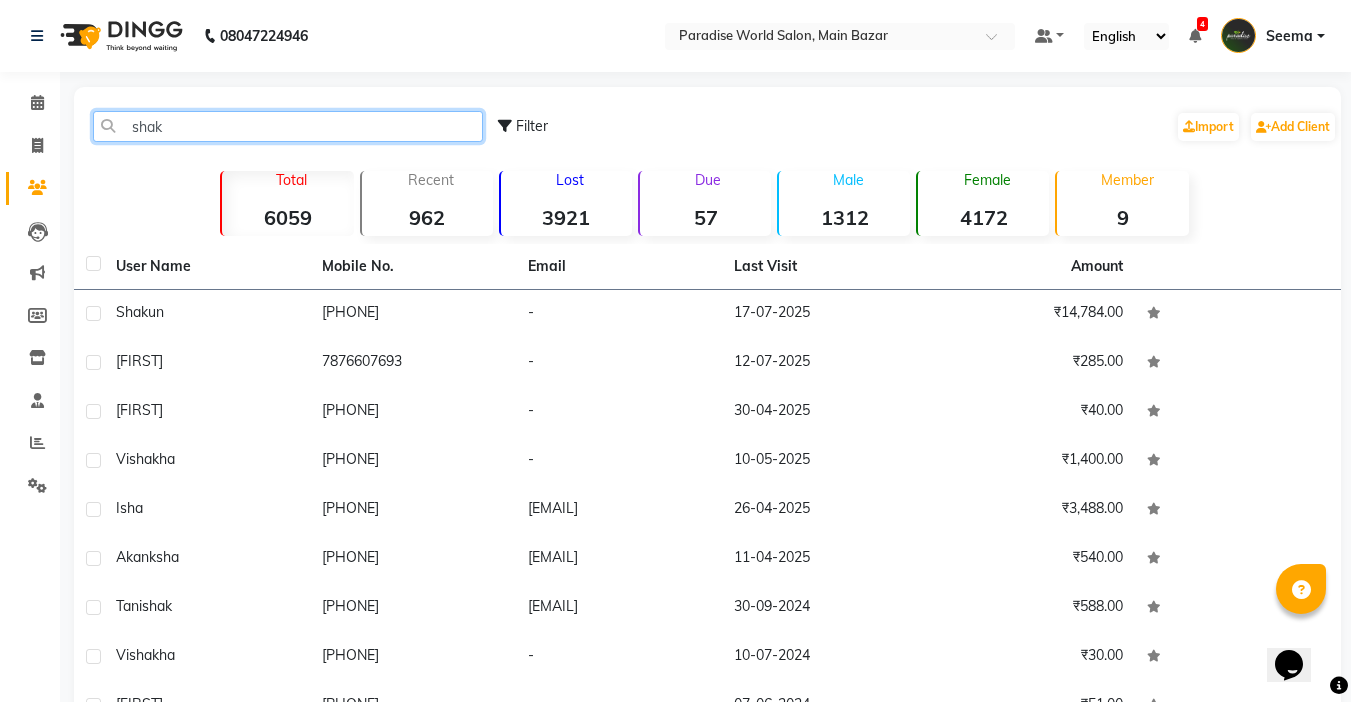 click on "shak" 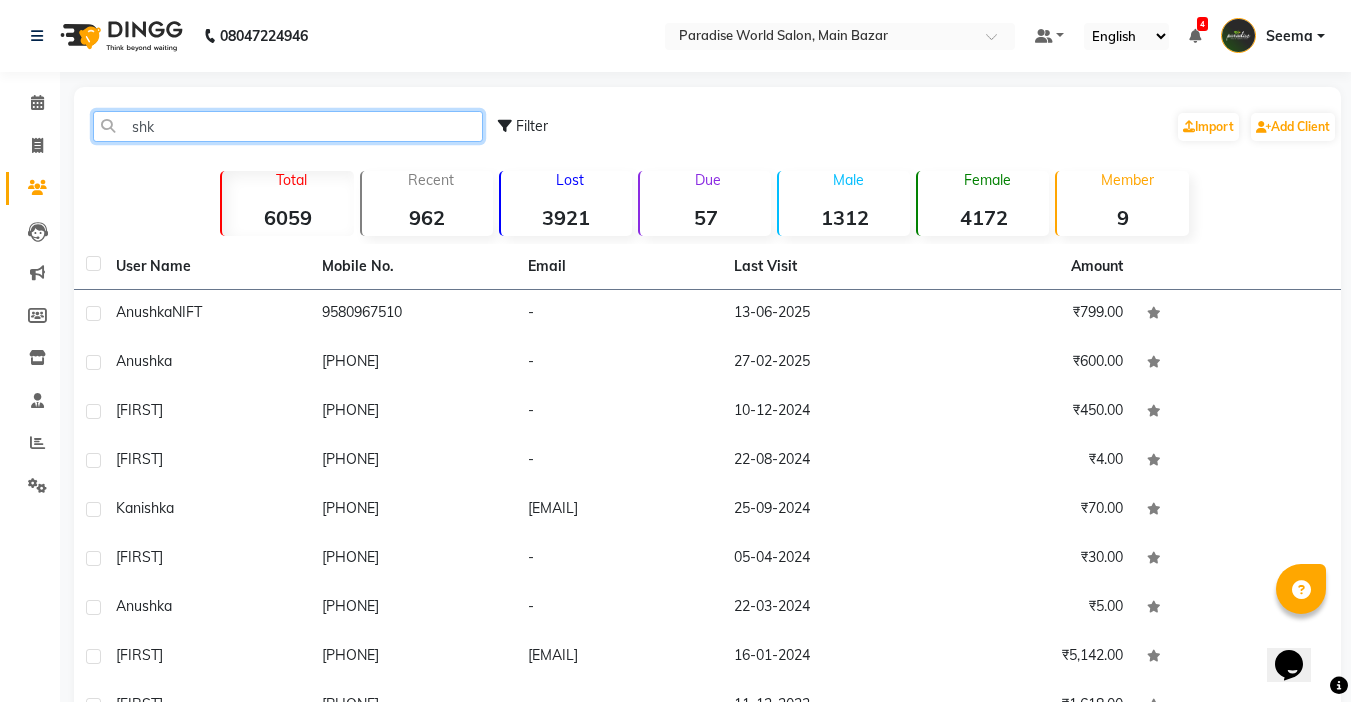 click on "shk" 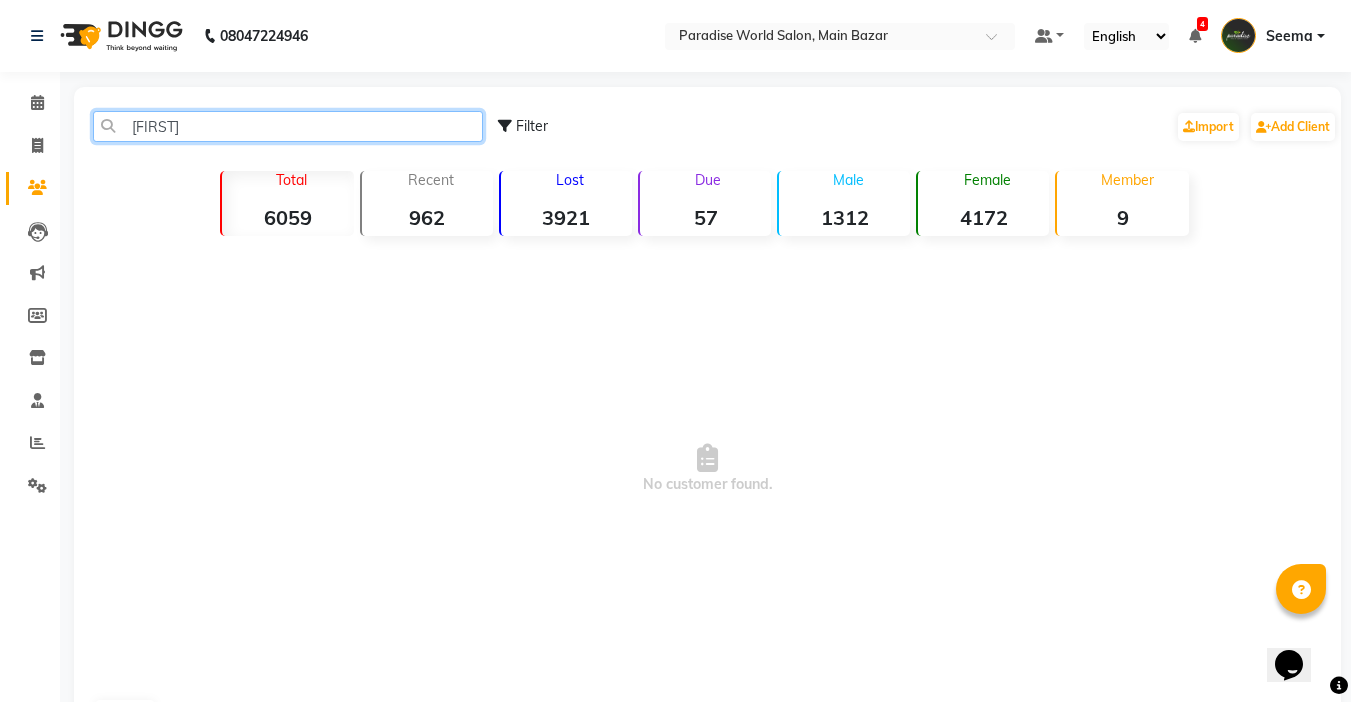 click on "[FIRST]" 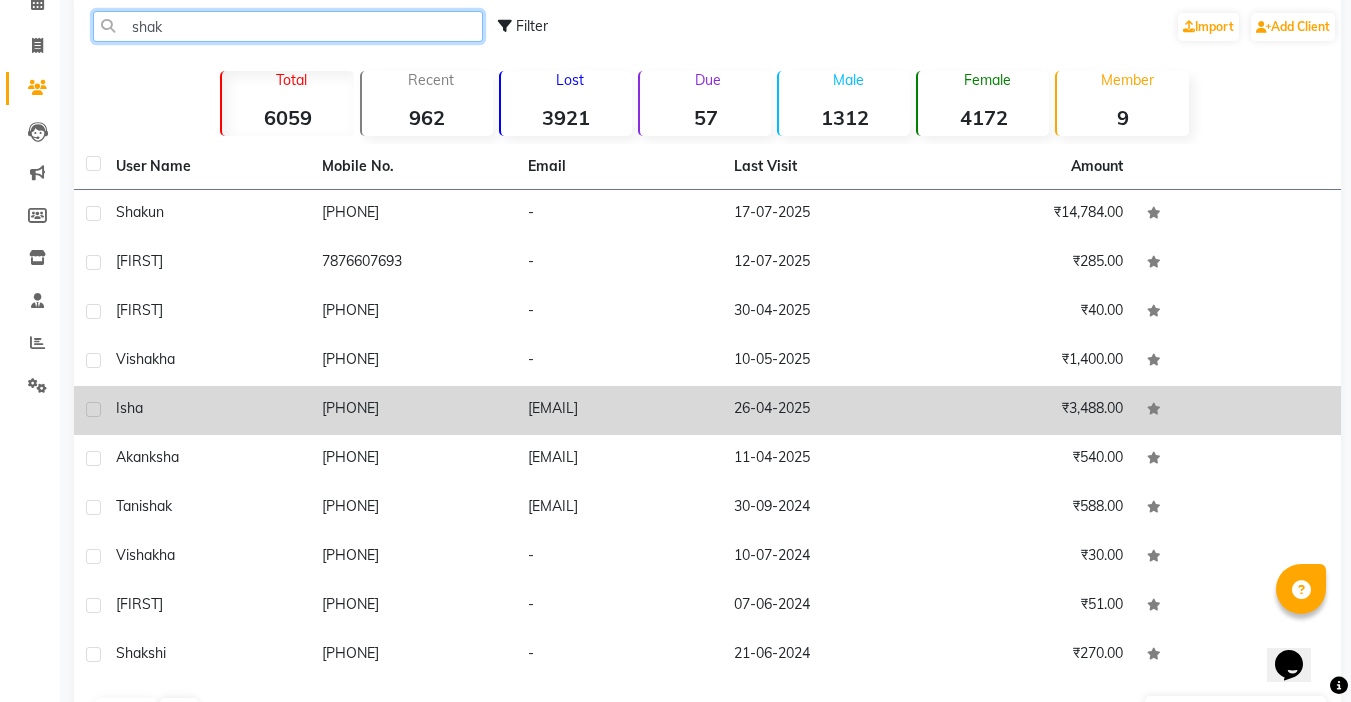 scroll, scrollTop: 181, scrollLeft: 0, axis: vertical 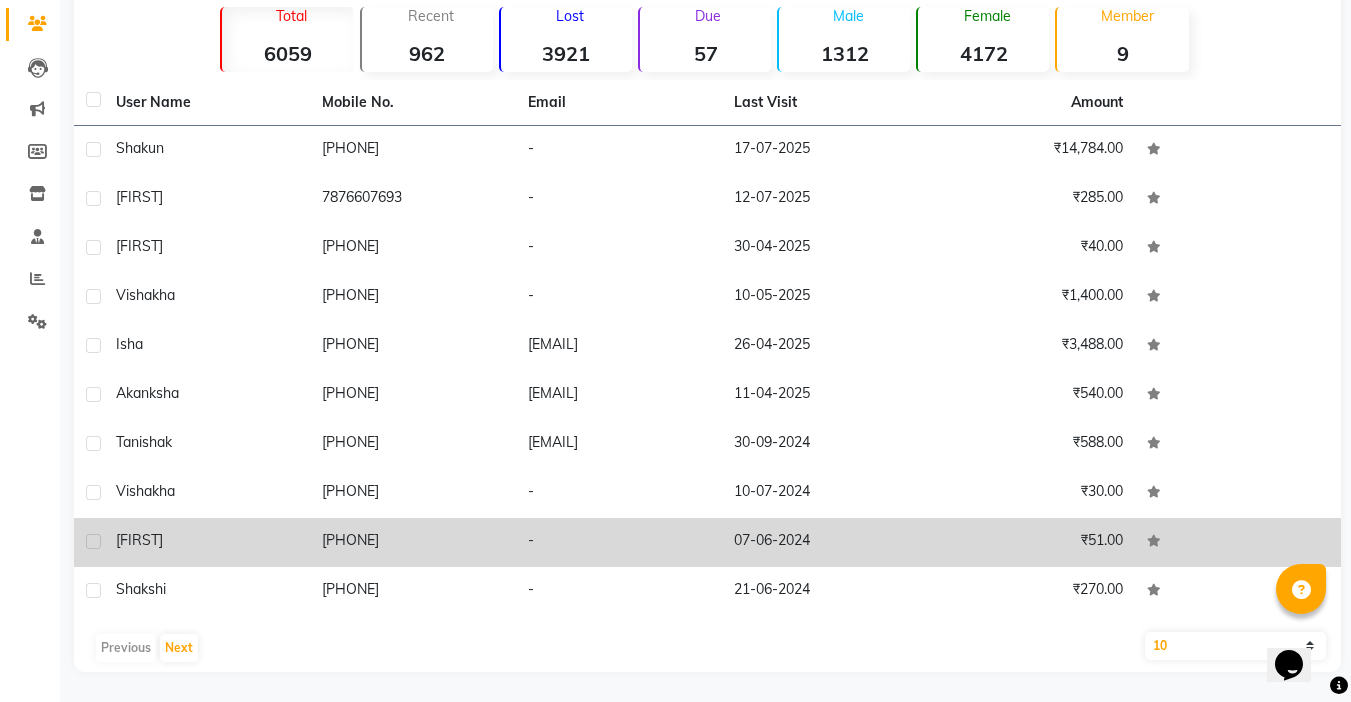 type on "shak" 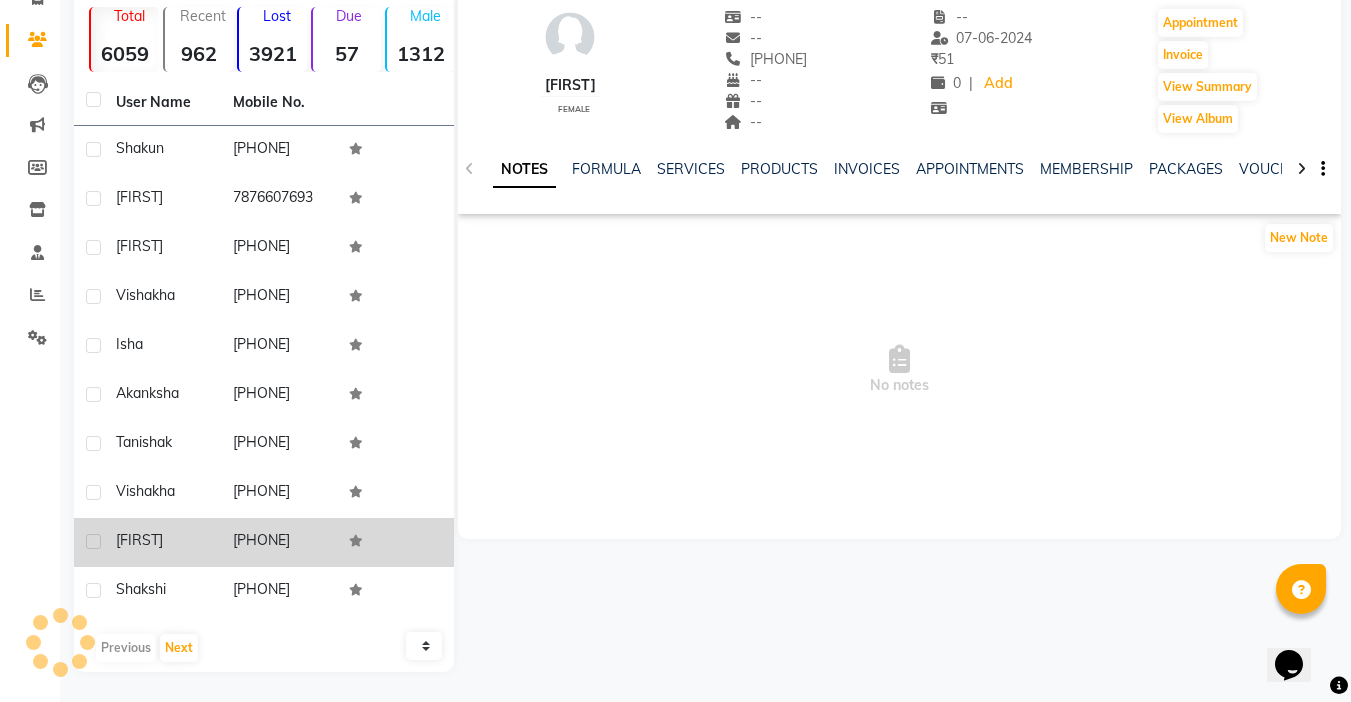 scroll, scrollTop: 148, scrollLeft: 0, axis: vertical 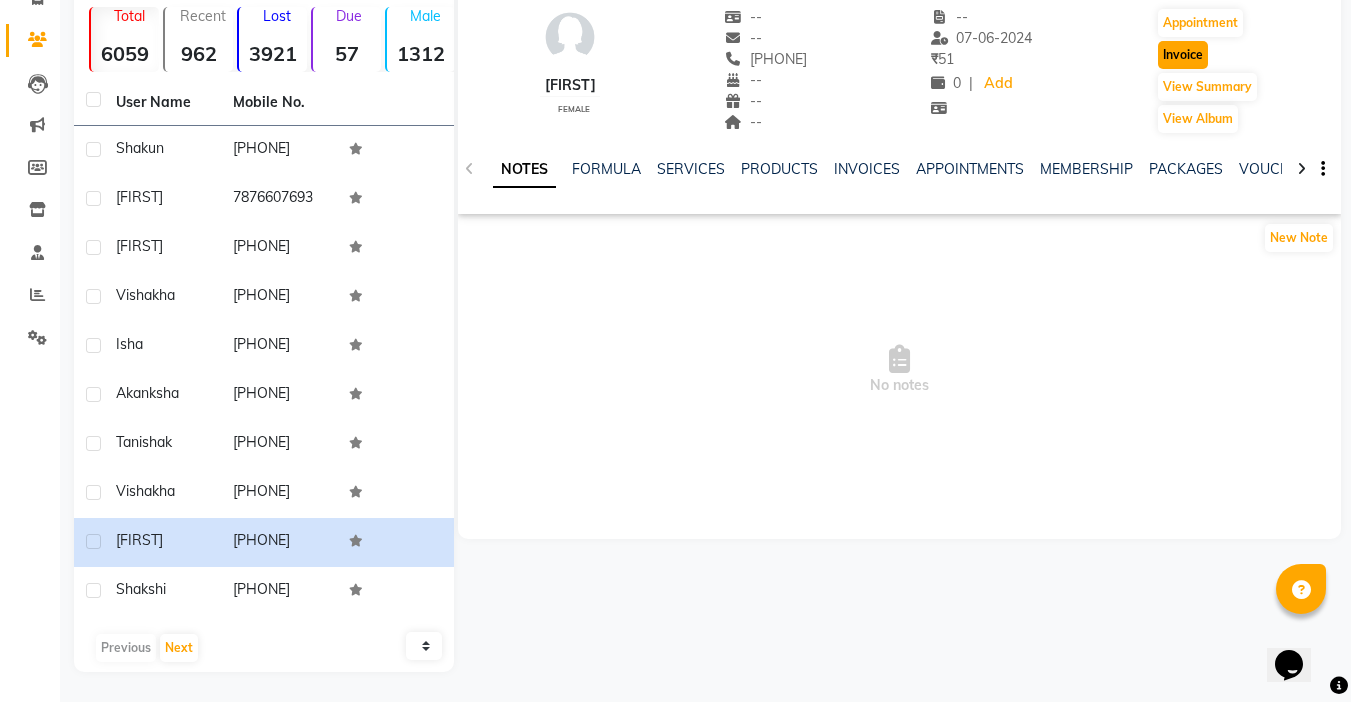 click on "Invoice" 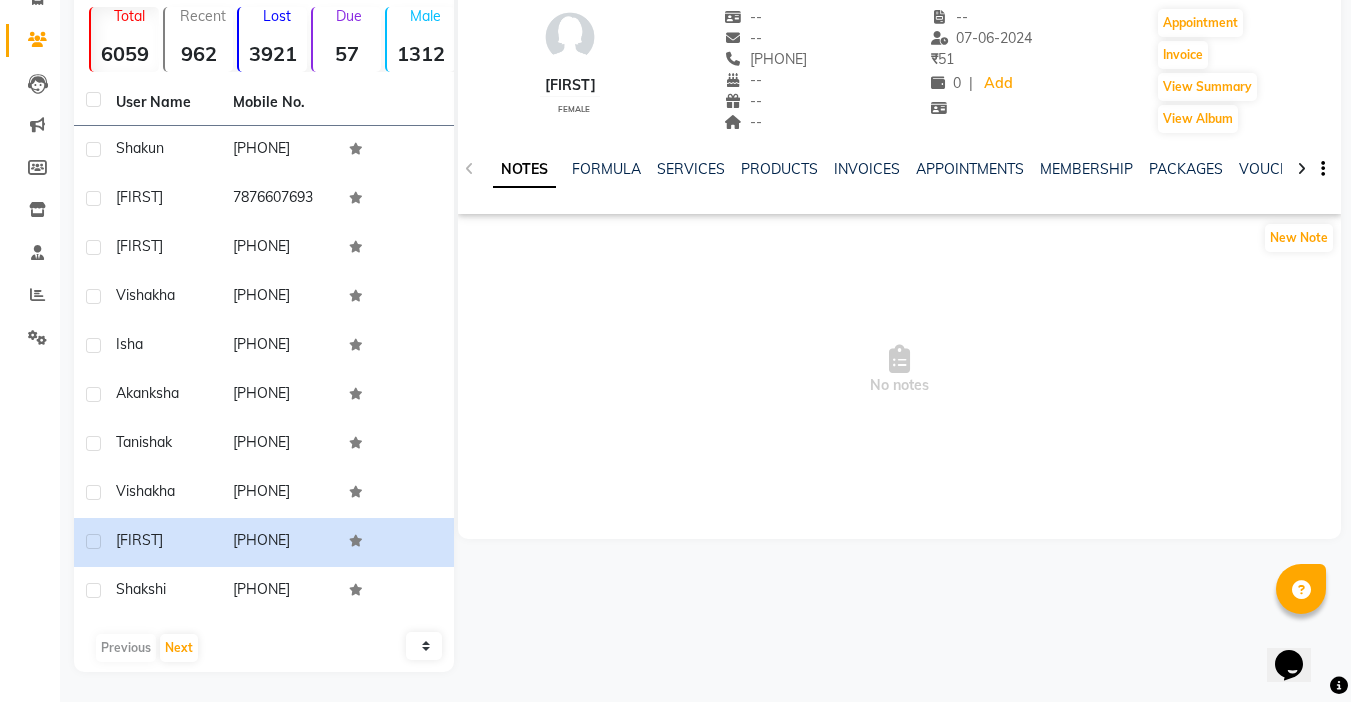 select on "4451" 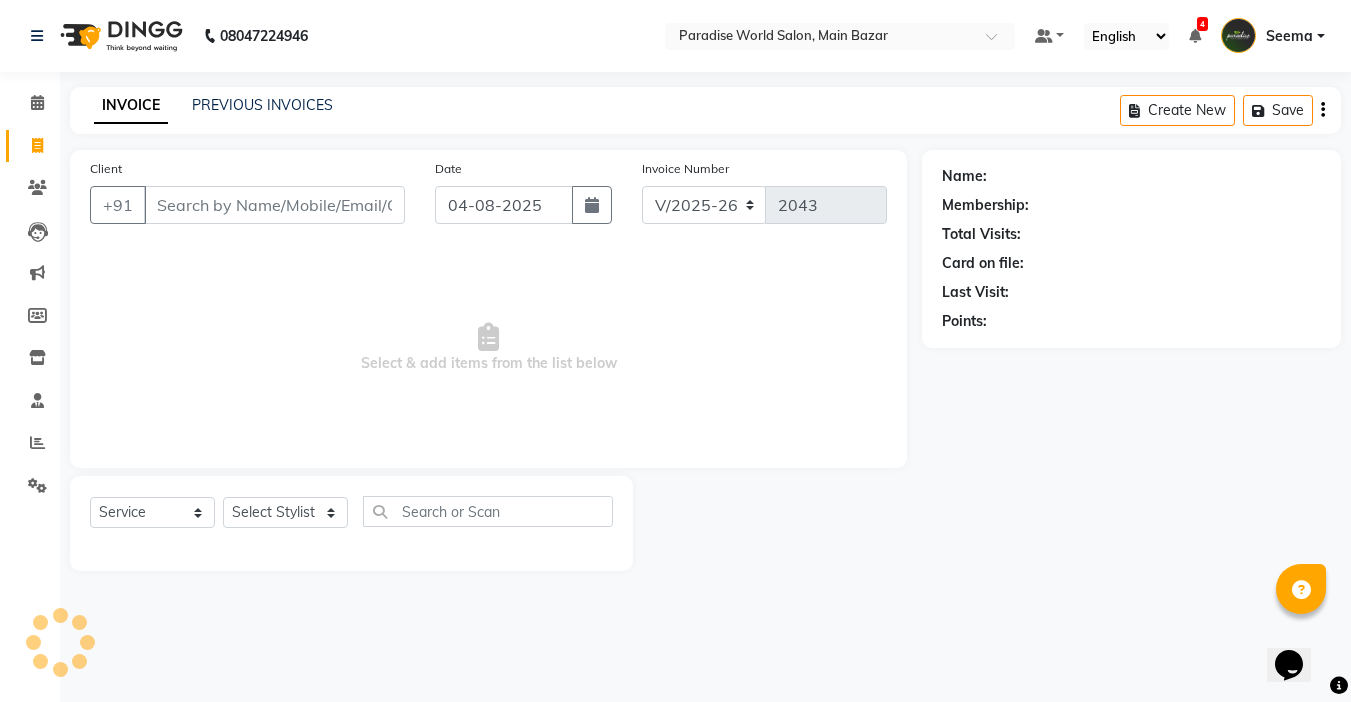 scroll, scrollTop: 0, scrollLeft: 0, axis: both 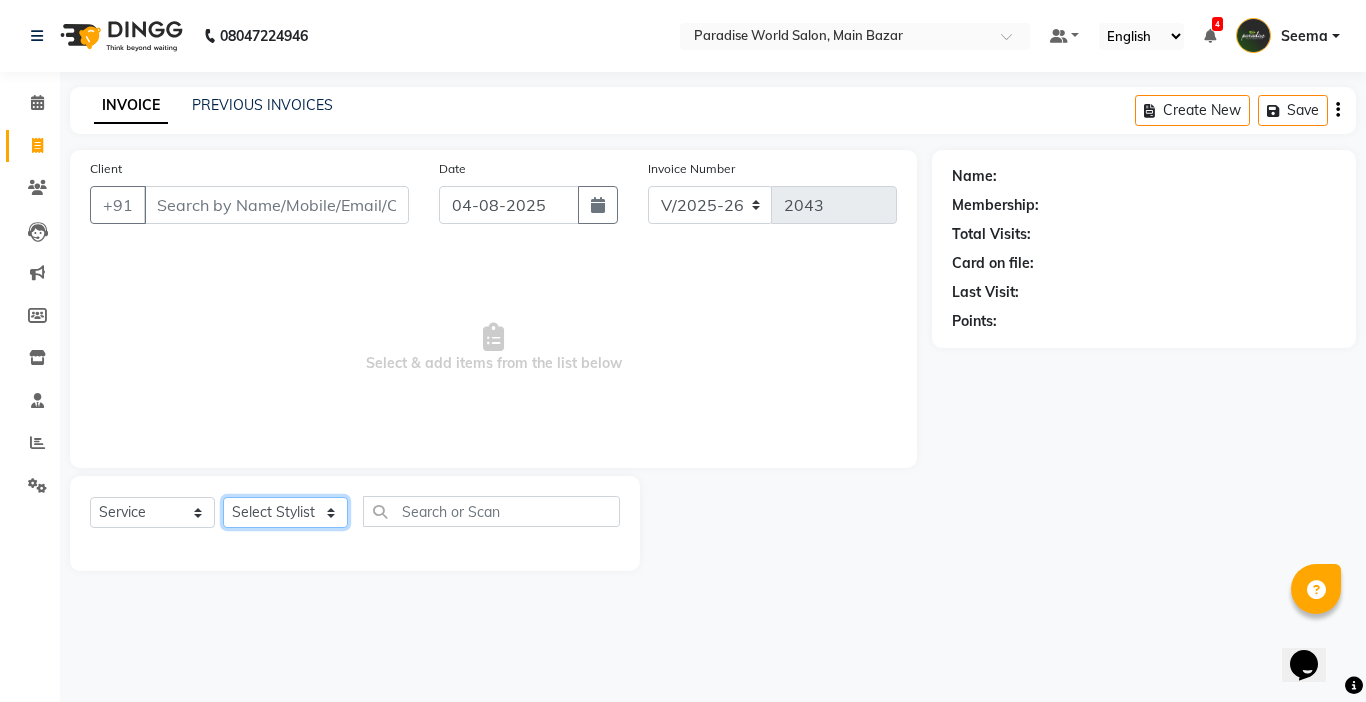 click on "Select Stylist" 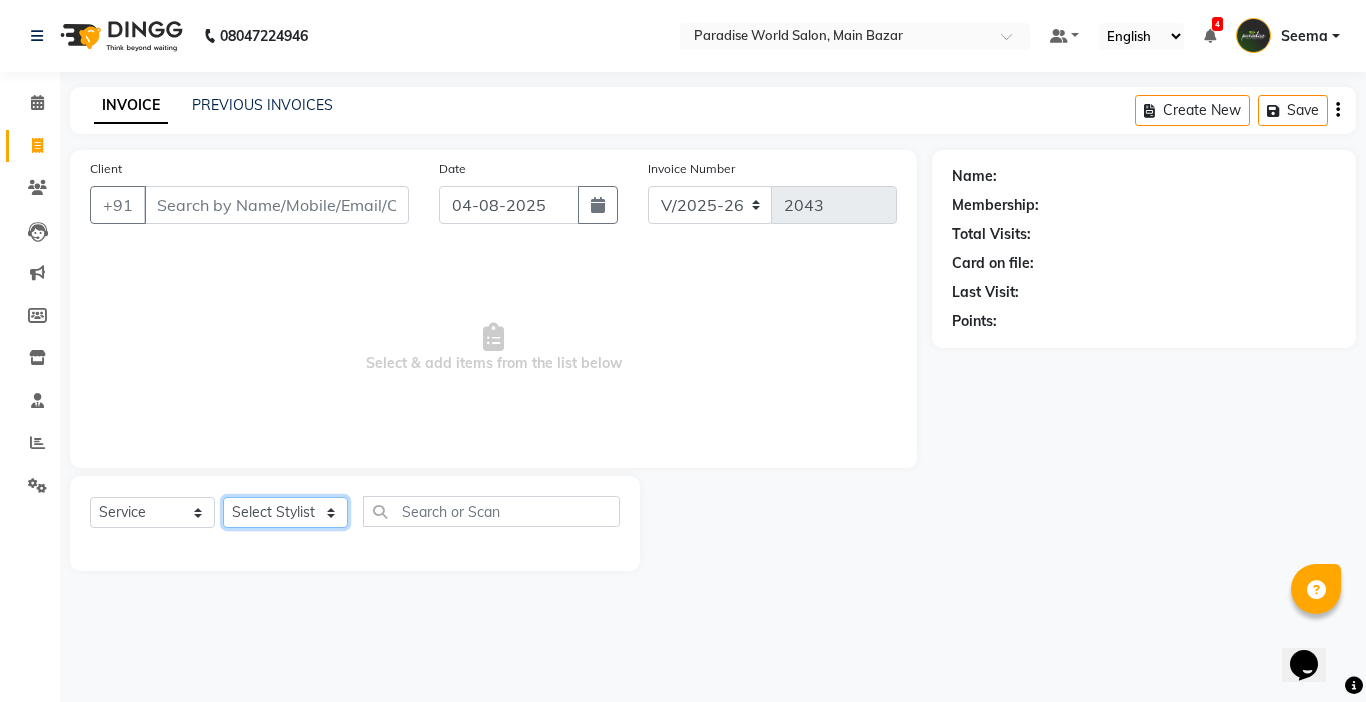 type on "[PHONE]" 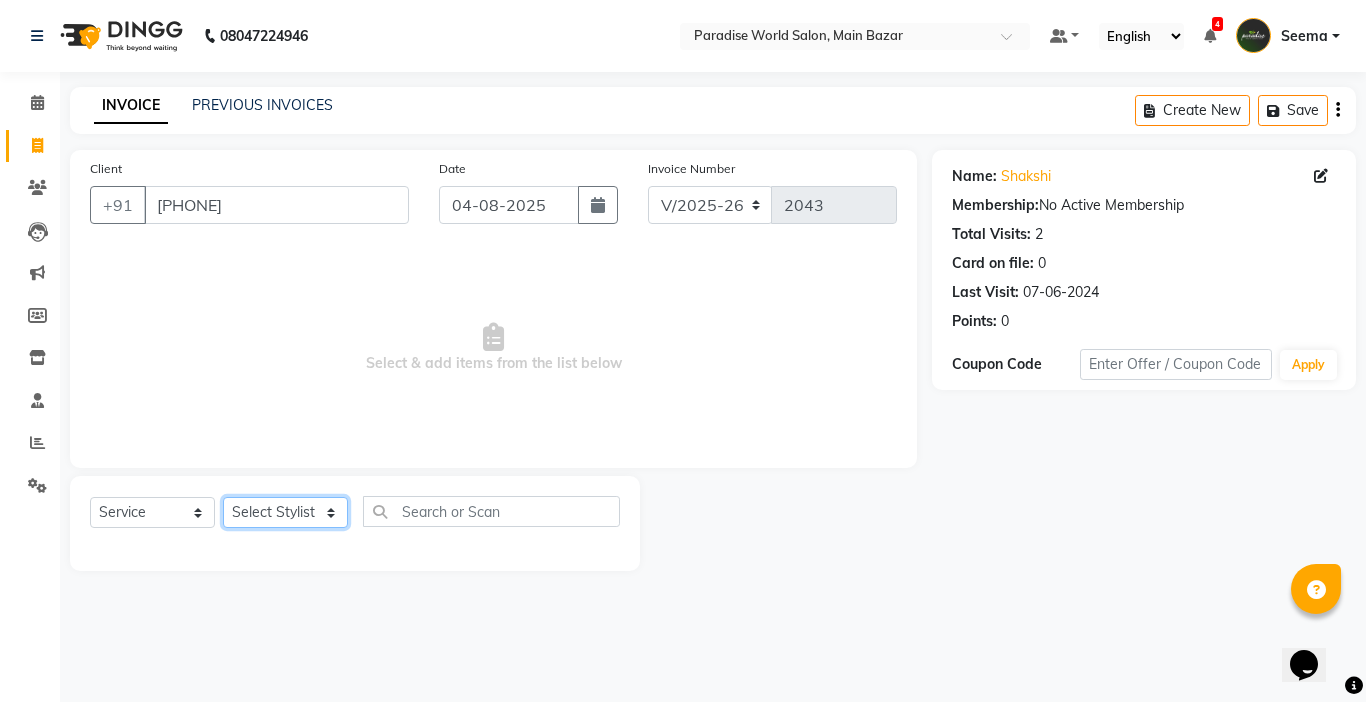 select on "24938" 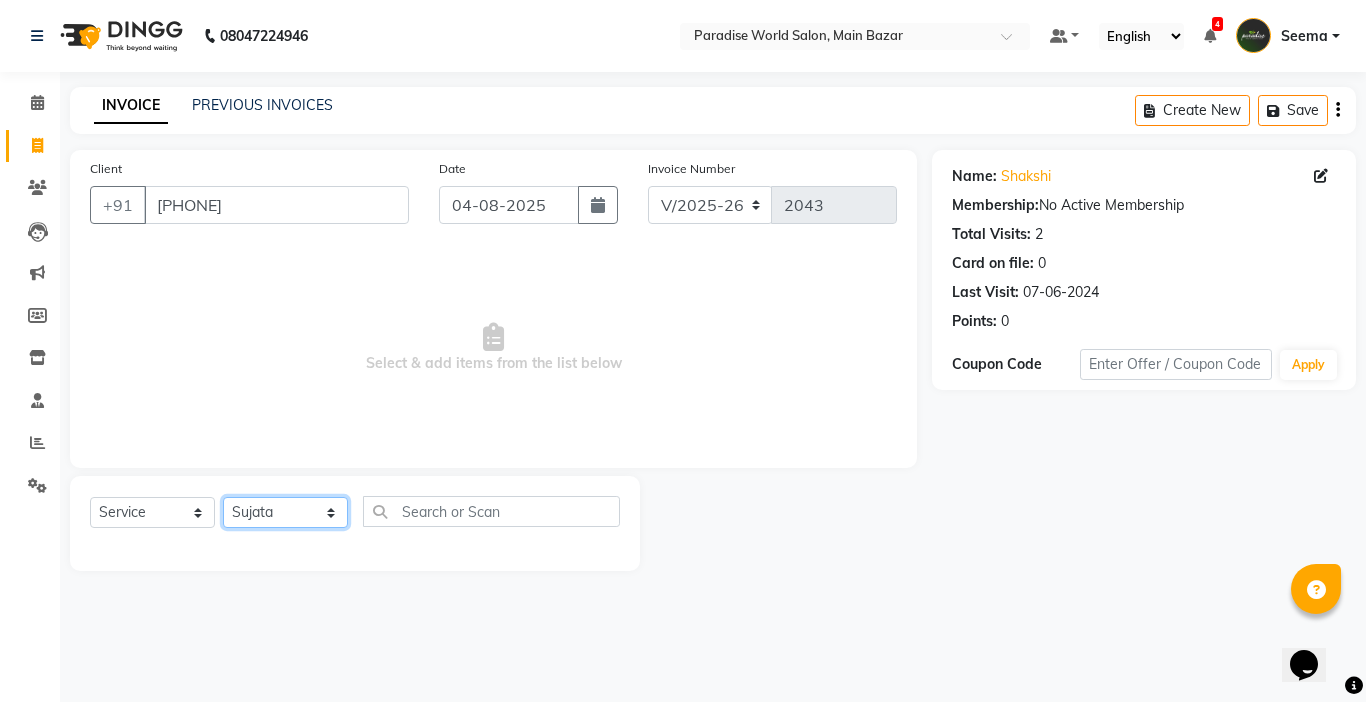 click on "Select Stylist Abby aman  Anil anku Bobby company Deepak Deepika Gourav Heena ishu Jagdeesh kanchan Love preet Maddy Manpreet student Meenu Naina Nikita Palak Palak Sharma Radika Rajneesh Student Seema Shagun Shifali - Student Shweta  Sujata Surinder Paul Vansh Vikas Vishal" 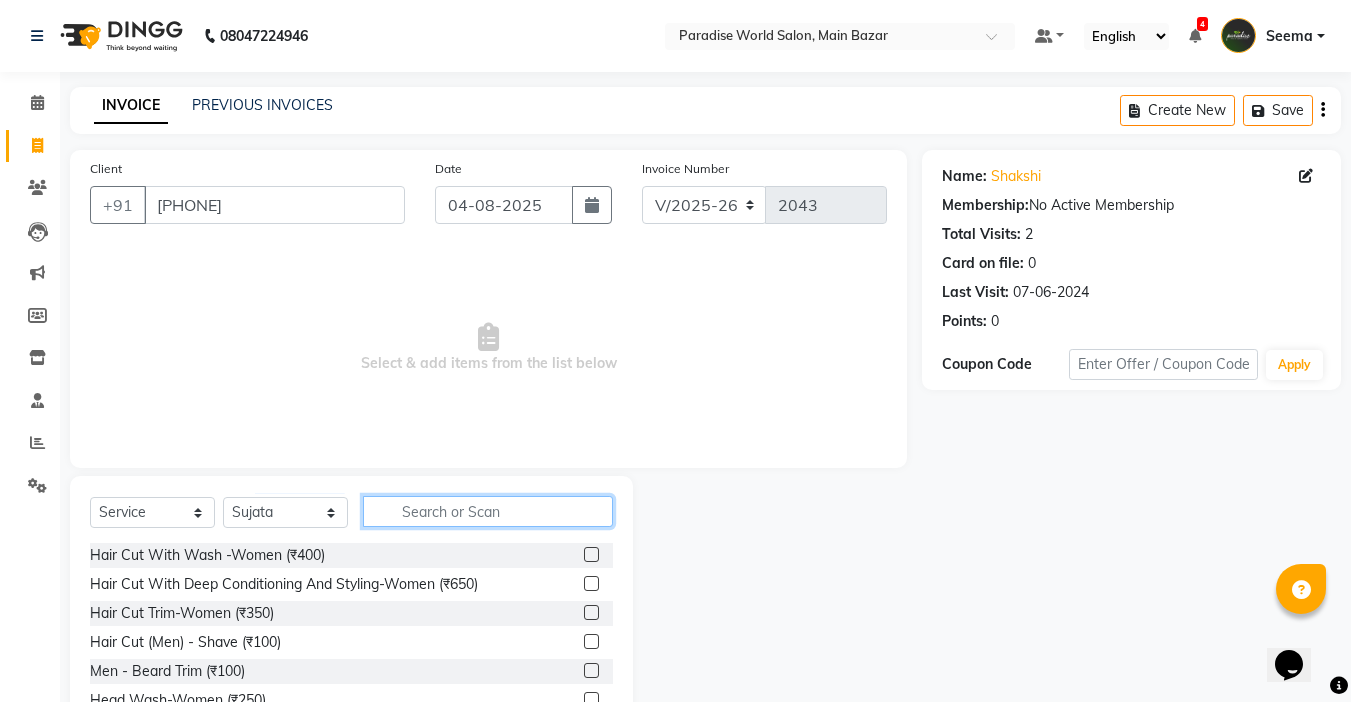 click 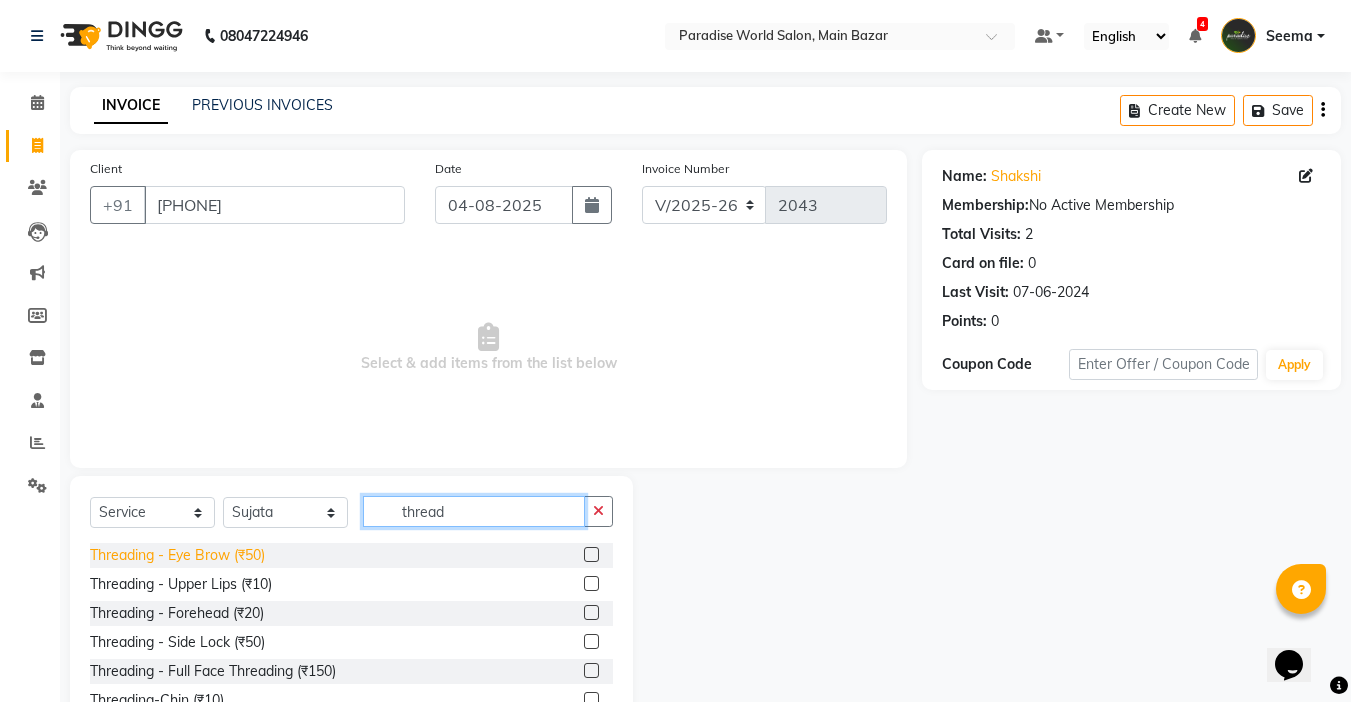 type on "thread" 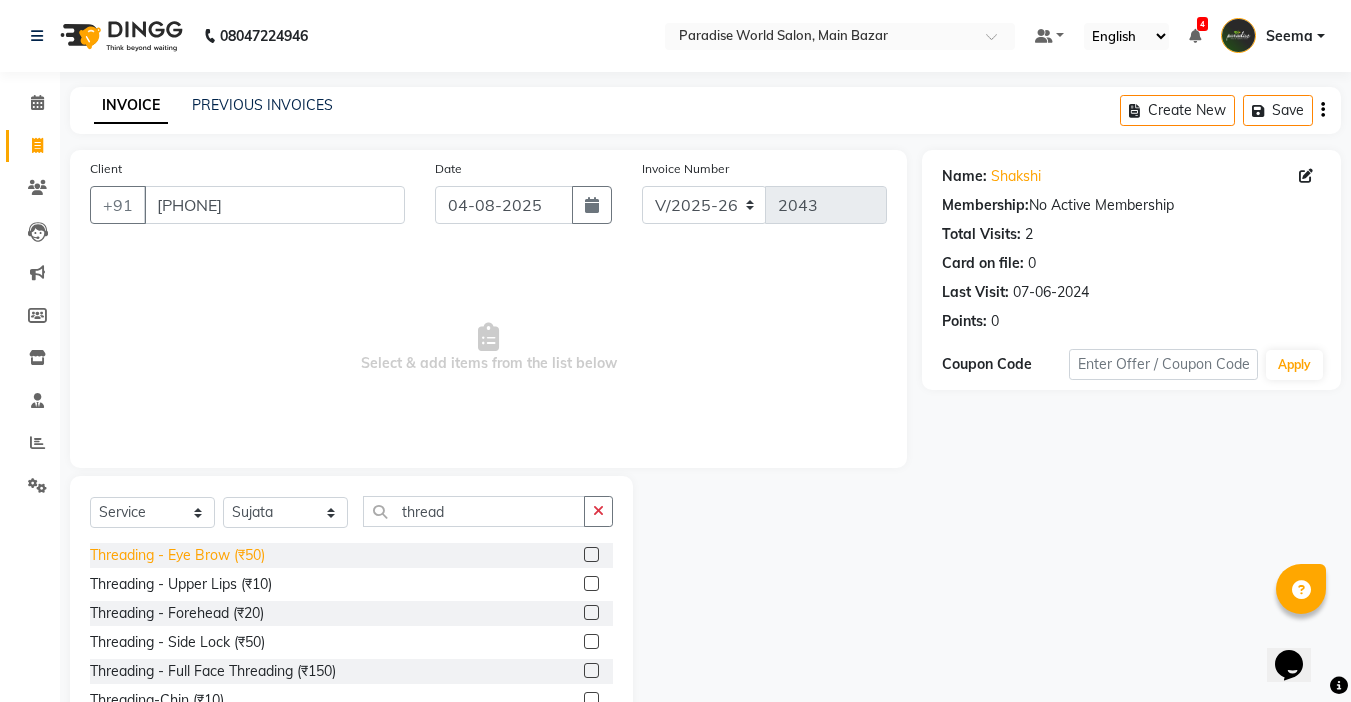click on "Threading   -  Eye Brow (₹50)" 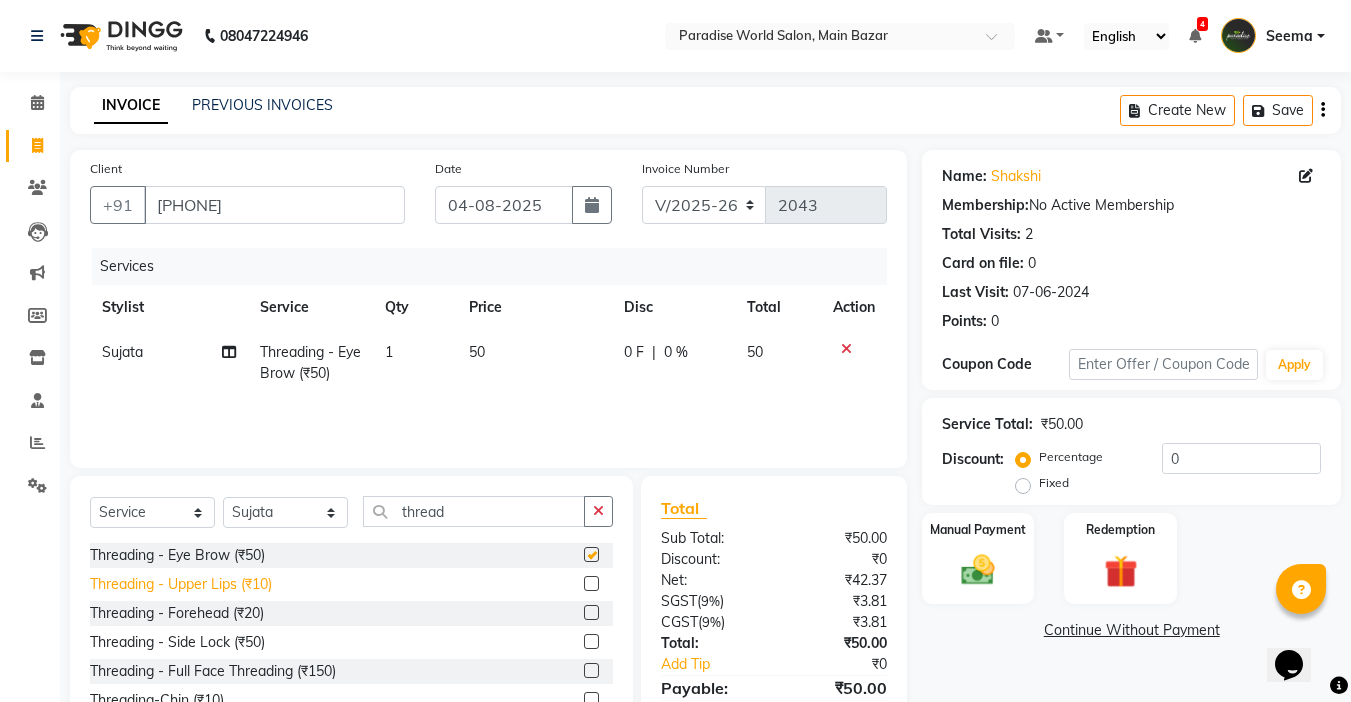 checkbox on "false" 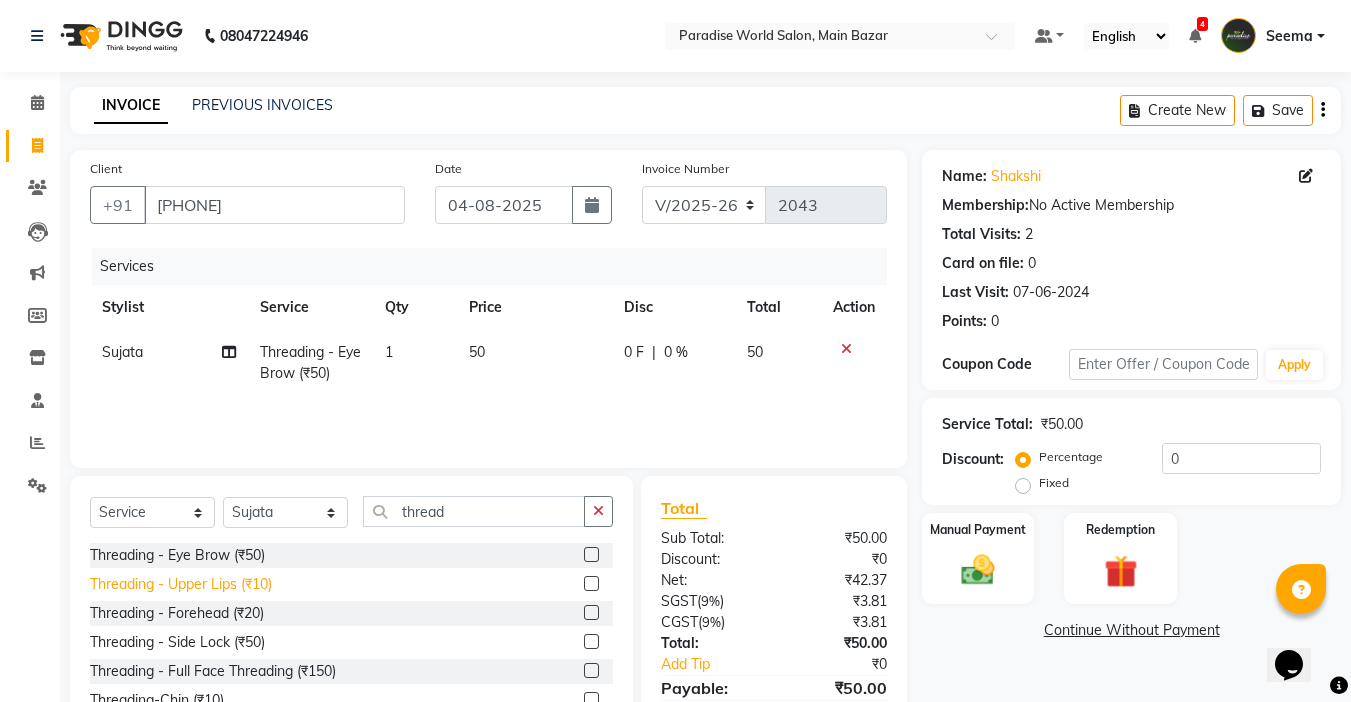click on "Threading   -  Upper Lips (₹10)" 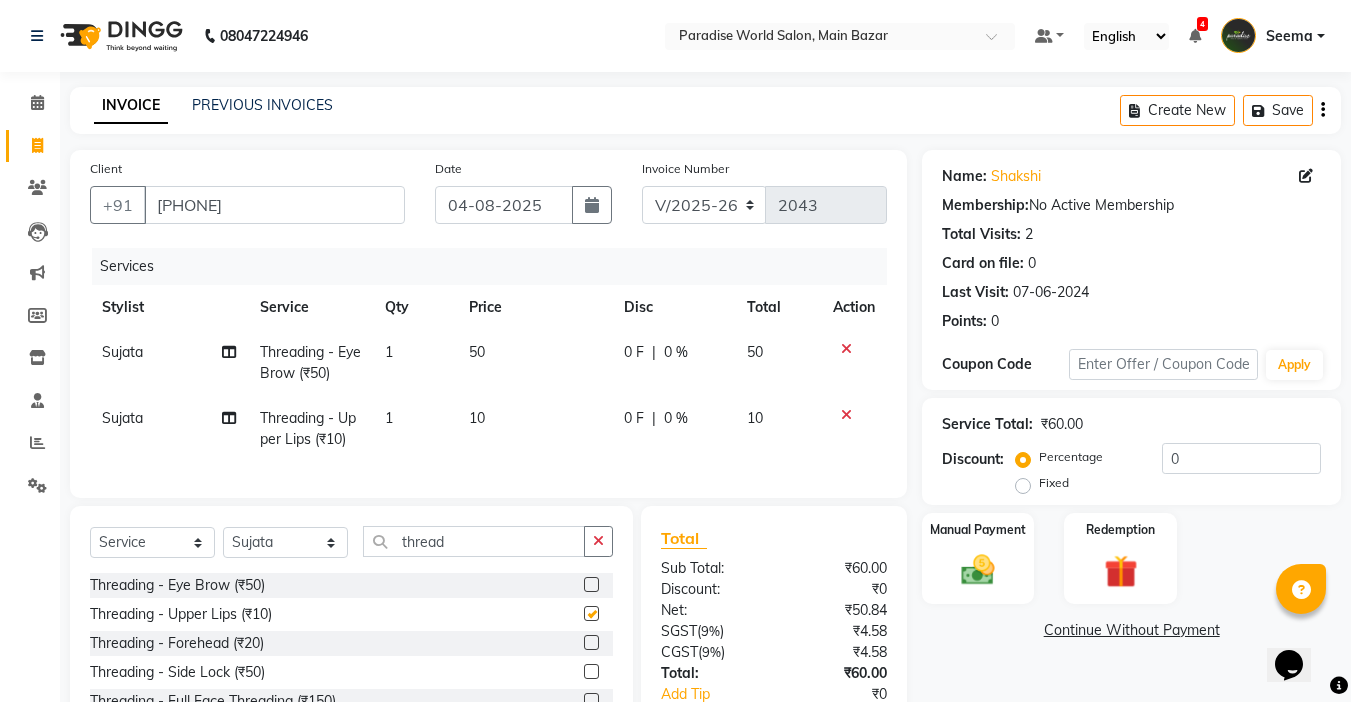 checkbox on "false" 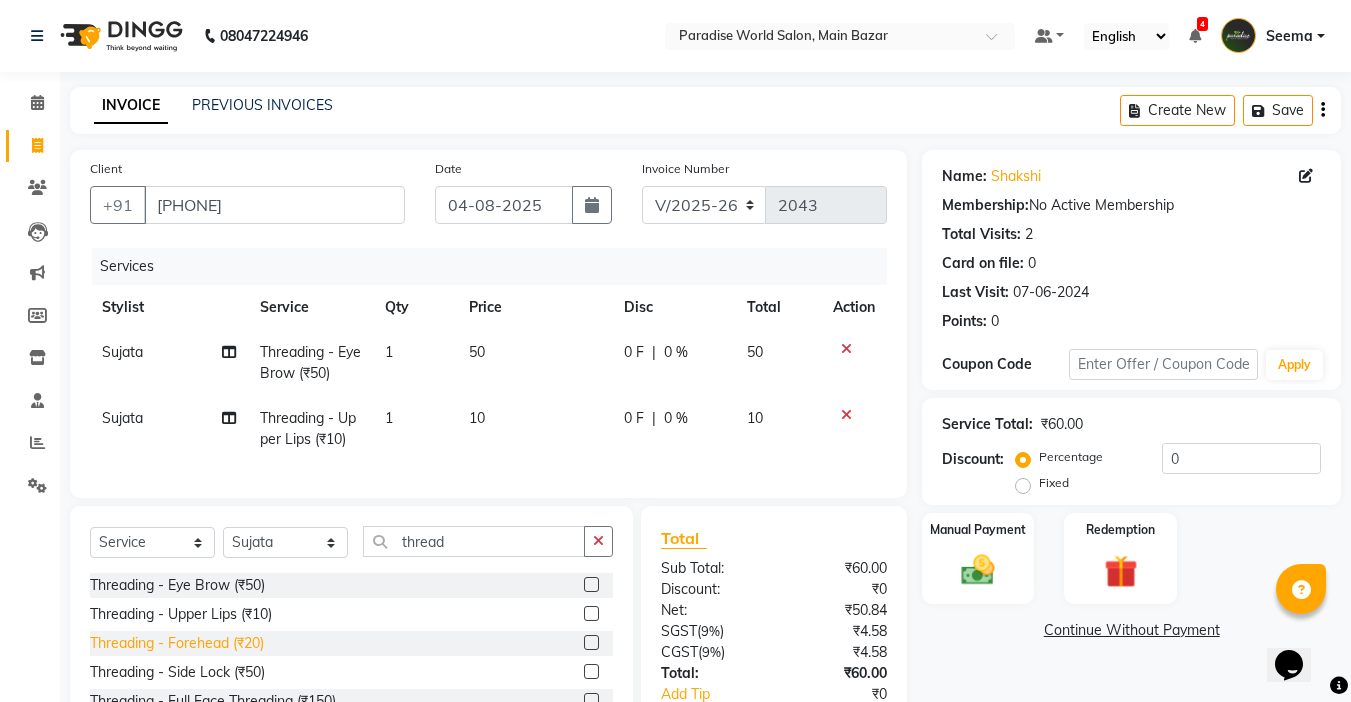click on "Threading   -  Forehead (₹20)" 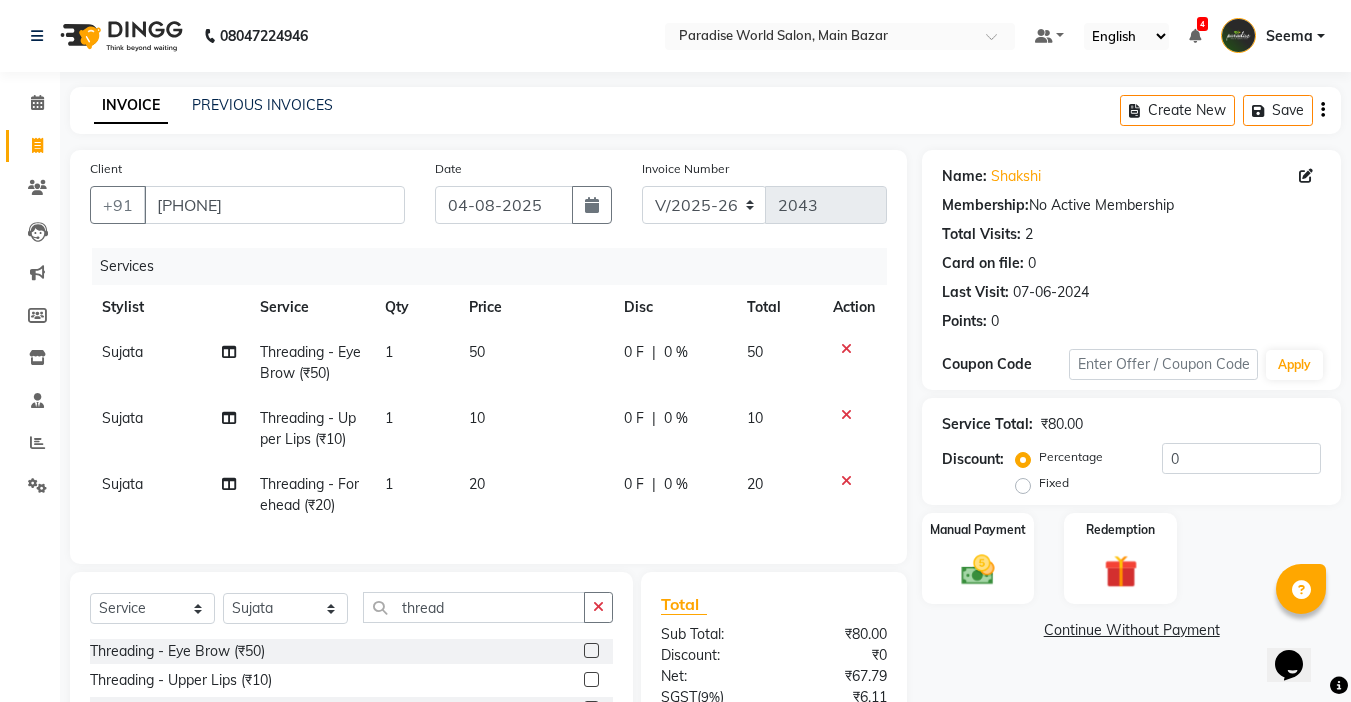 checkbox on "false" 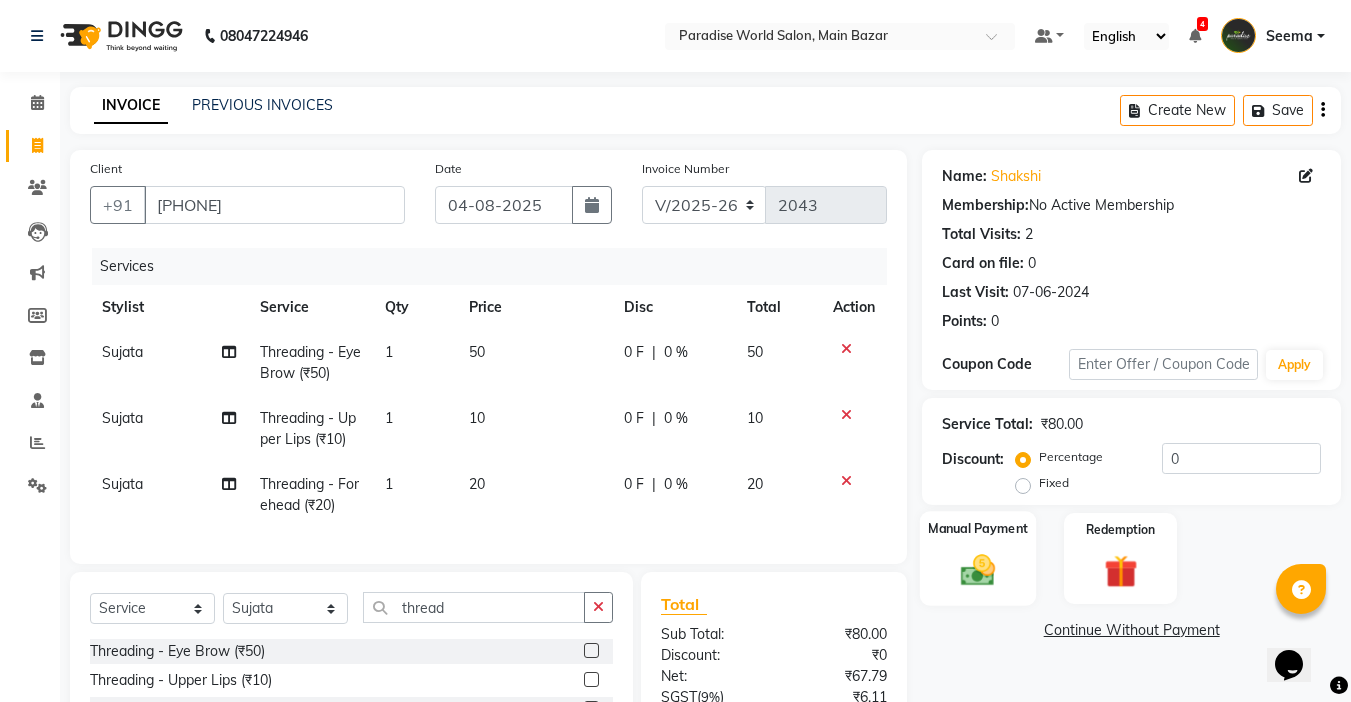 click 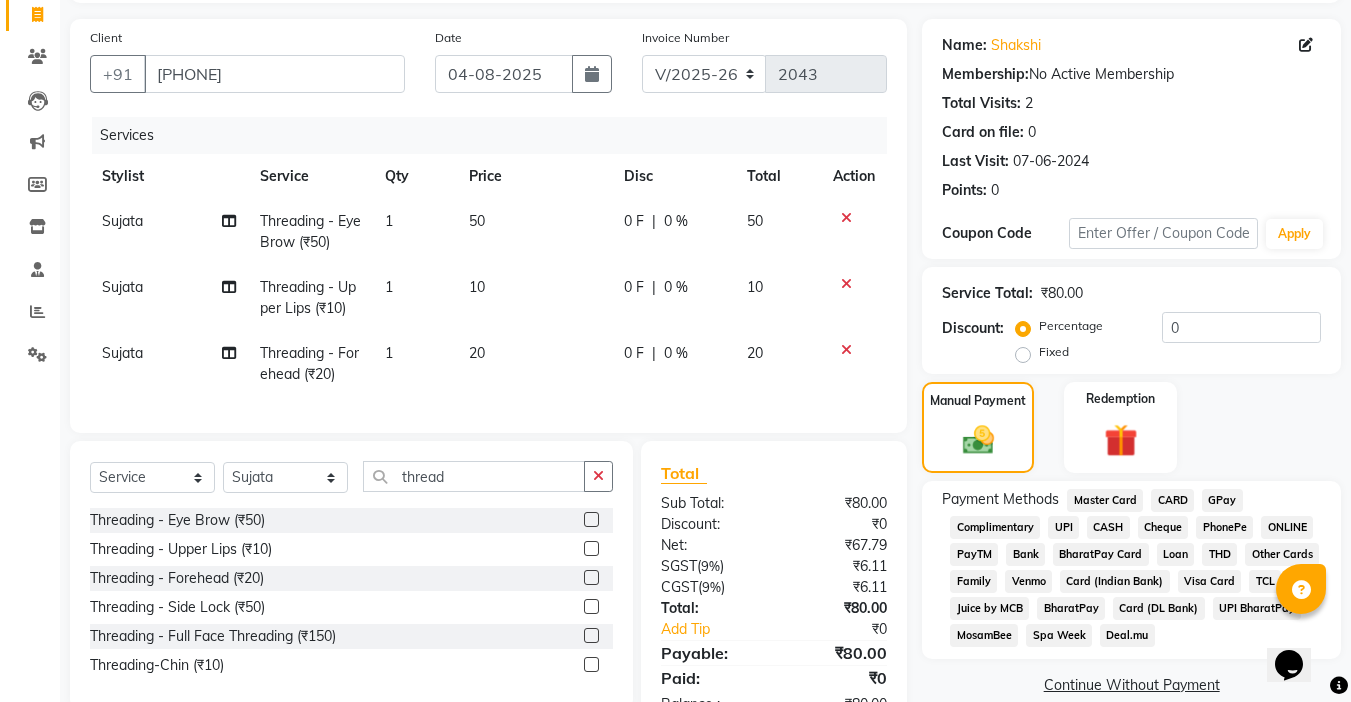 scroll, scrollTop: 200, scrollLeft: 0, axis: vertical 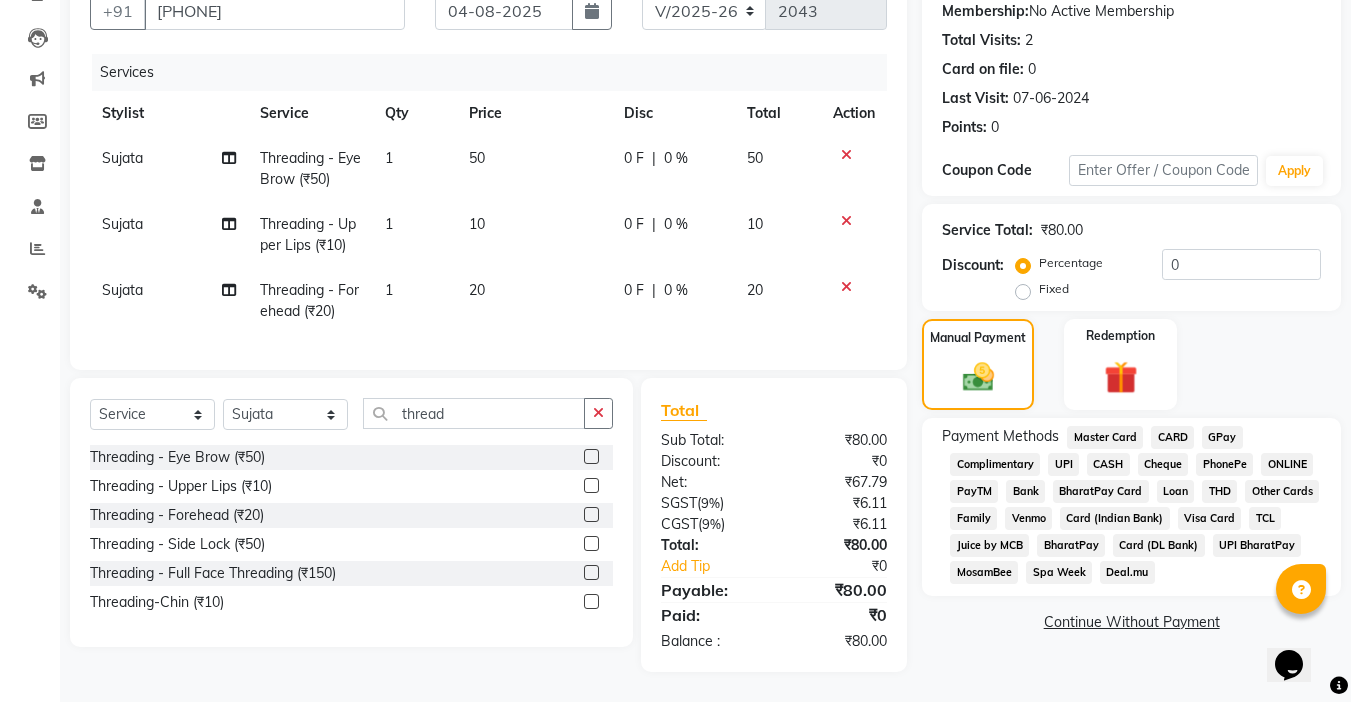 click on "CASH" 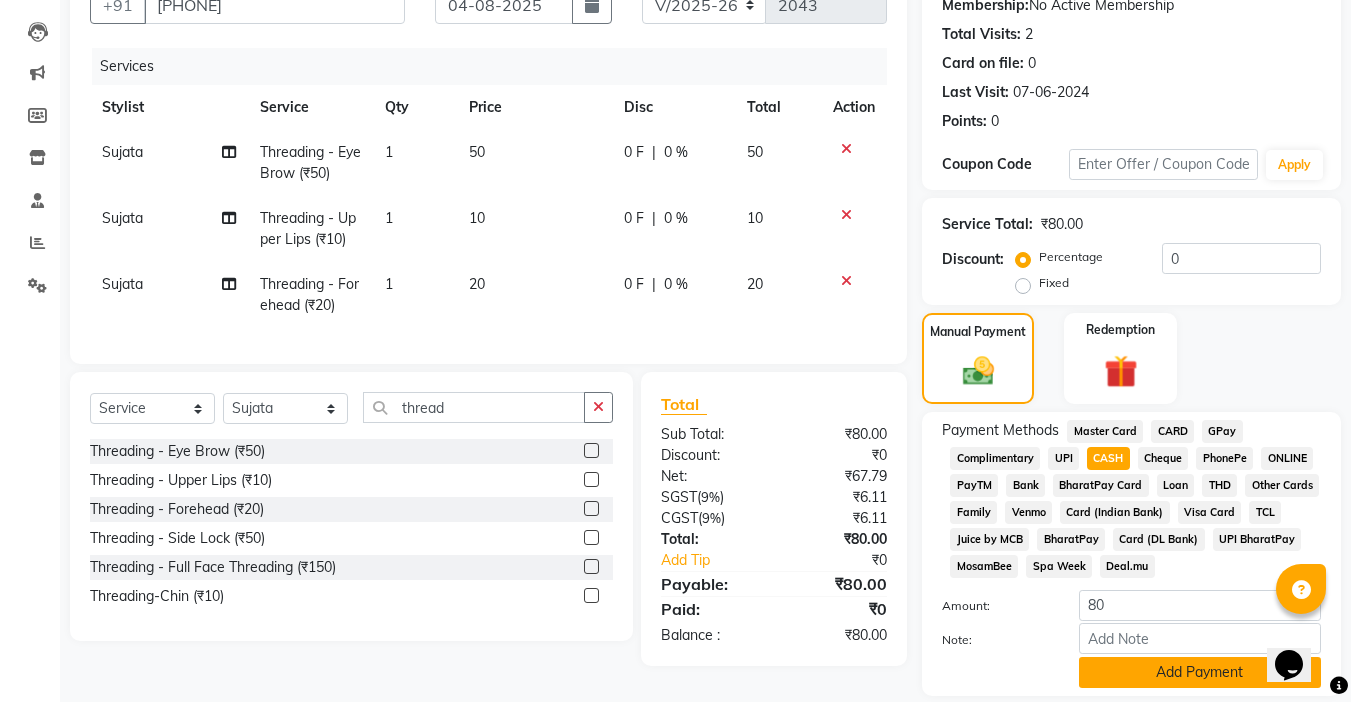 scroll, scrollTop: 265, scrollLeft: 0, axis: vertical 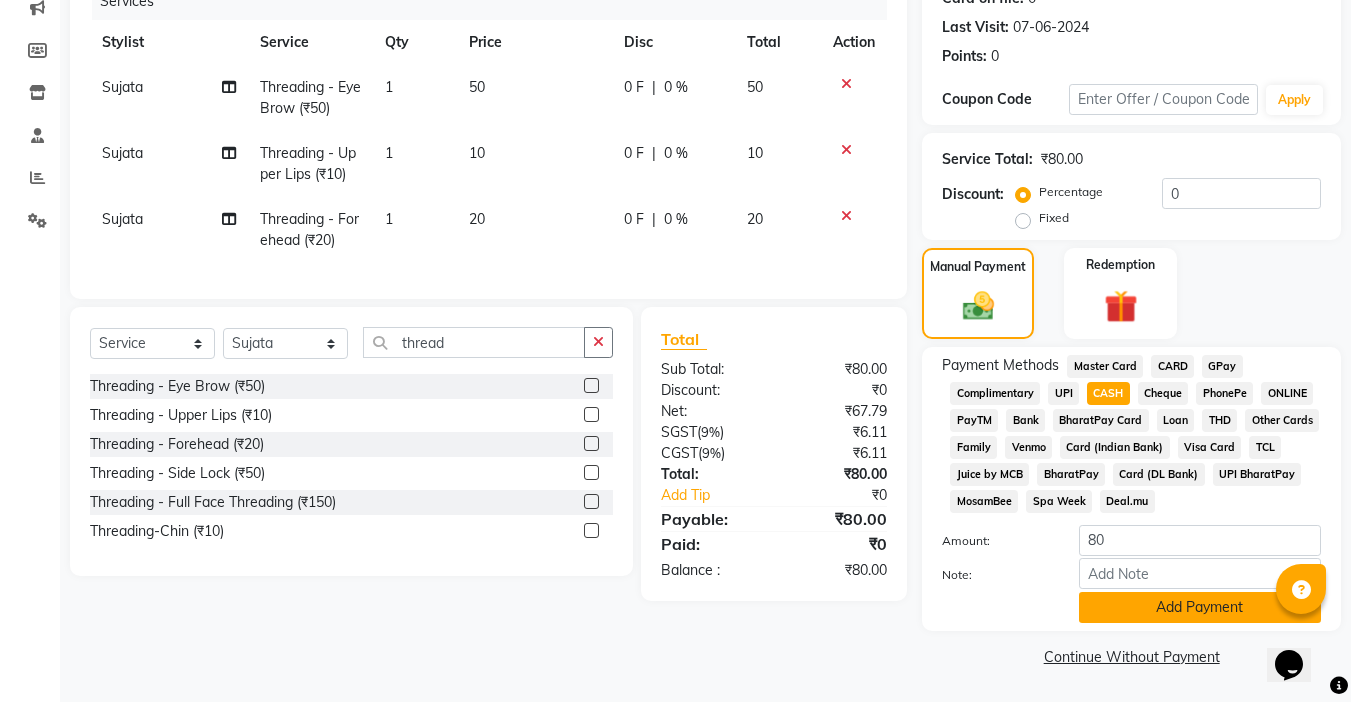 click on "Add Payment" 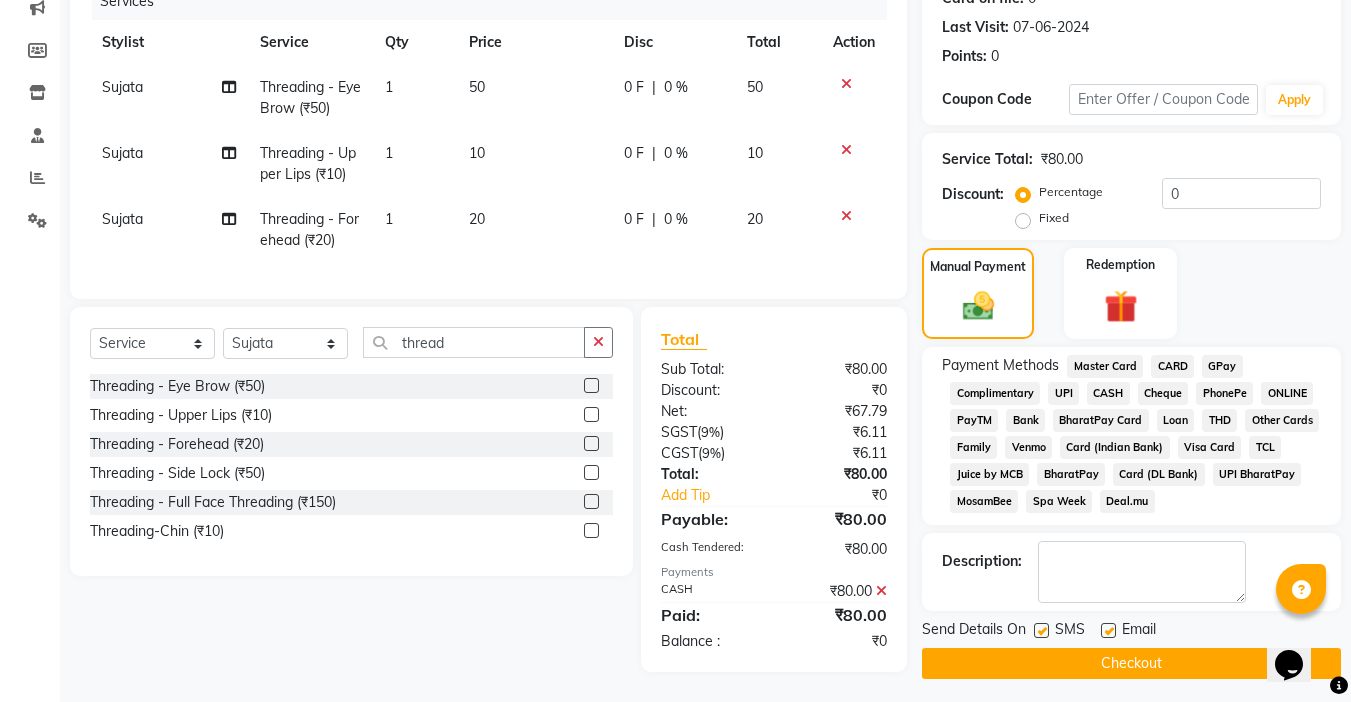 click 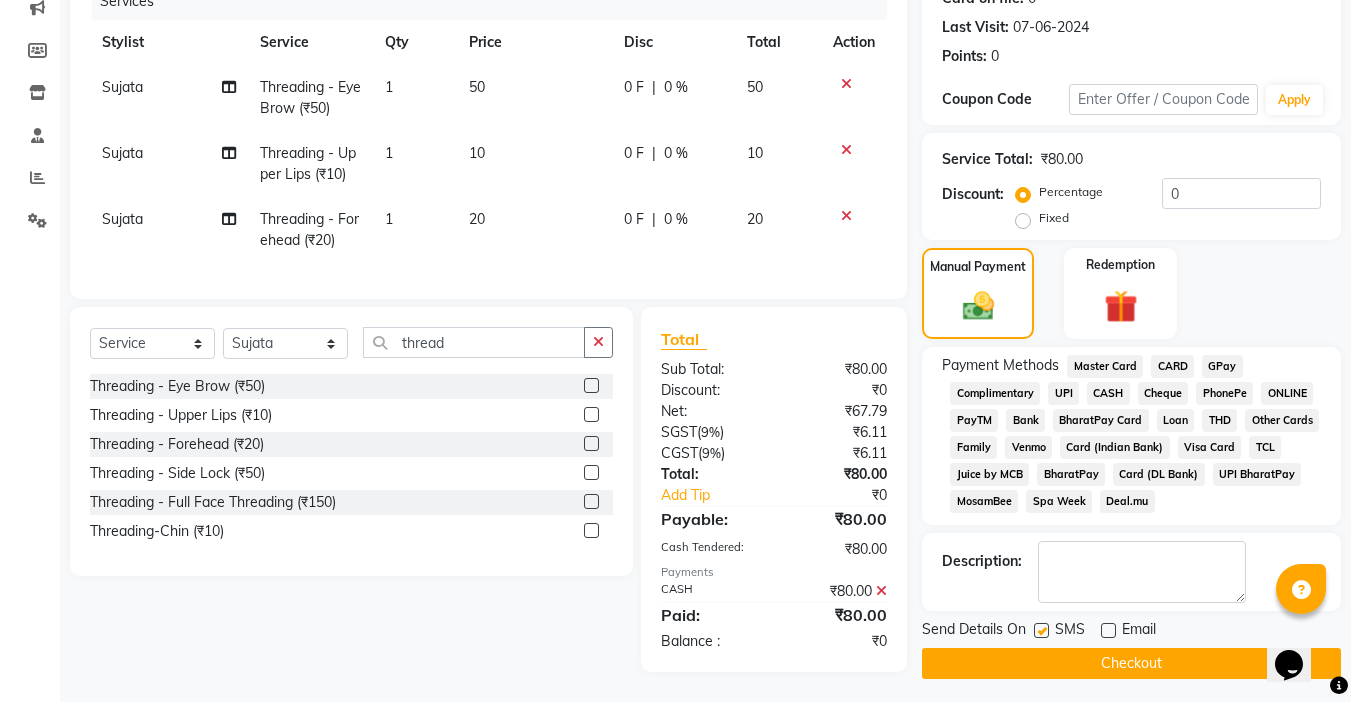 click 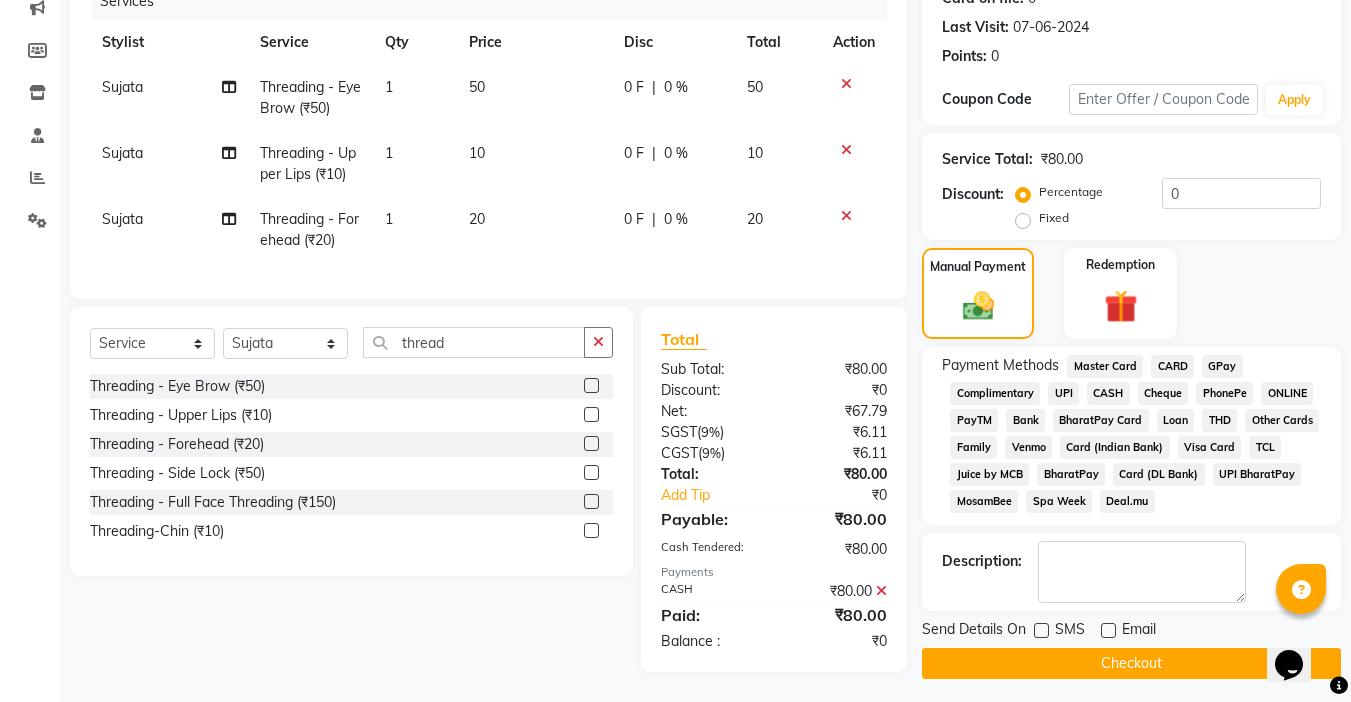 click on "Checkout" 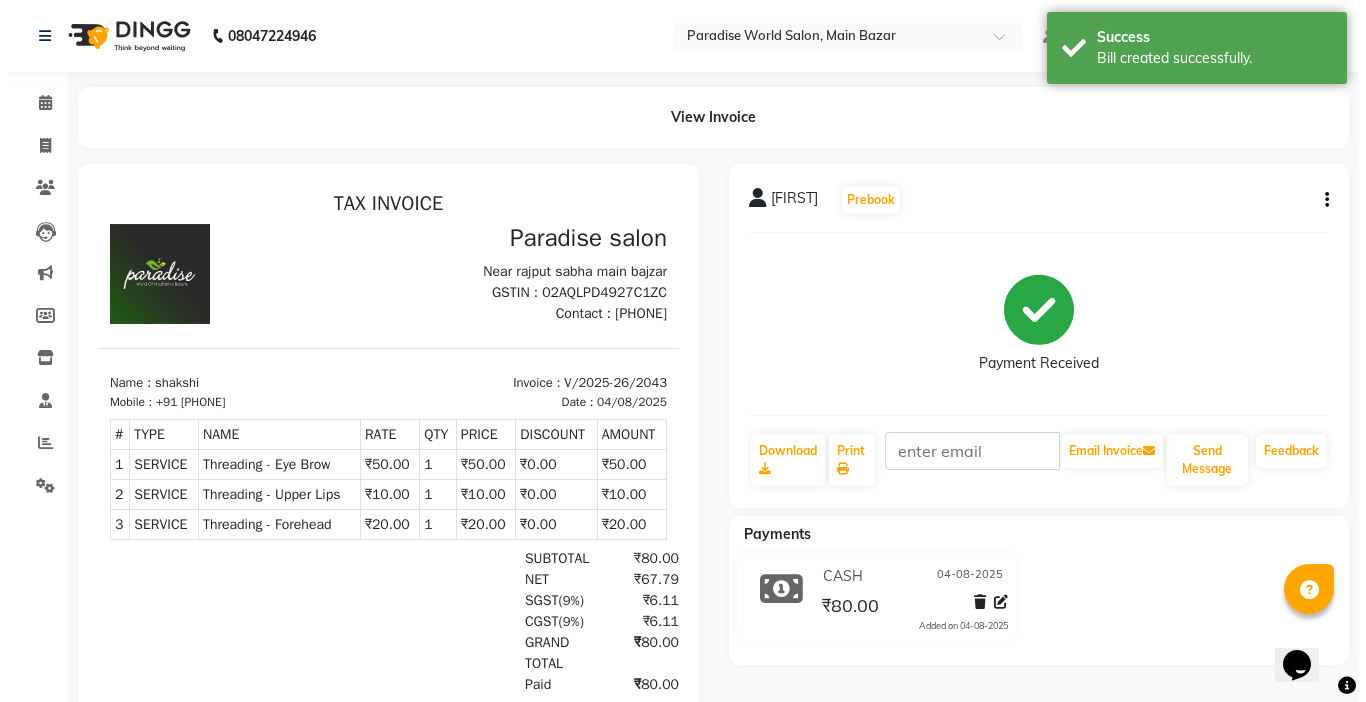 scroll, scrollTop: 0, scrollLeft: 0, axis: both 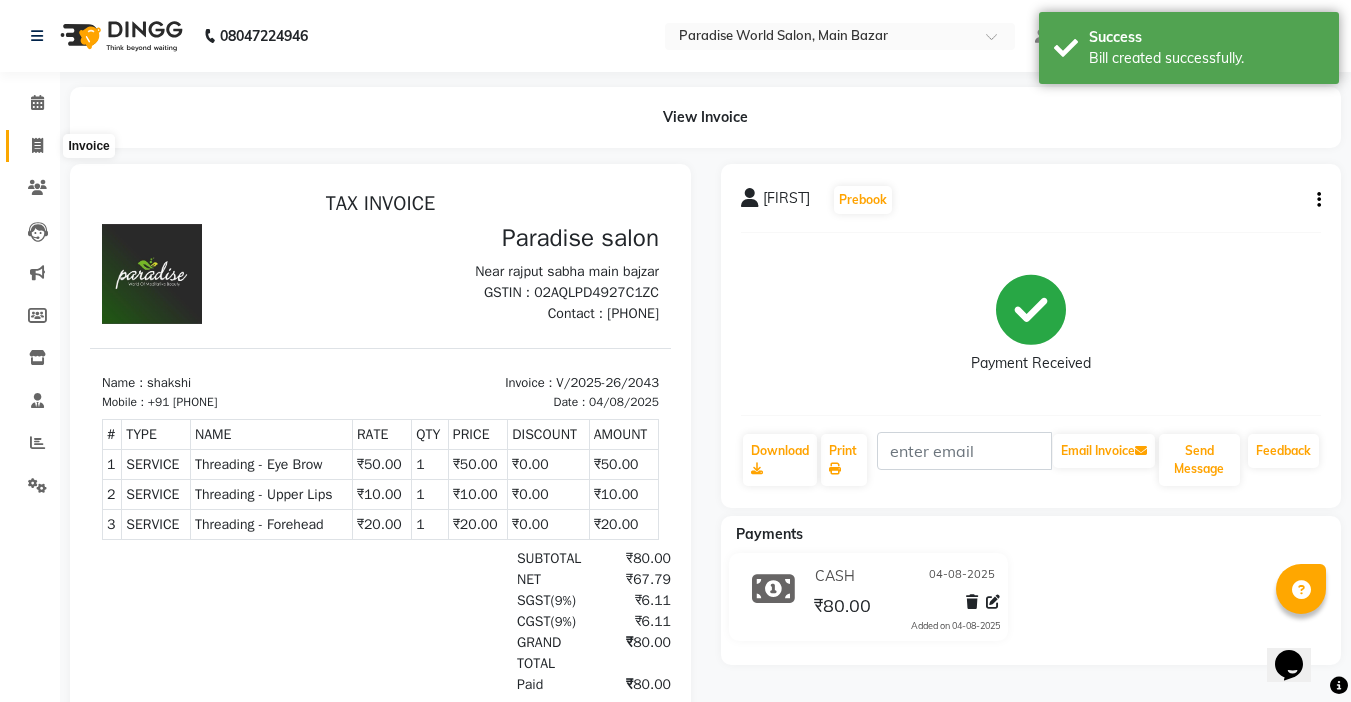 click 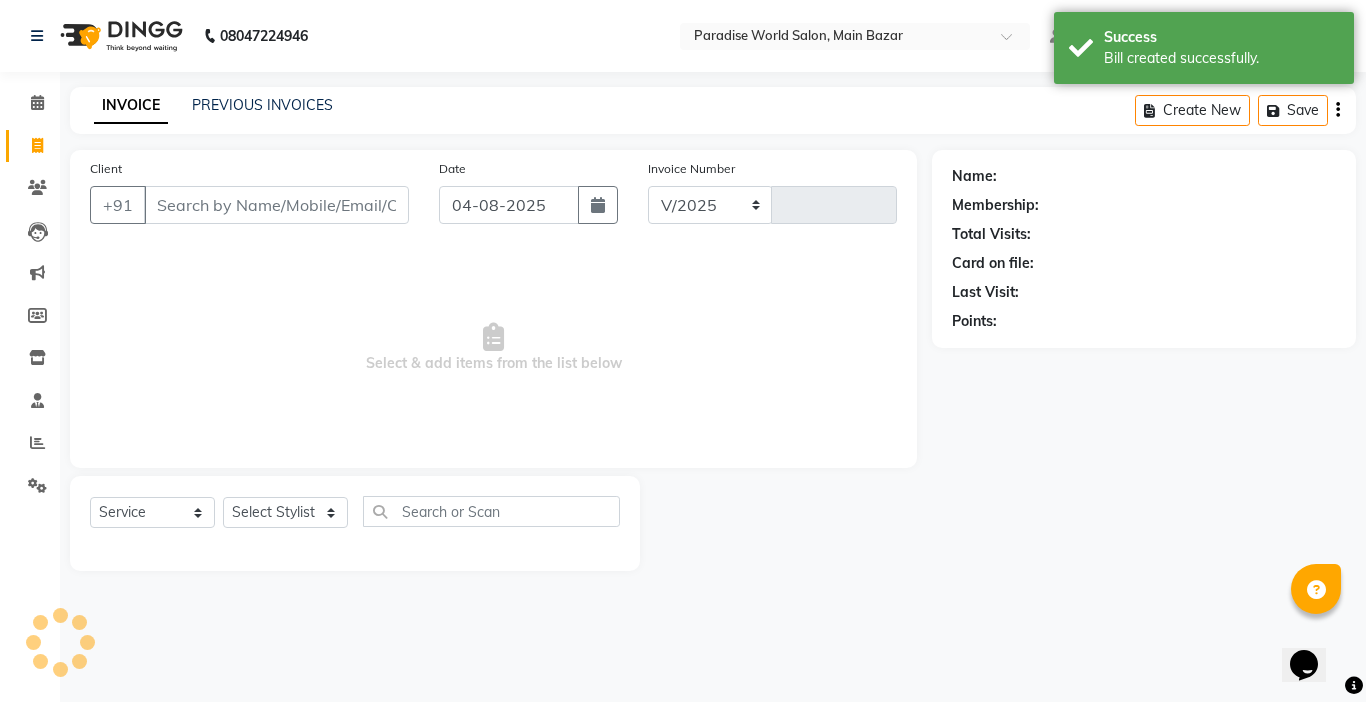 select on "4451" 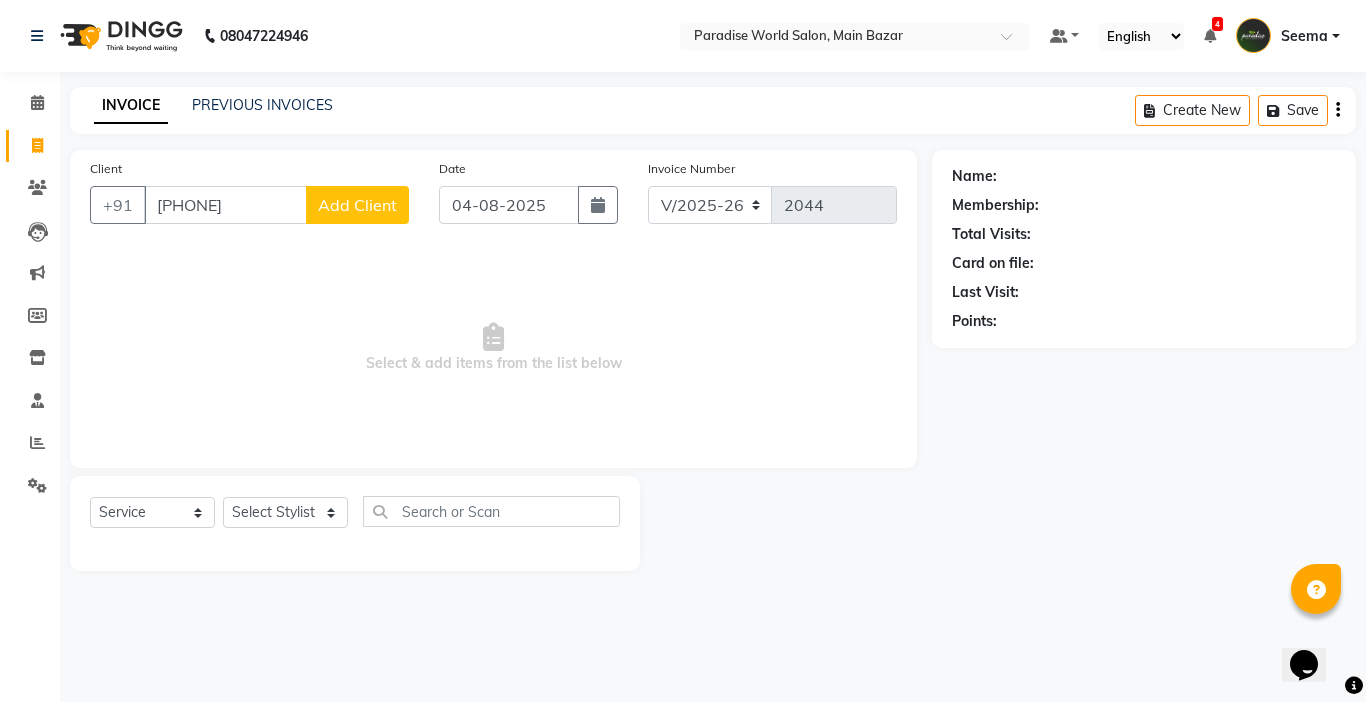 type on "[PHONE]" 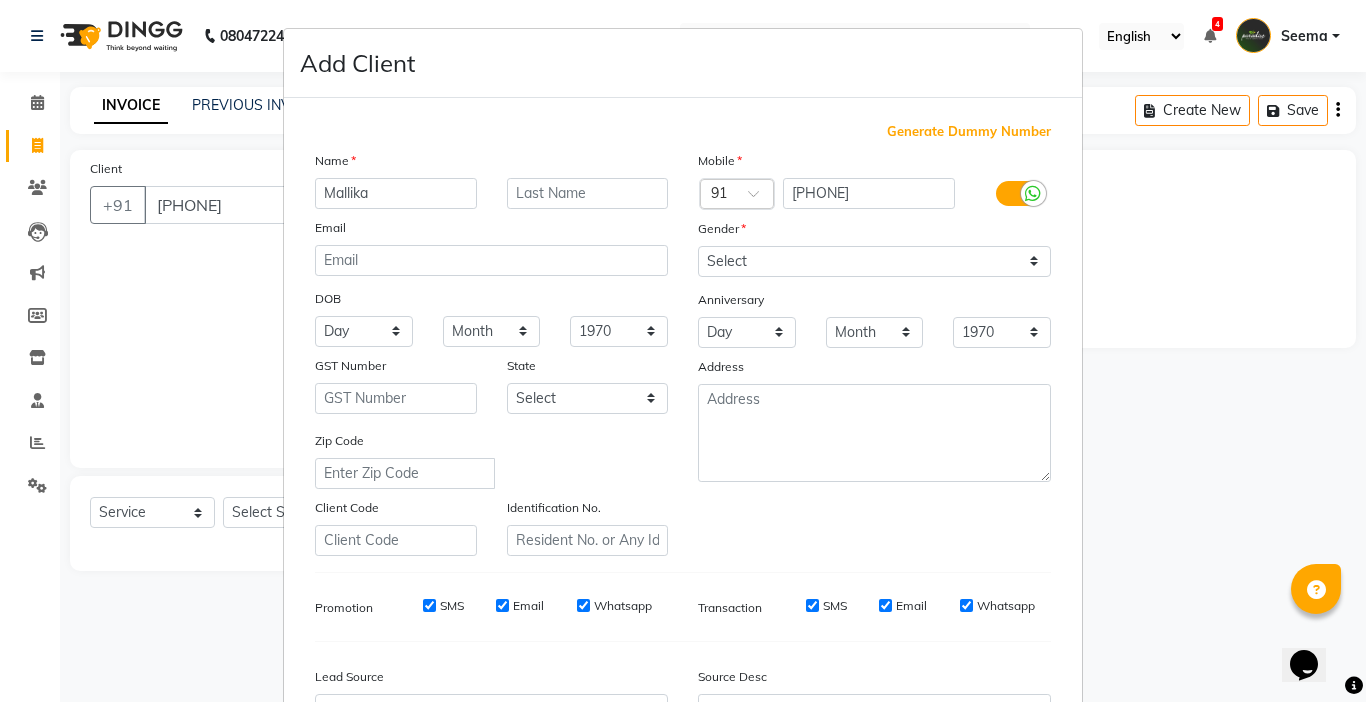 type on "Mallika" 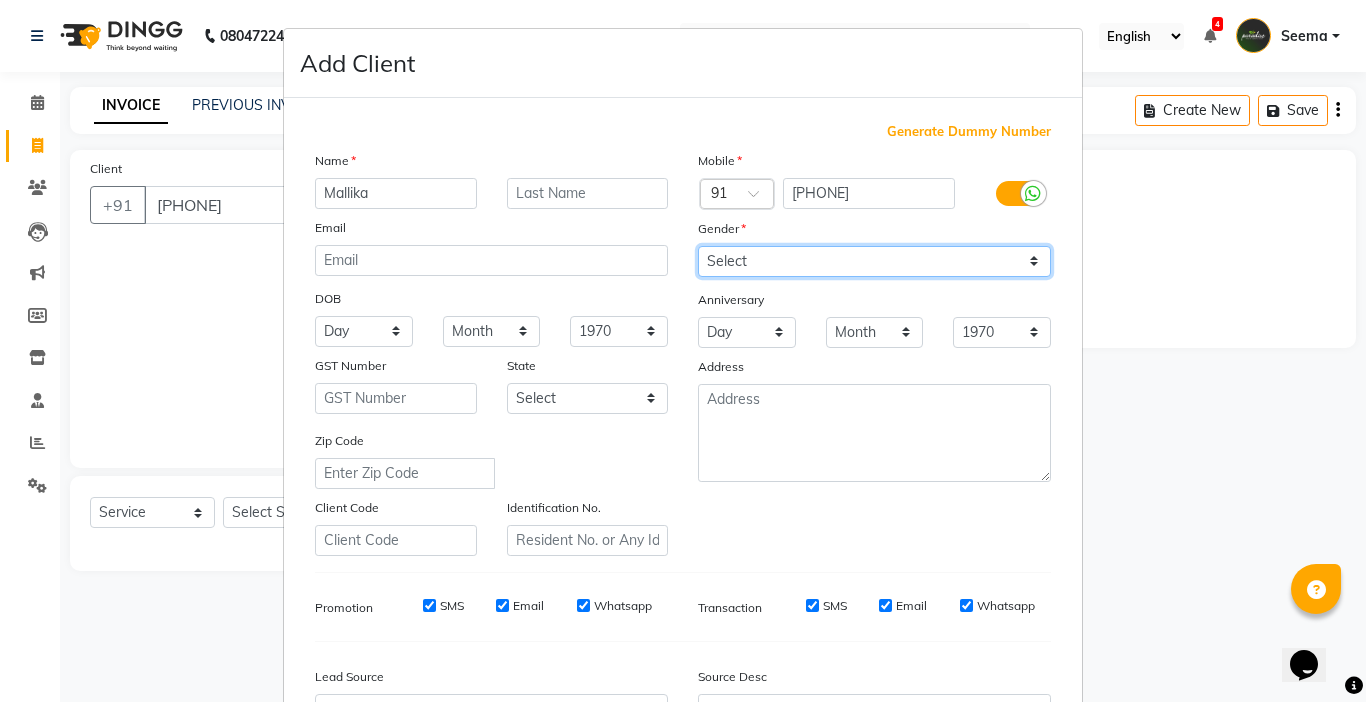 click on "Select Male Female Other Prefer Not To Say" at bounding box center (874, 261) 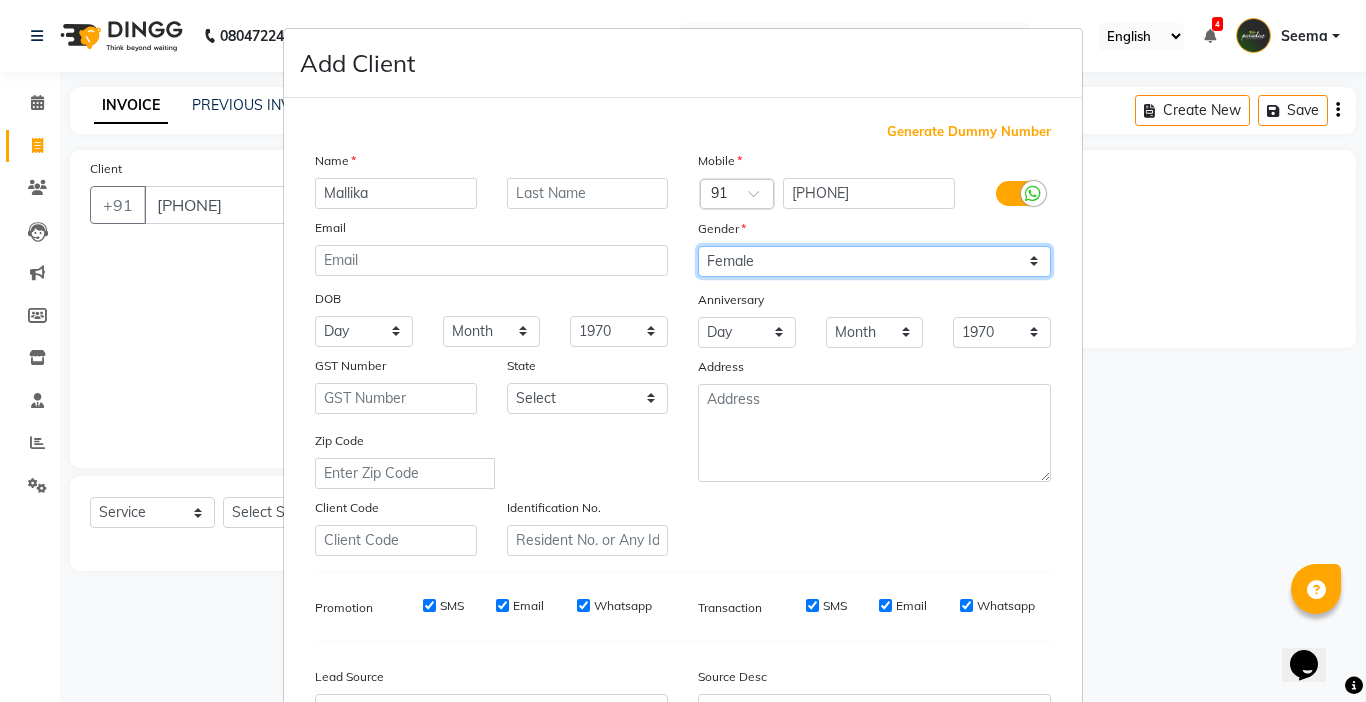 click on "Select Male Female Other Prefer Not To Say" at bounding box center (874, 261) 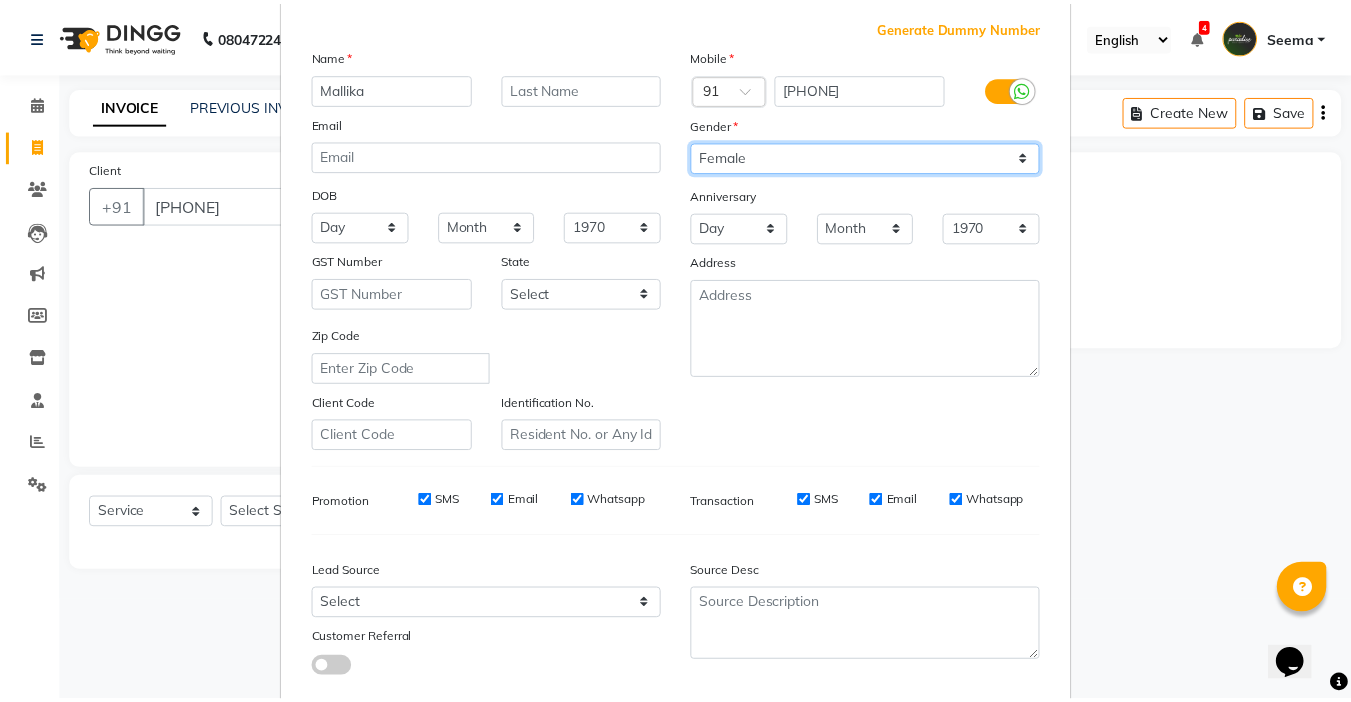 scroll, scrollTop: 221, scrollLeft: 0, axis: vertical 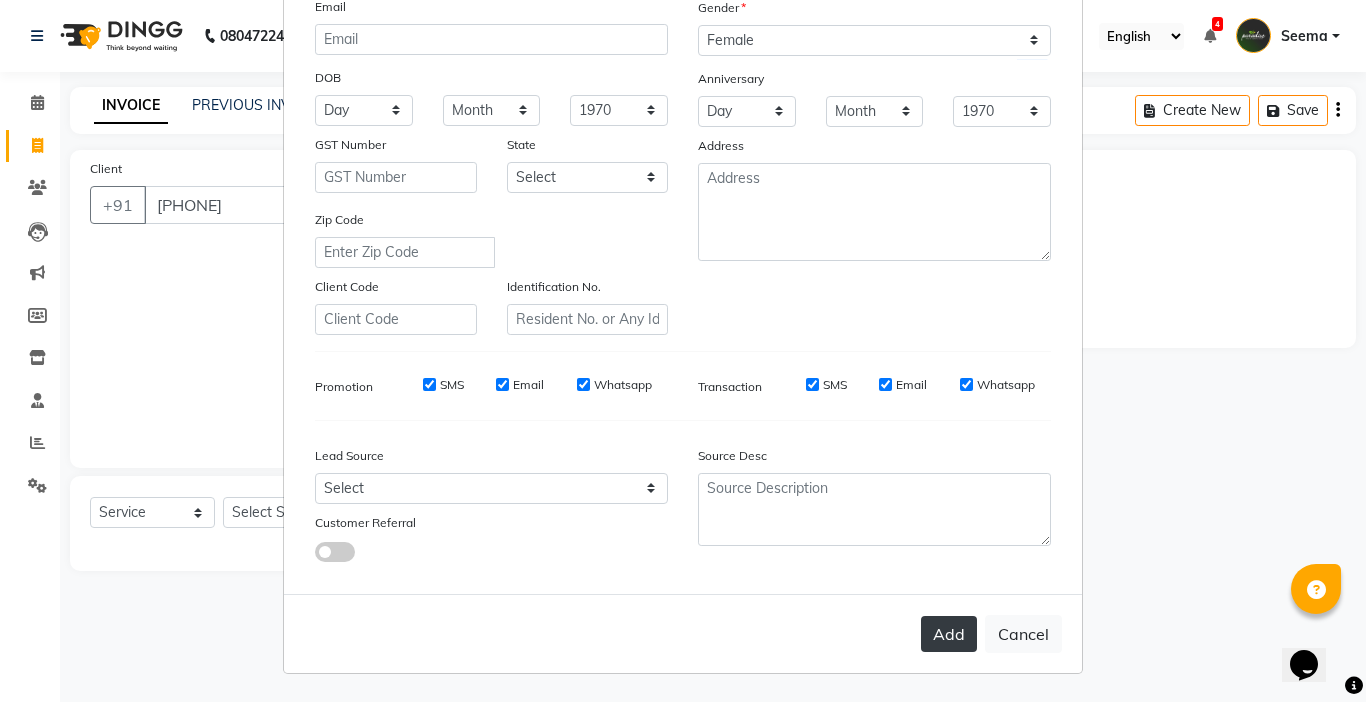 click on "Add" at bounding box center [949, 634] 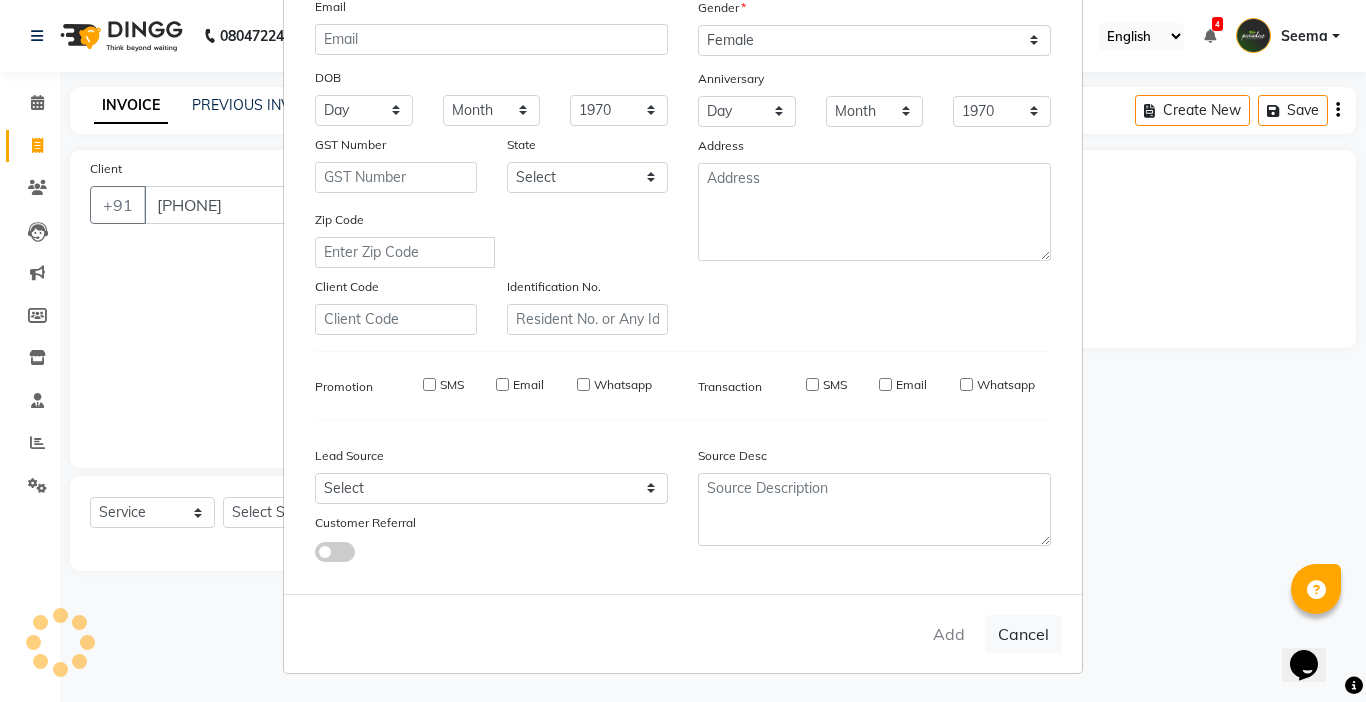type 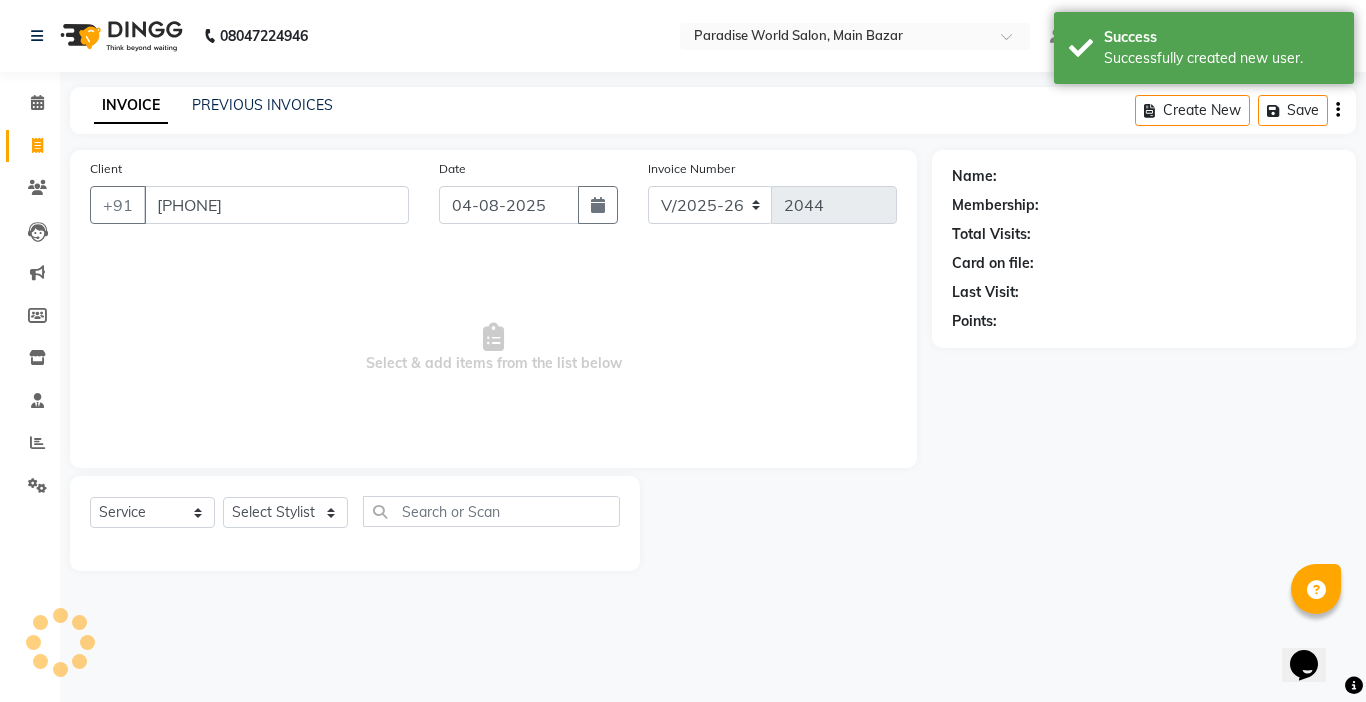 select on "1: Object" 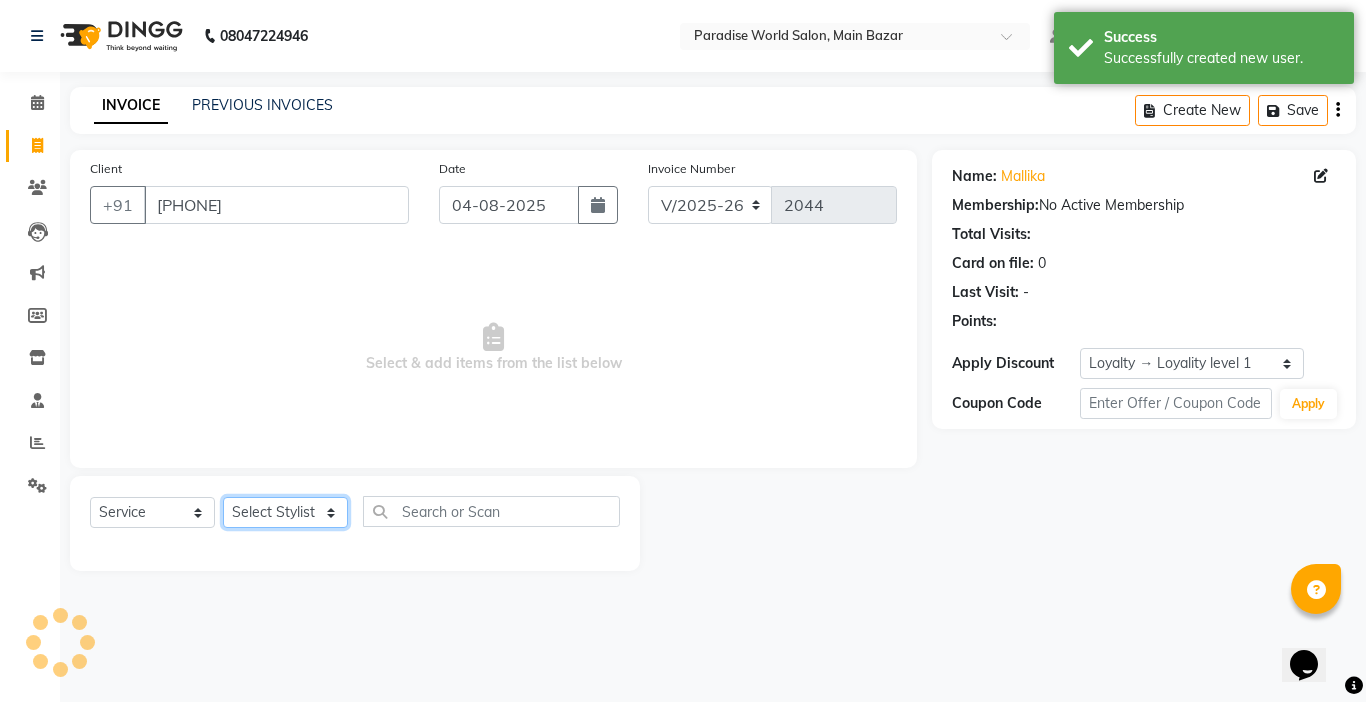 click on "Select Stylist Abby aman  Anil anku Bobby company Deepak Deepika Gourav Heena ishu Jagdeesh kanchan Love preet Maddy Manpreet student Meenu Naina Nikita Palak Palak Sharma Radika Rajneesh Student Seema Shagun Shifali - Student Shweta  Sujata Surinder Paul Vansh Vikas Vishal" 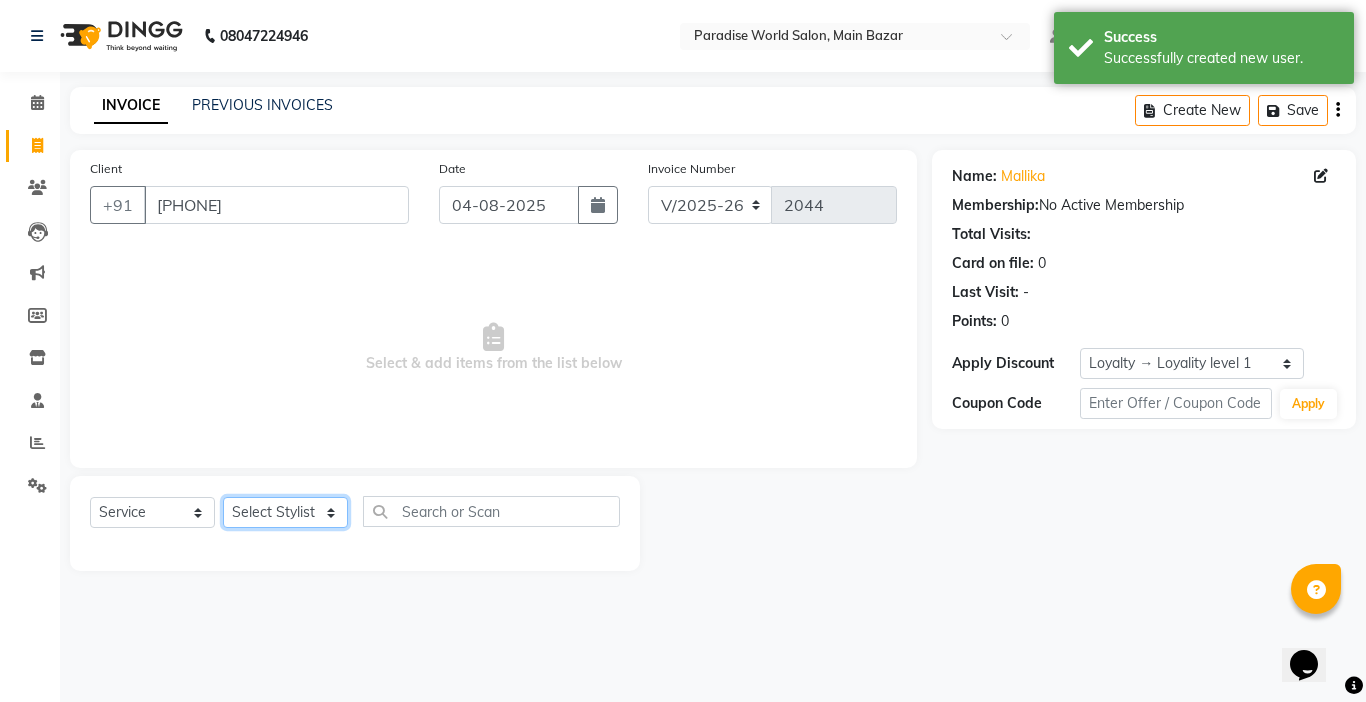 select on "24941" 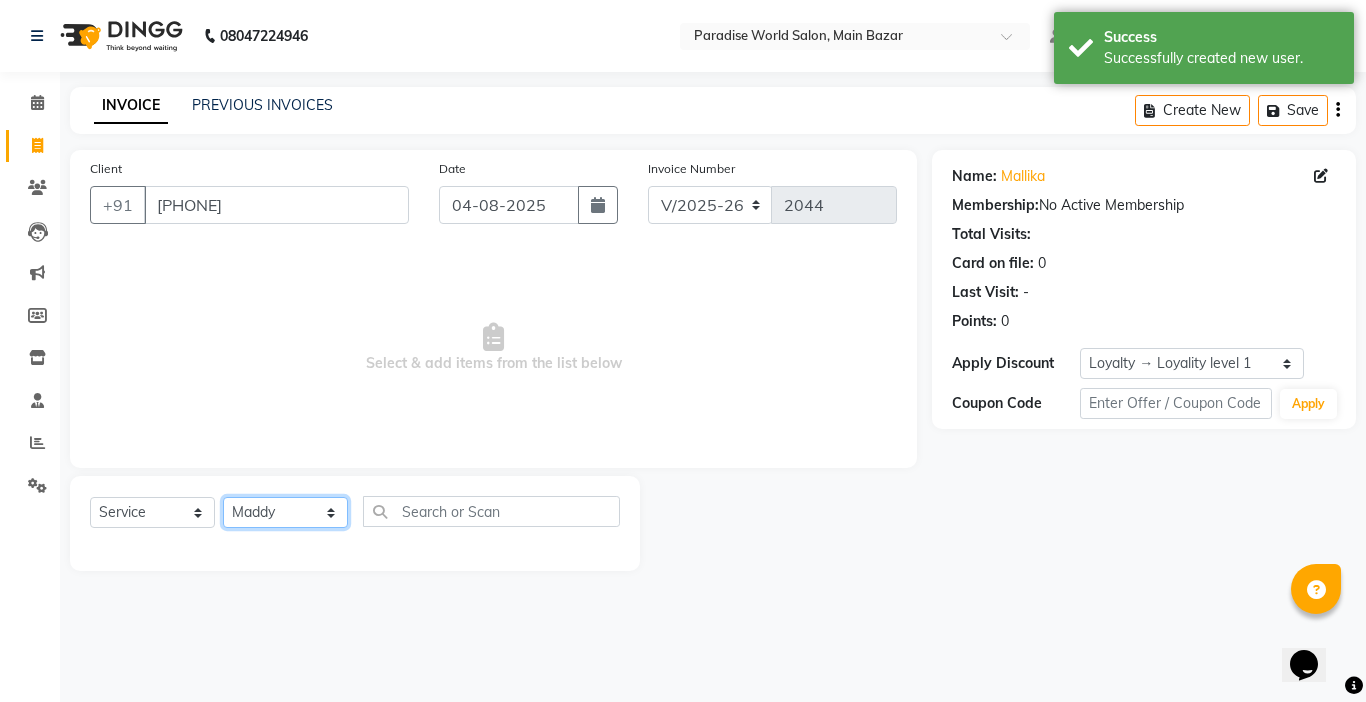 click on "Select Stylist Abby aman  Anil anku Bobby company Deepak Deepika Gourav Heena ishu Jagdeesh kanchan Love preet Maddy Manpreet student Meenu Naina Nikita Palak Palak Sharma Radika Rajneesh Student Seema Shagun Shifali - Student Shweta  Sujata Surinder Paul Vansh Vikas Vishal" 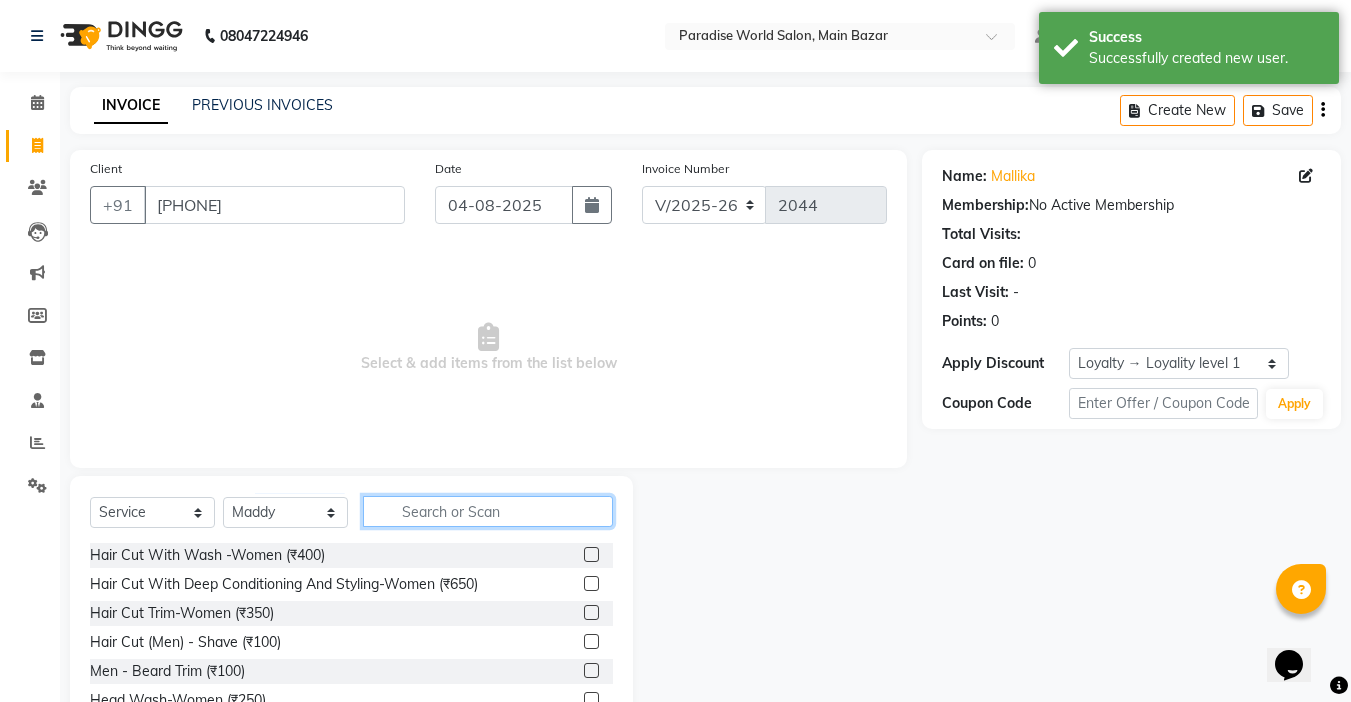 click 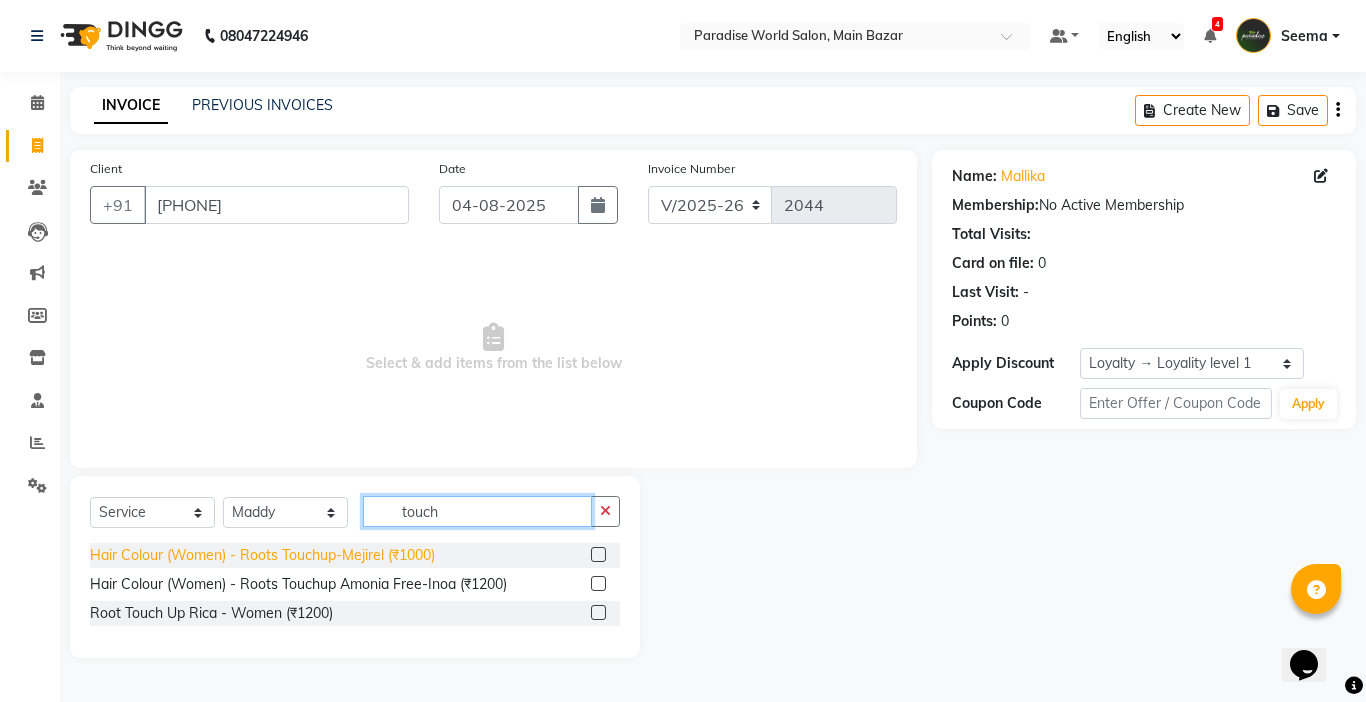 type on "touch" 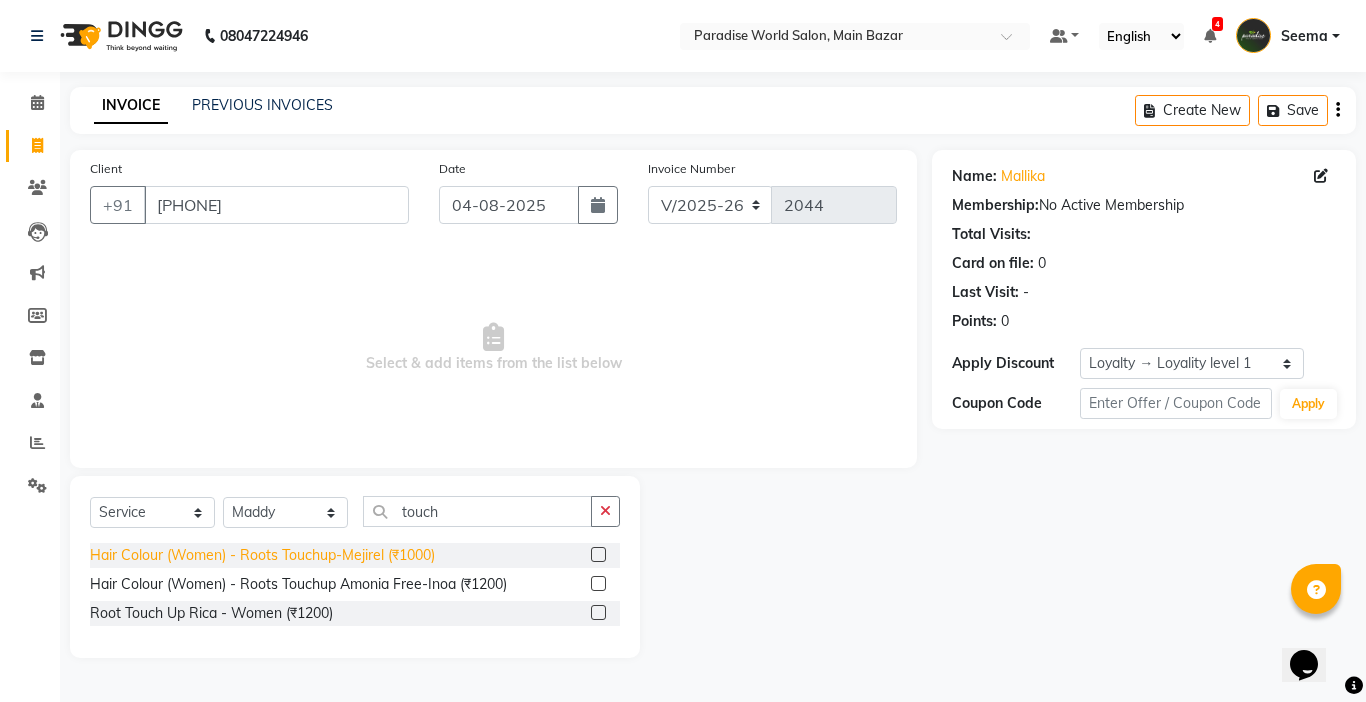 click on "Hair Colour  (Women)  -  Roots Touchup-Mejirel (₹1000)" 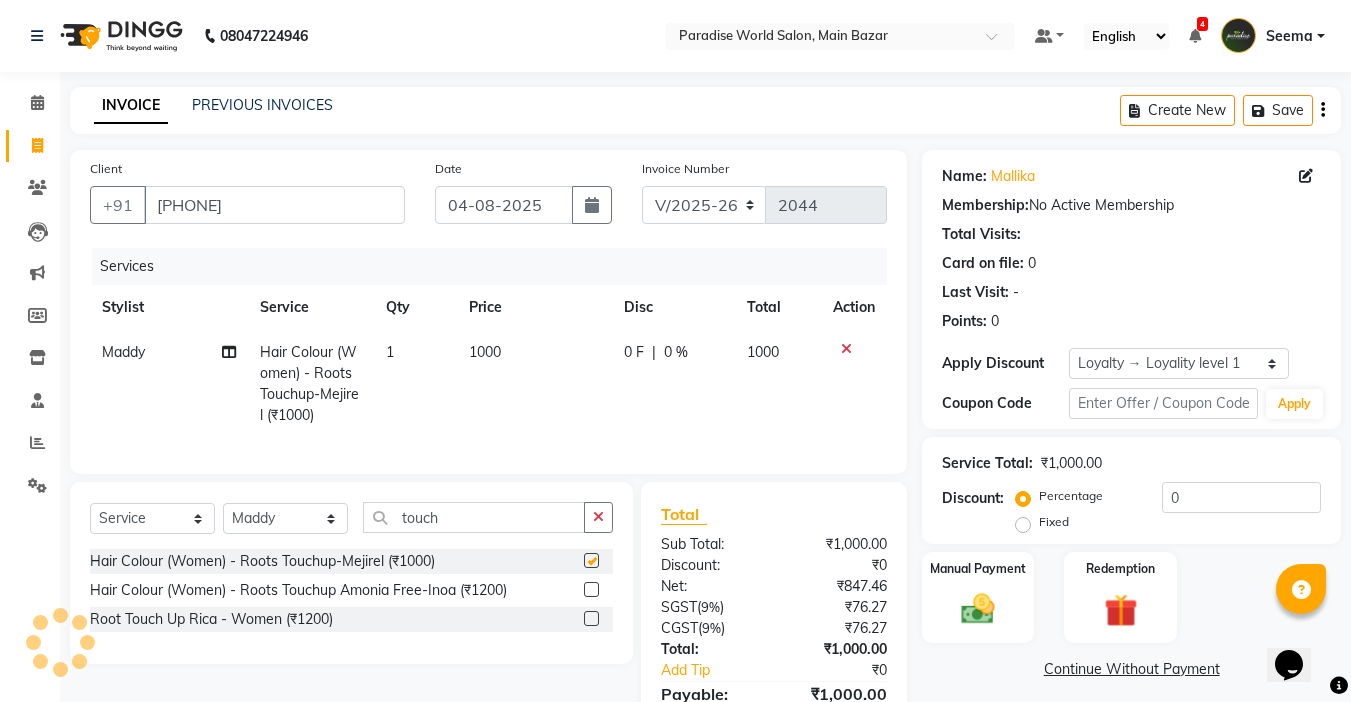 checkbox on "false" 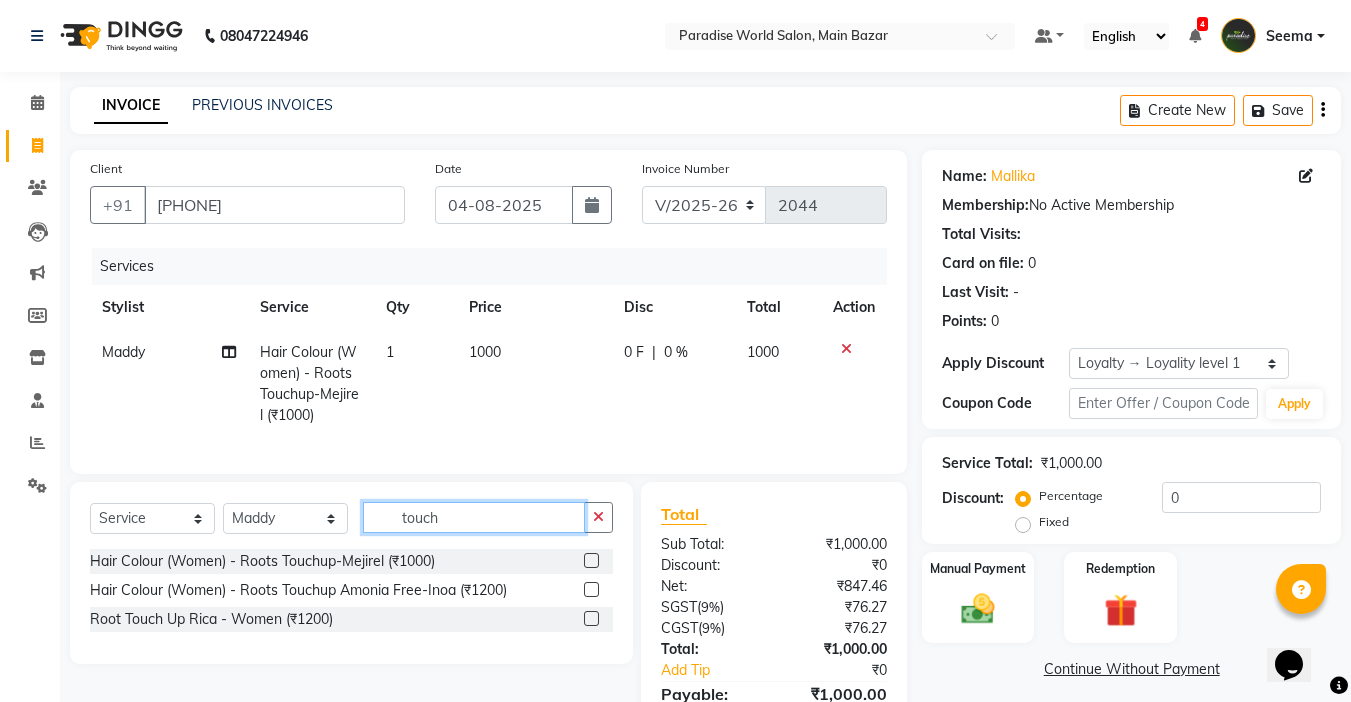 drag, startPoint x: 469, startPoint y: 538, endPoint x: 313, endPoint y: 537, distance: 156.0032 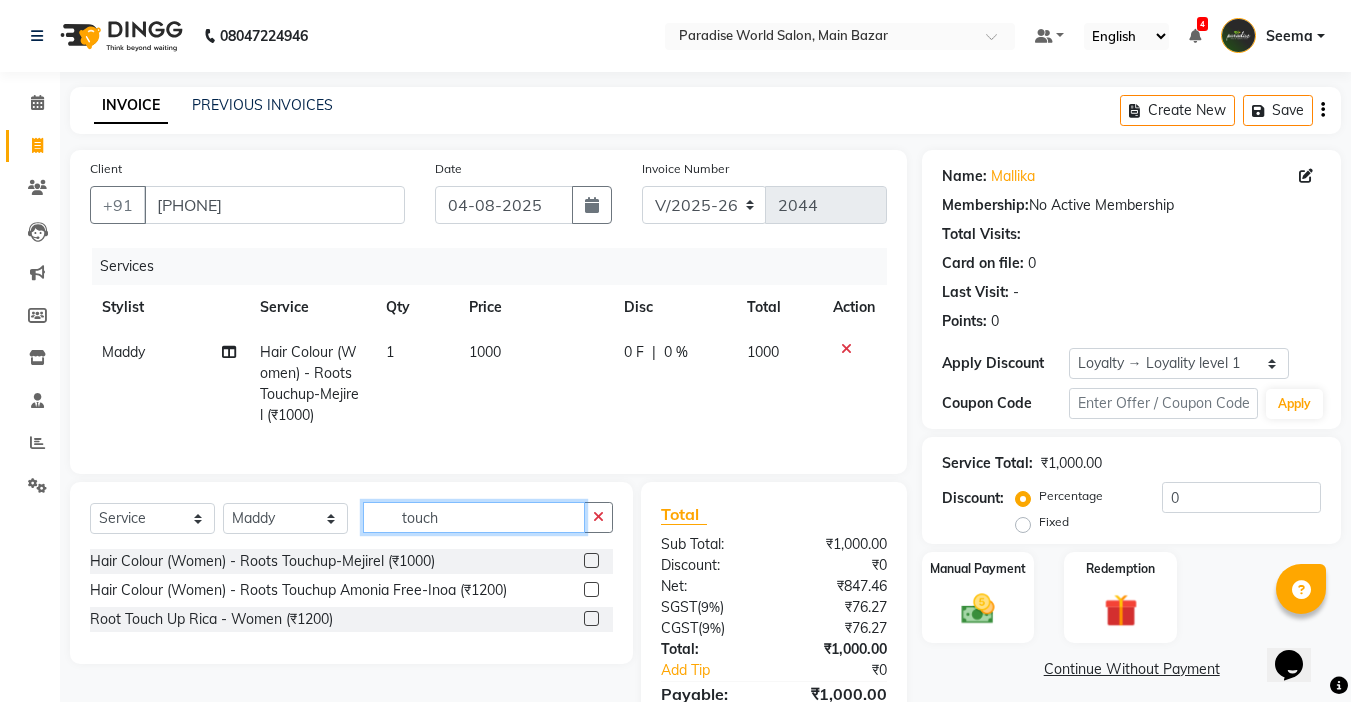 type on "n" 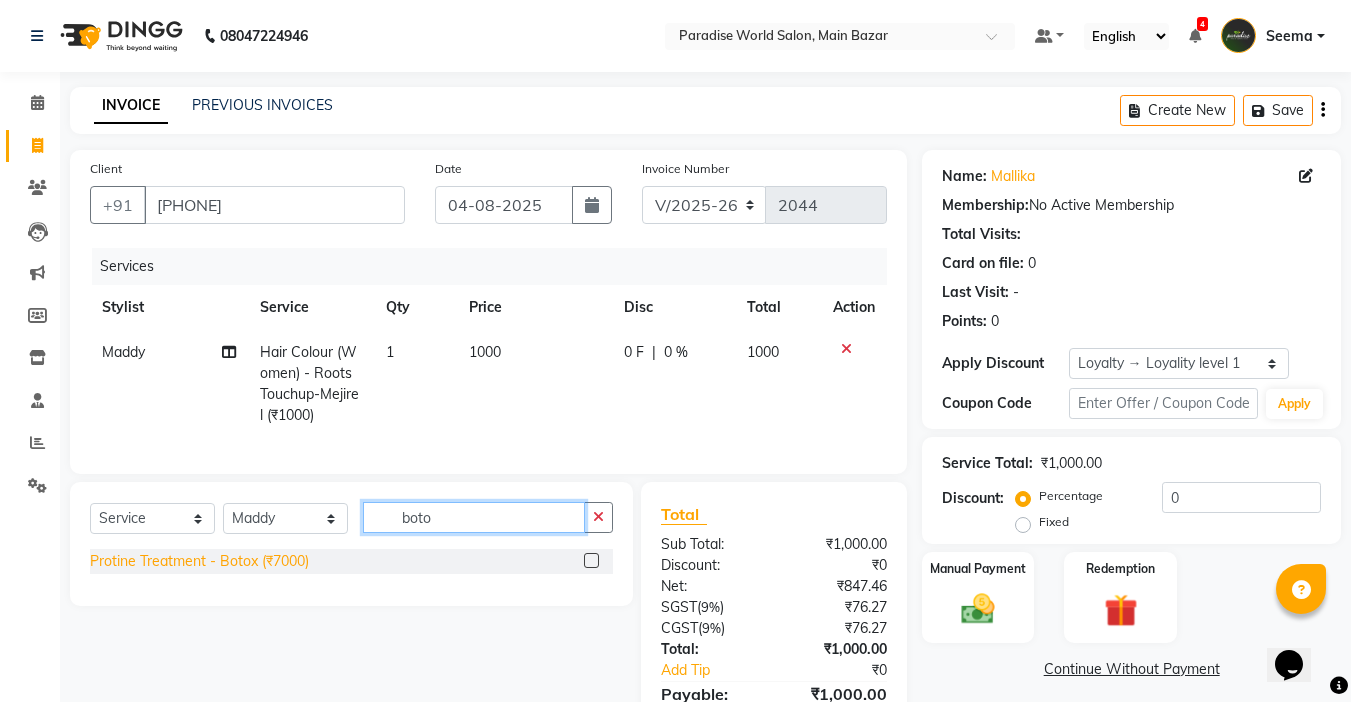 type on "boto" 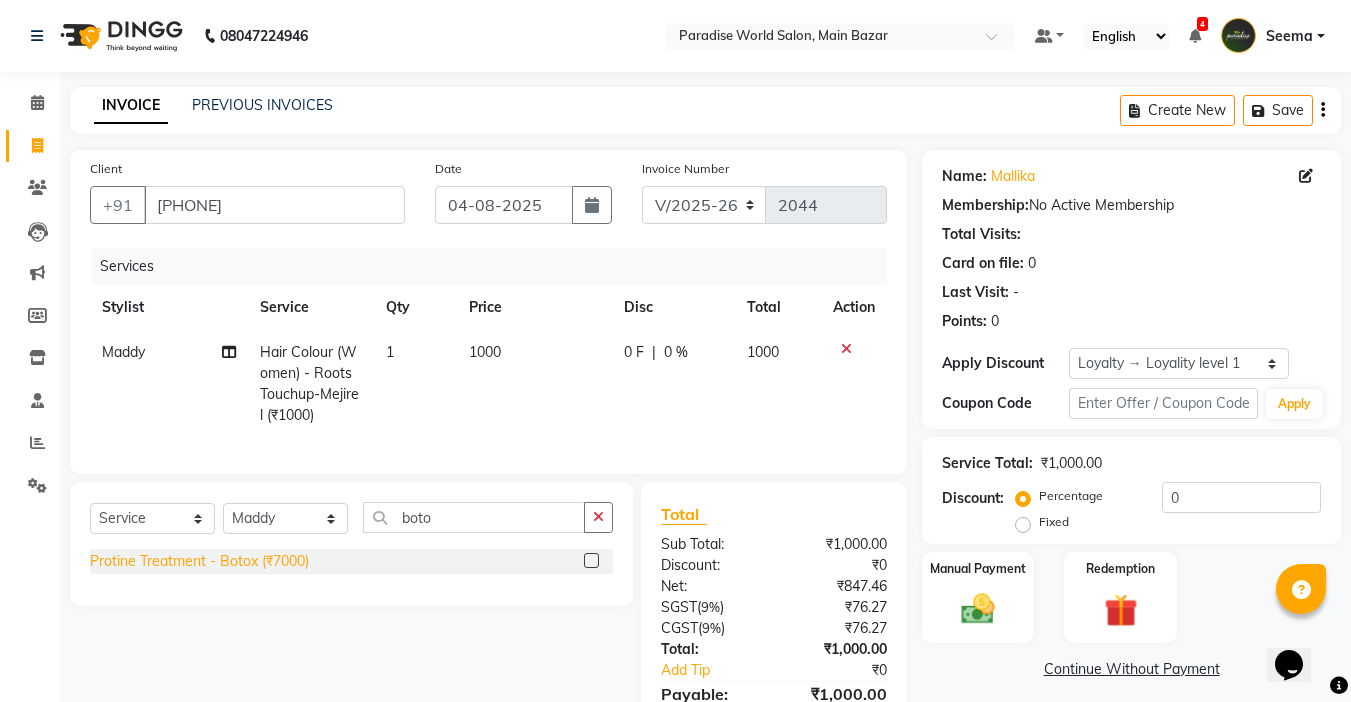 click on "Protine Treatment - Botox (₹7000)" 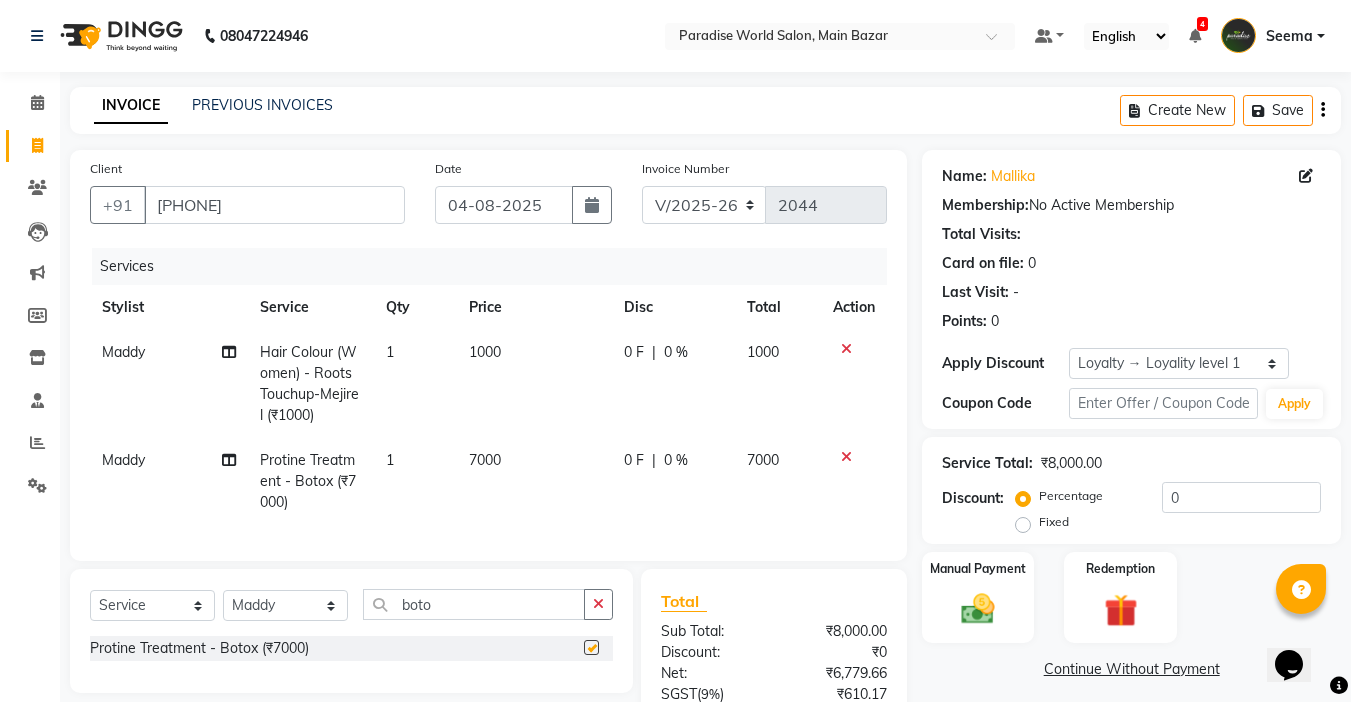 checkbox on "false" 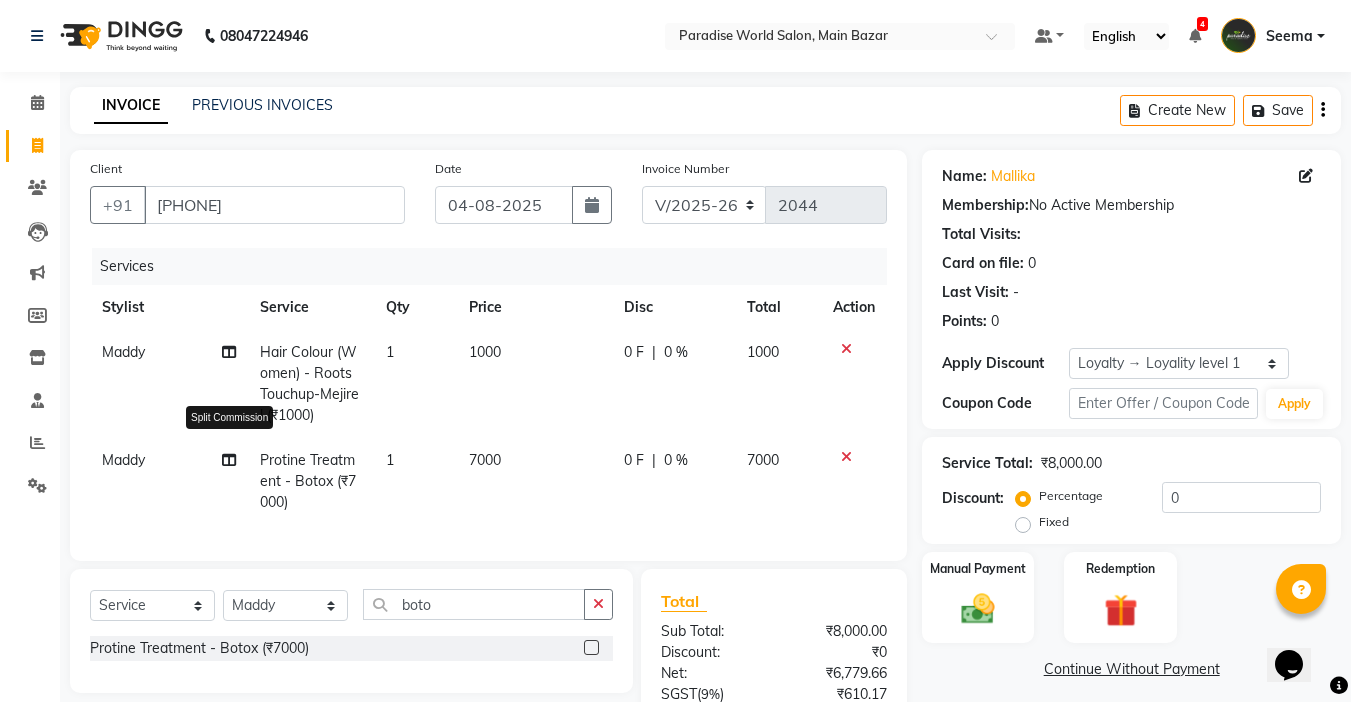 click 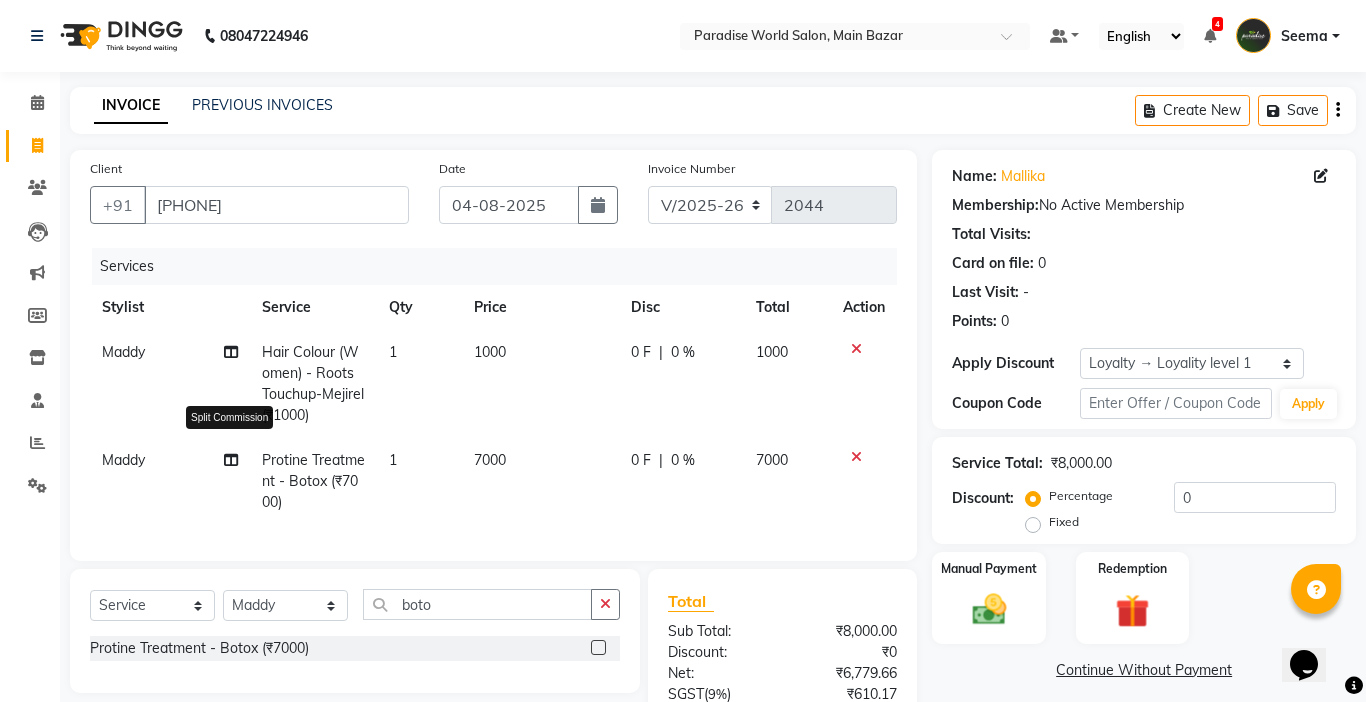 select on "24941" 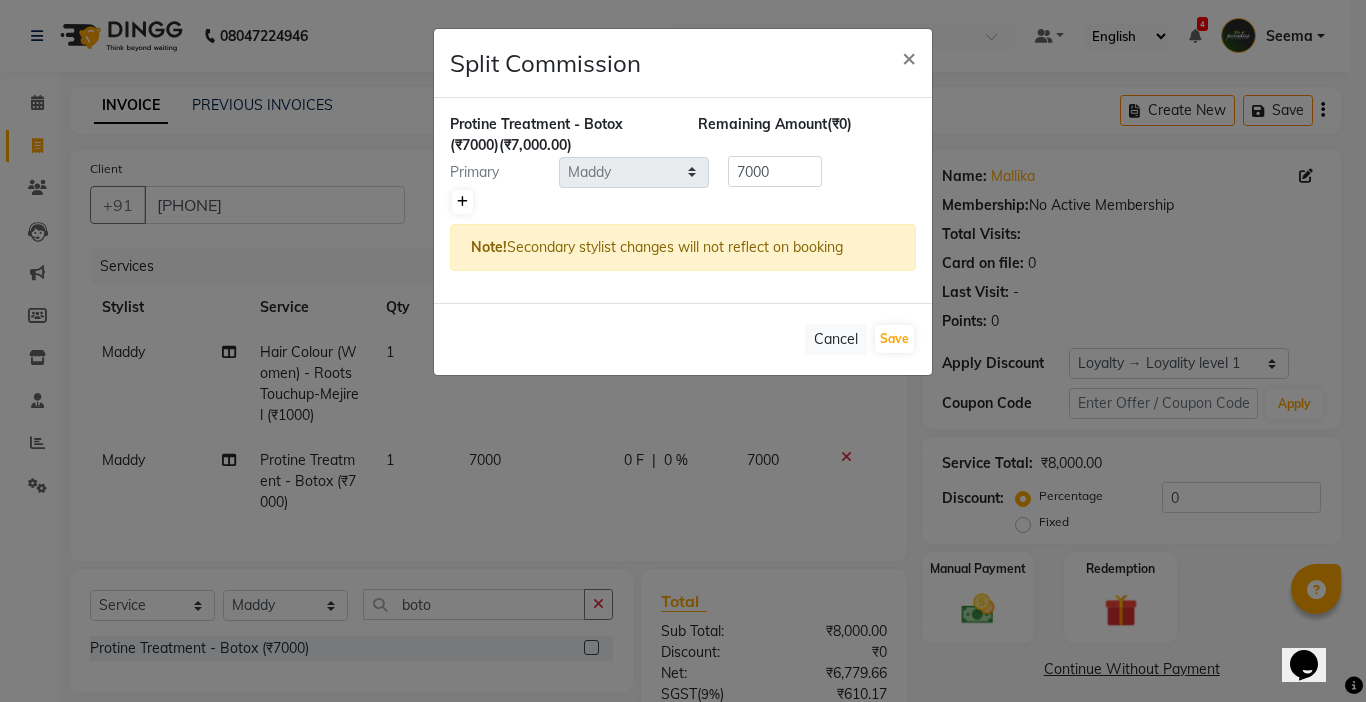 click 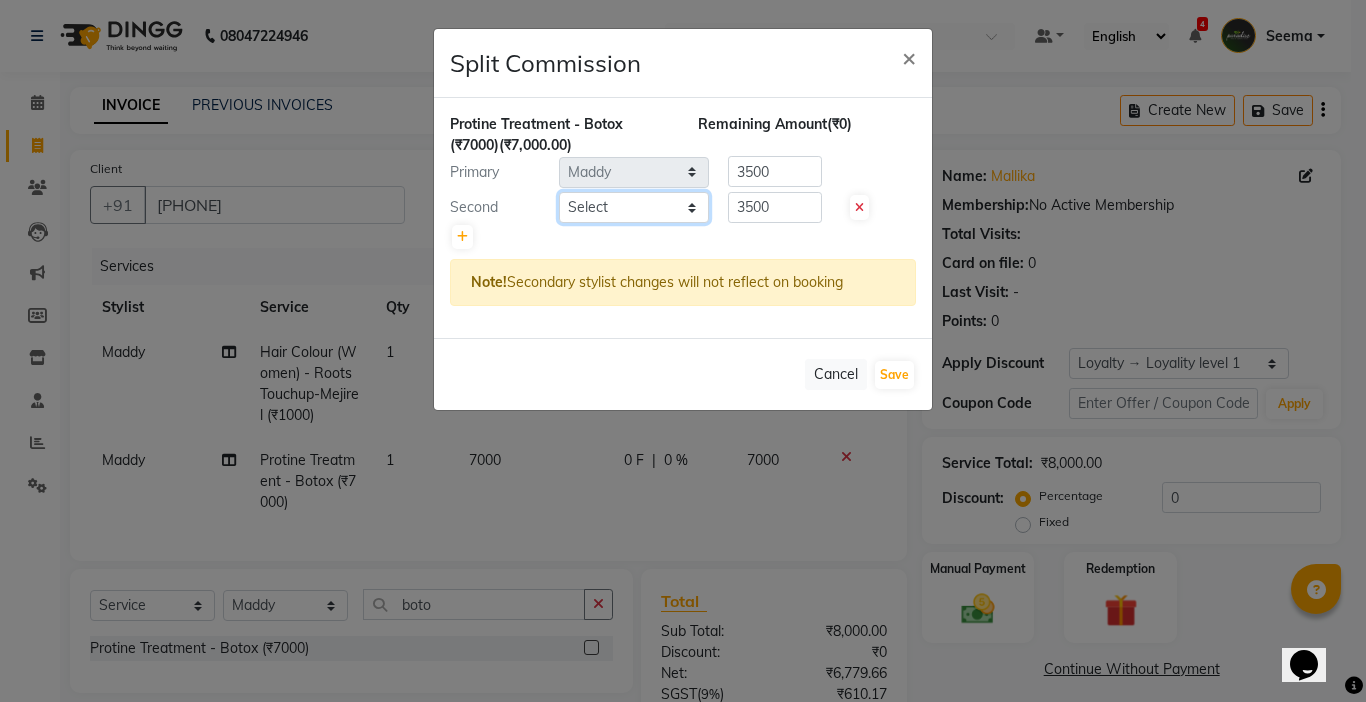 click on "Select  Abby   aman    Anil   anku   Bobby   company   Deepak   Deepika   Gourav   Heena   ishu   Jagdeesh   kanchan   Love preet   Maddy   Manpreet student   Meenu   Naina   Nikita   Palak   Palak Sharma   Radika   Rajneesh Student   Seema   Shagun   Shifali - Student   Shweta    Sujata   Surinder Paul   Vansh   Vikas   Vishal" 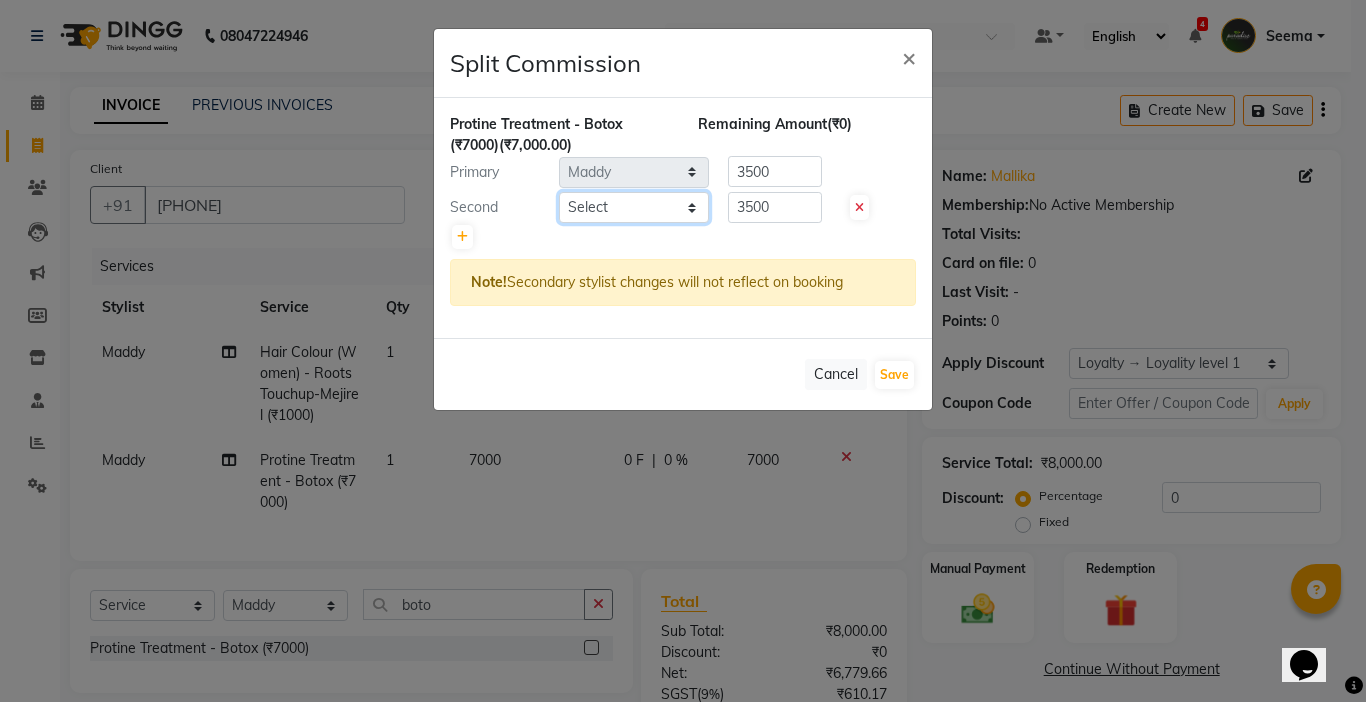select on "54032" 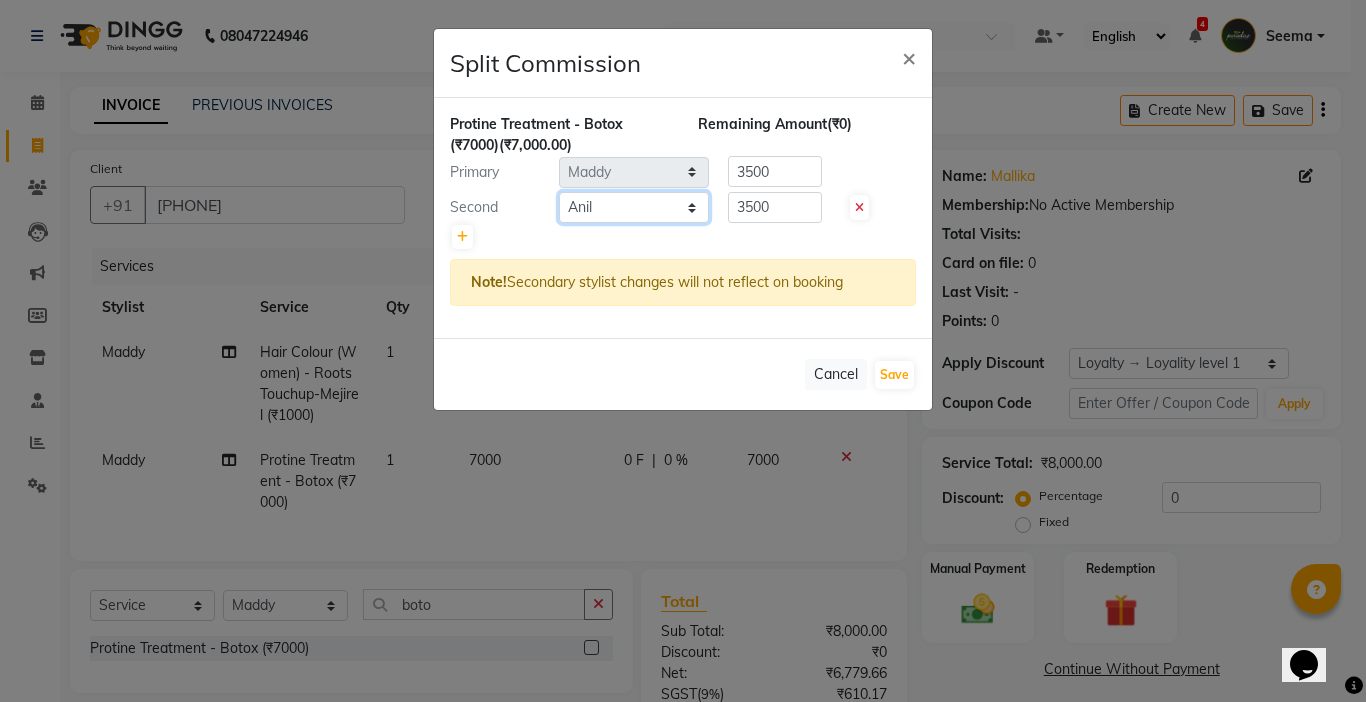 click on "Select  Abby   aman    Anil   anku   Bobby   company   Deepak   Deepika   Gourav   Heena   ishu   Jagdeesh   kanchan   Love preet   Maddy   Manpreet student   Meenu   Naina   Nikita   Palak   Palak Sharma   Radika   Rajneesh Student   Seema   Shagun   Shifali - Student   Shweta    Sujata   Surinder Paul   Vansh   Vikas   Vishal" 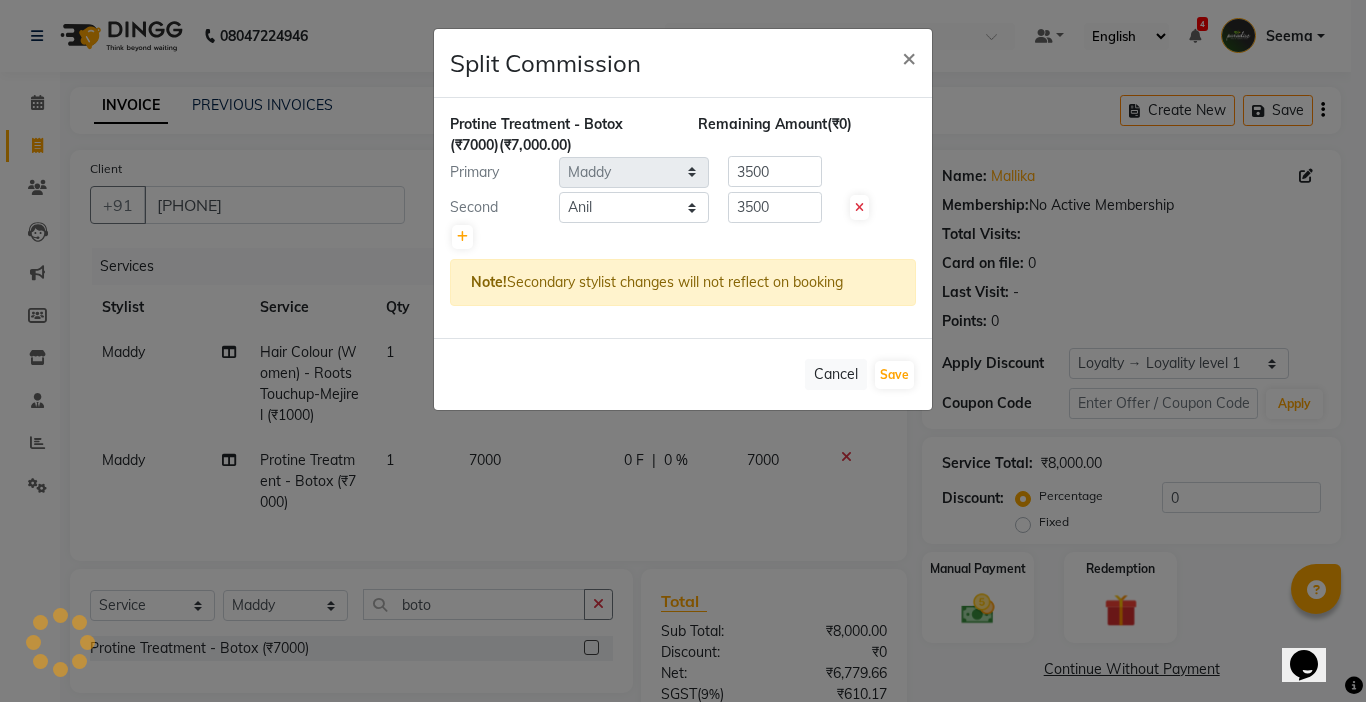 click on "Cancel   Save" 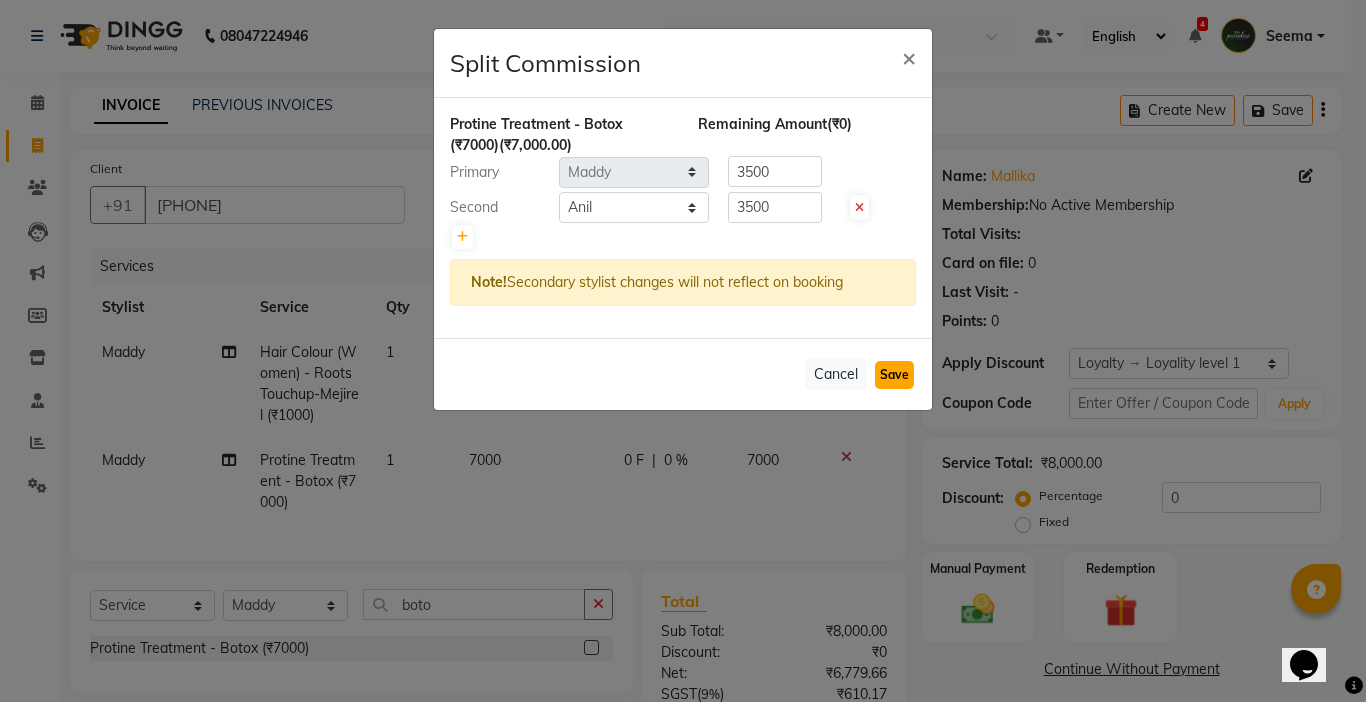 click on "Save" 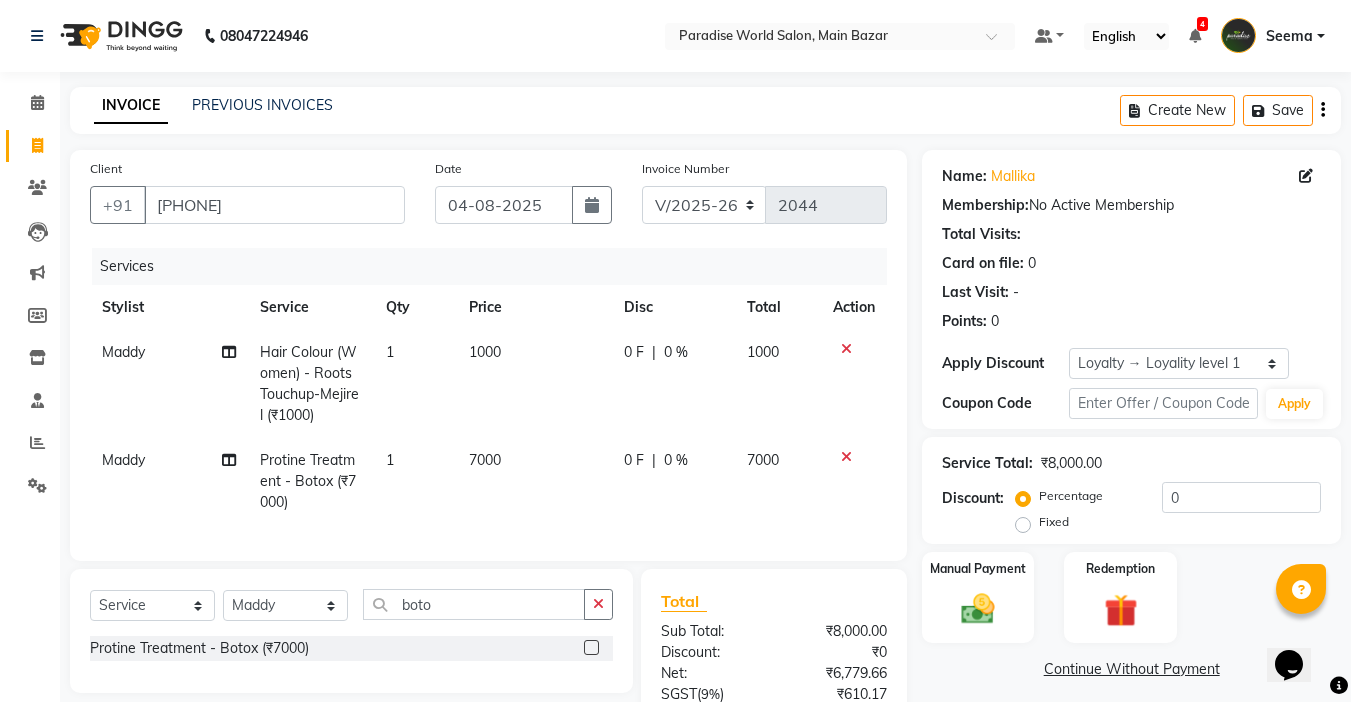 scroll, scrollTop: 206, scrollLeft: 0, axis: vertical 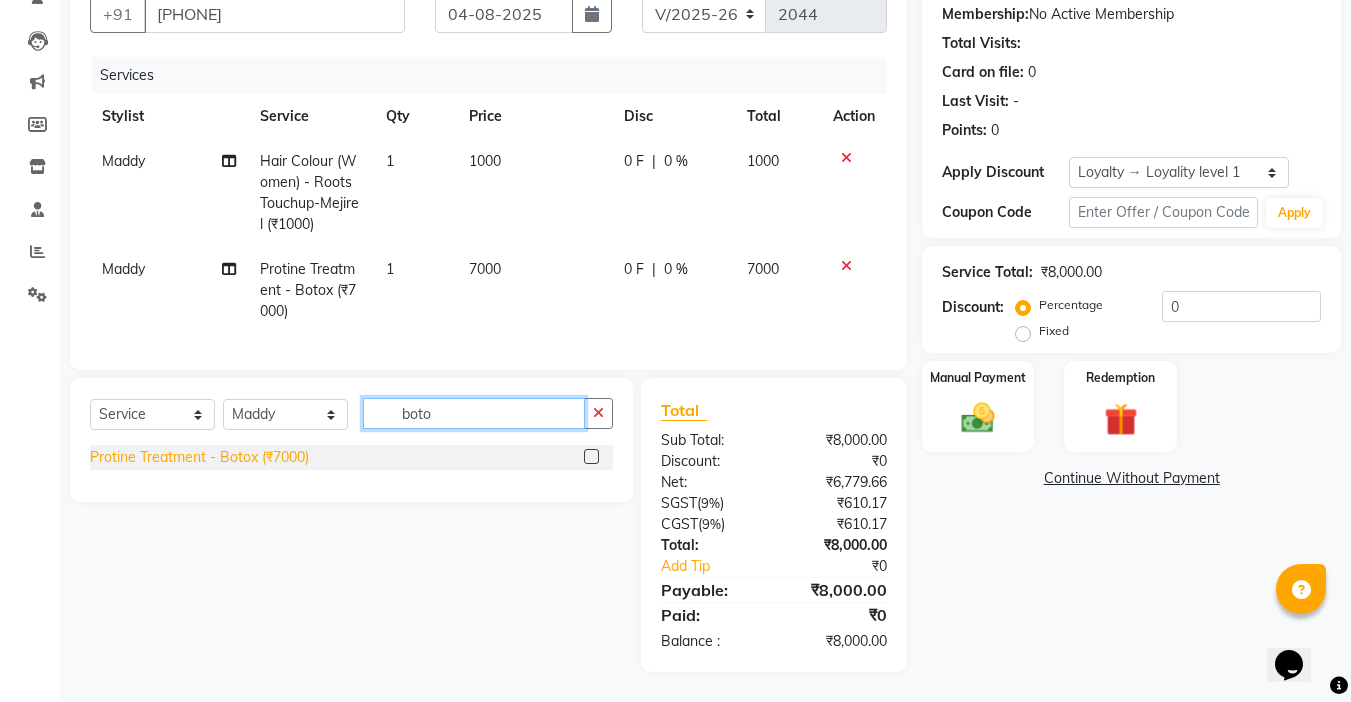 drag, startPoint x: 459, startPoint y: 415, endPoint x: 134, endPoint y: 449, distance: 326.77362 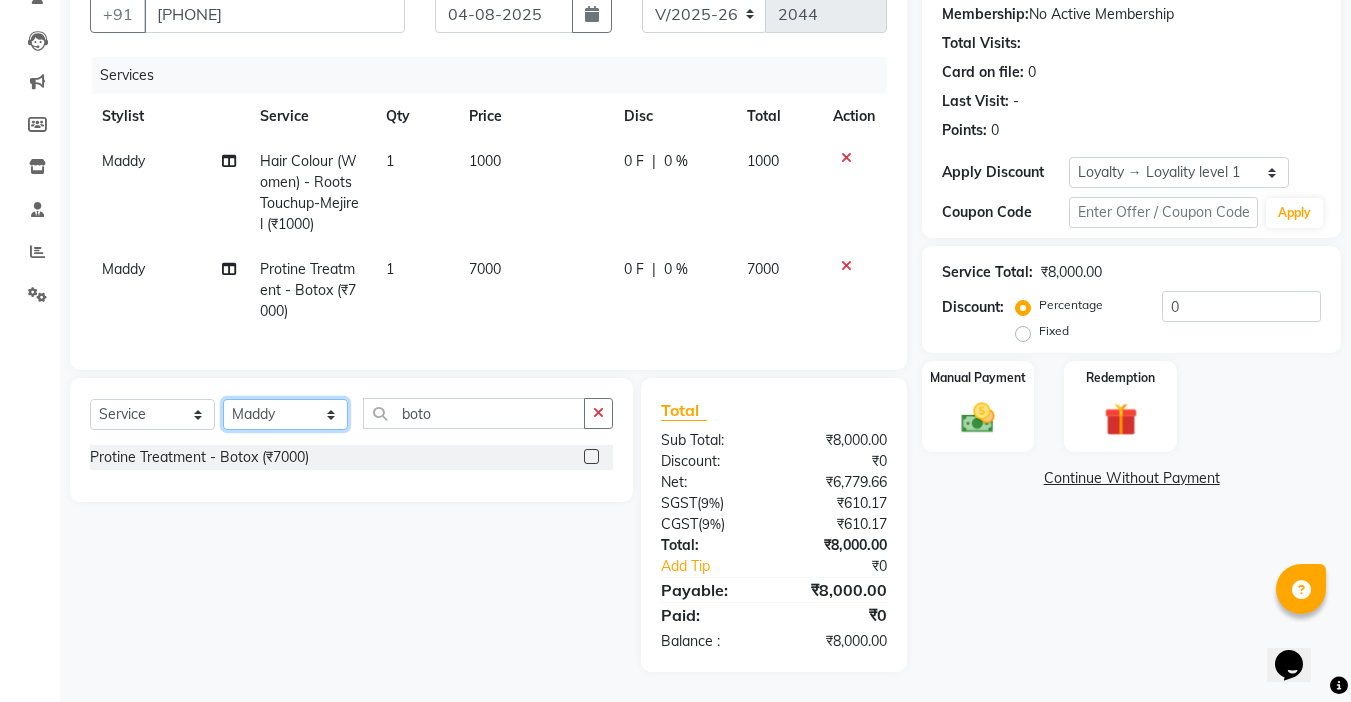 click on "Select Stylist Abby aman  Anil anku Bobby company Deepak Deepika Gourav Heena ishu Jagdeesh kanchan Love preet Maddy Manpreet student Meenu Naina Nikita Palak Palak Sharma Radika Rajneesh Student Seema Shagun Shifali - Student Shweta  Sujata Surinder Paul Vansh Vikas Vishal" 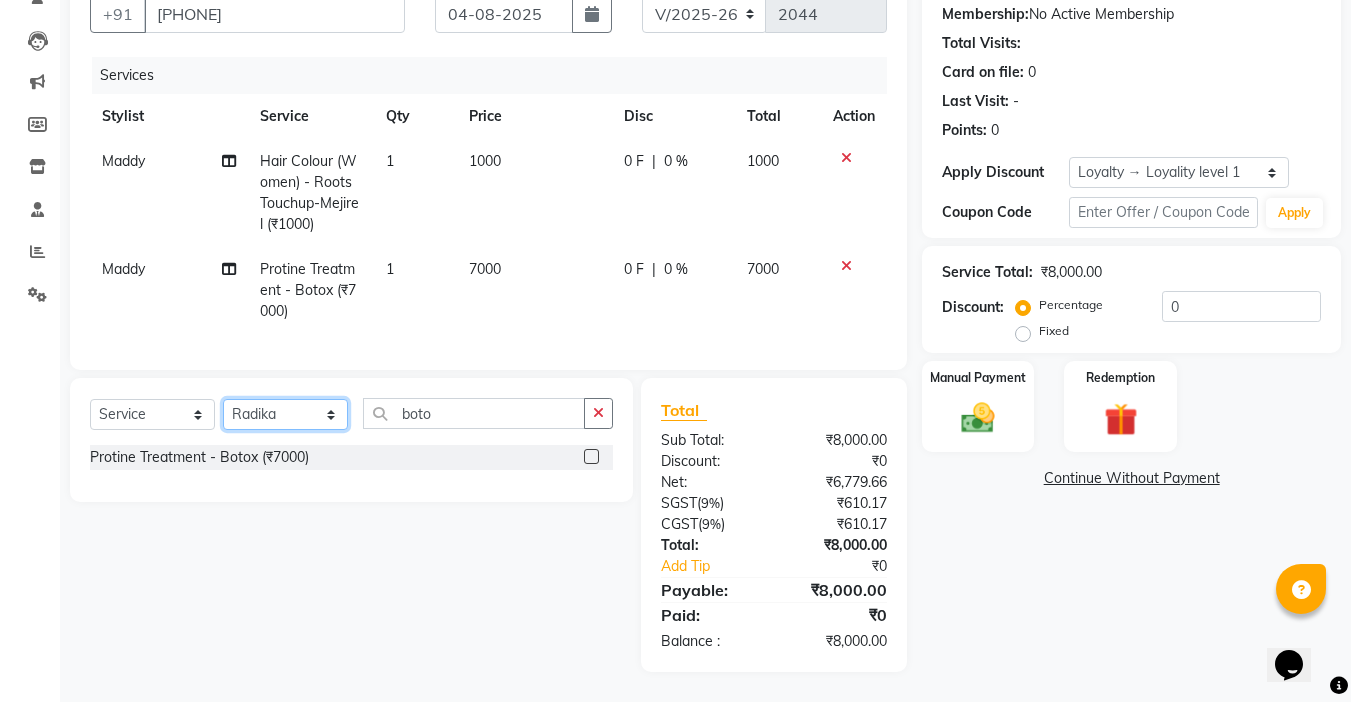click on "Select Stylist Abby aman  Anil anku Bobby company Deepak Deepika Gourav Heena ishu Jagdeesh kanchan Love preet Maddy Manpreet student Meenu Naina Nikita Palak Palak Sharma Radika Rajneesh Student Seema Shagun Shifali - Student Shweta  Sujata Surinder Paul Vansh Vikas Vishal" 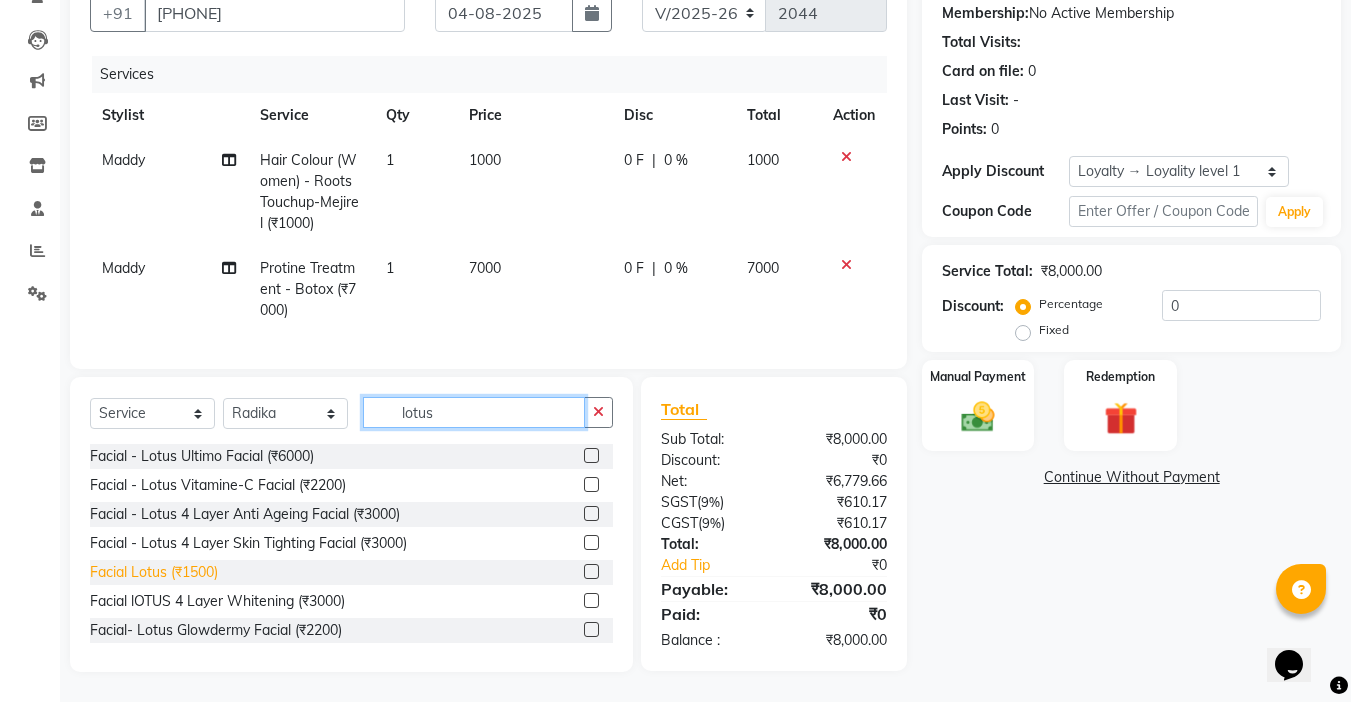 type on "lotus" 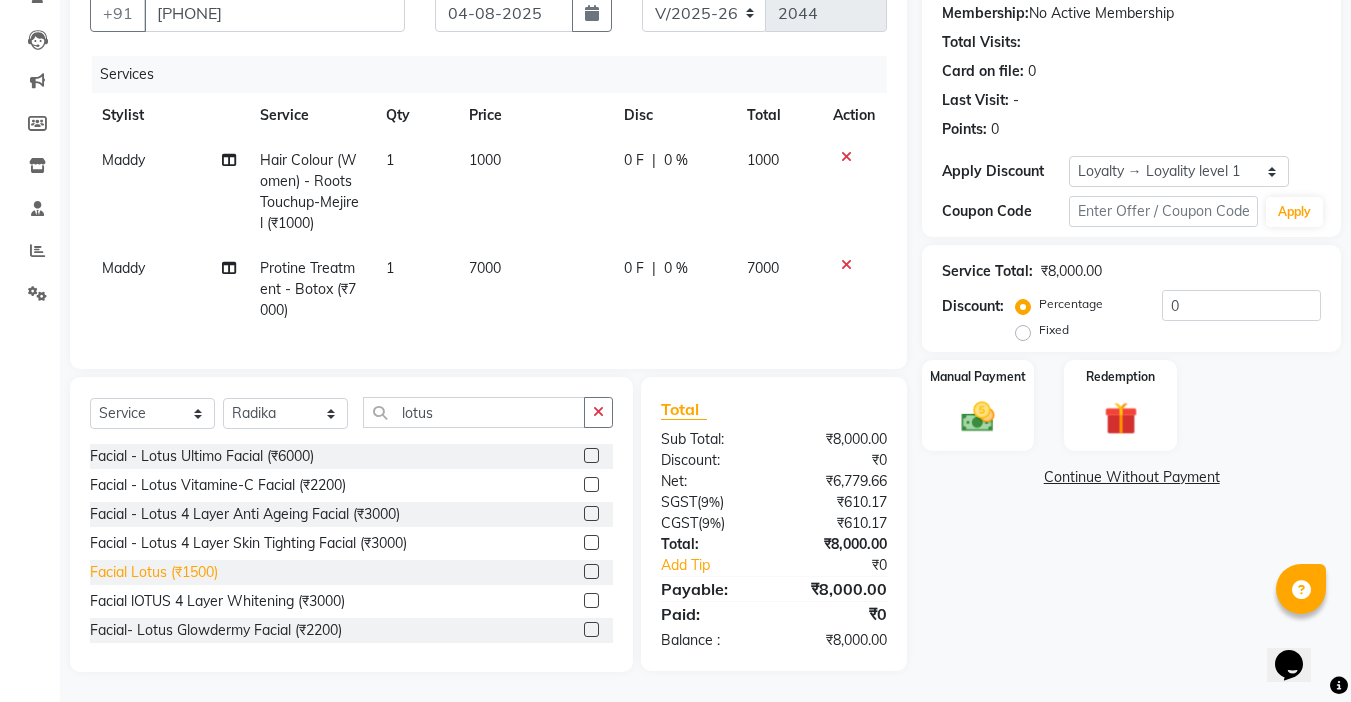 click on "Facial Lotus  (₹1500)" 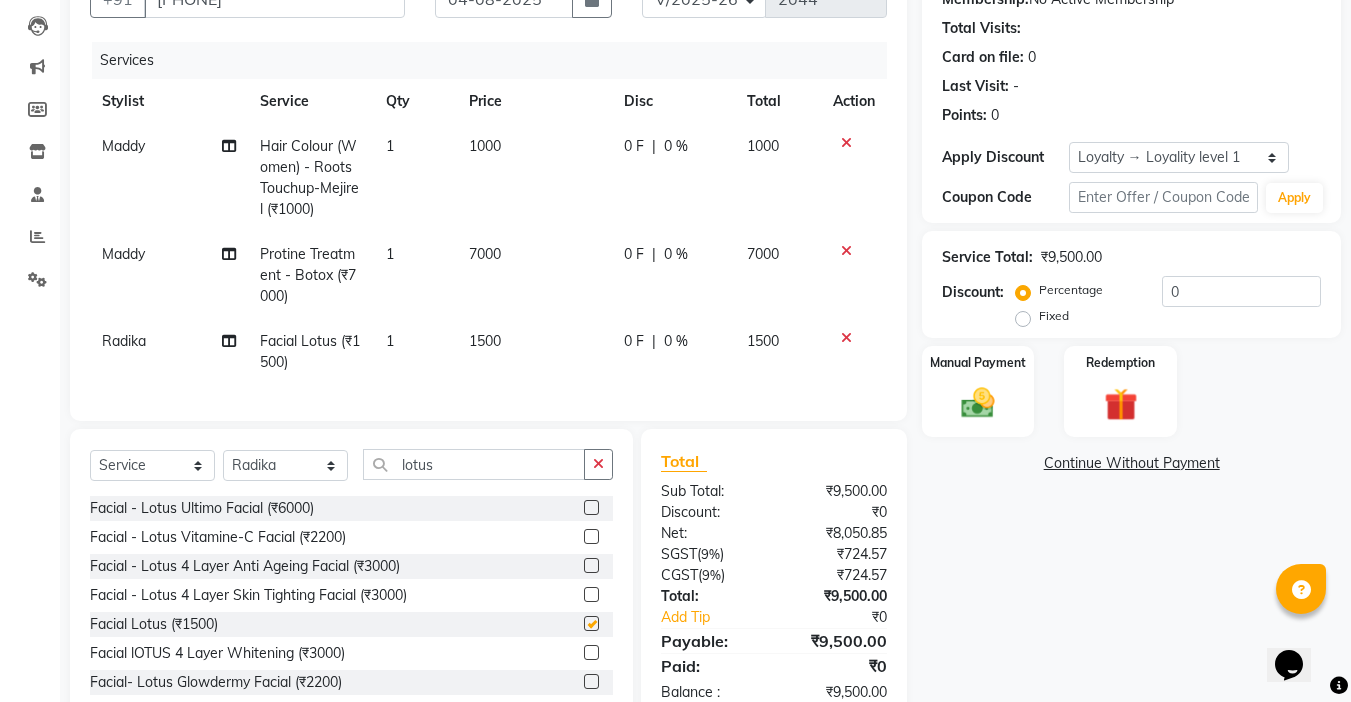 checkbox on "false" 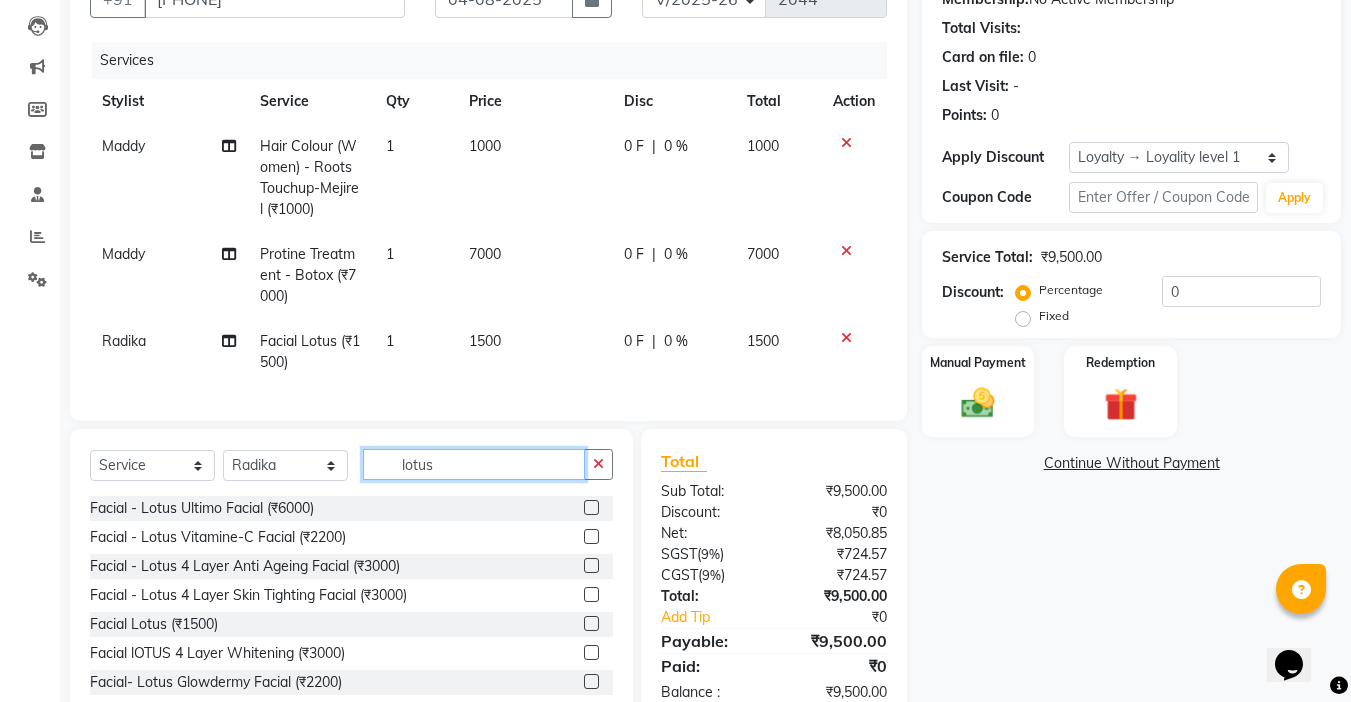 drag, startPoint x: 352, startPoint y: 492, endPoint x: 181, endPoint y: 539, distance: 177.34148 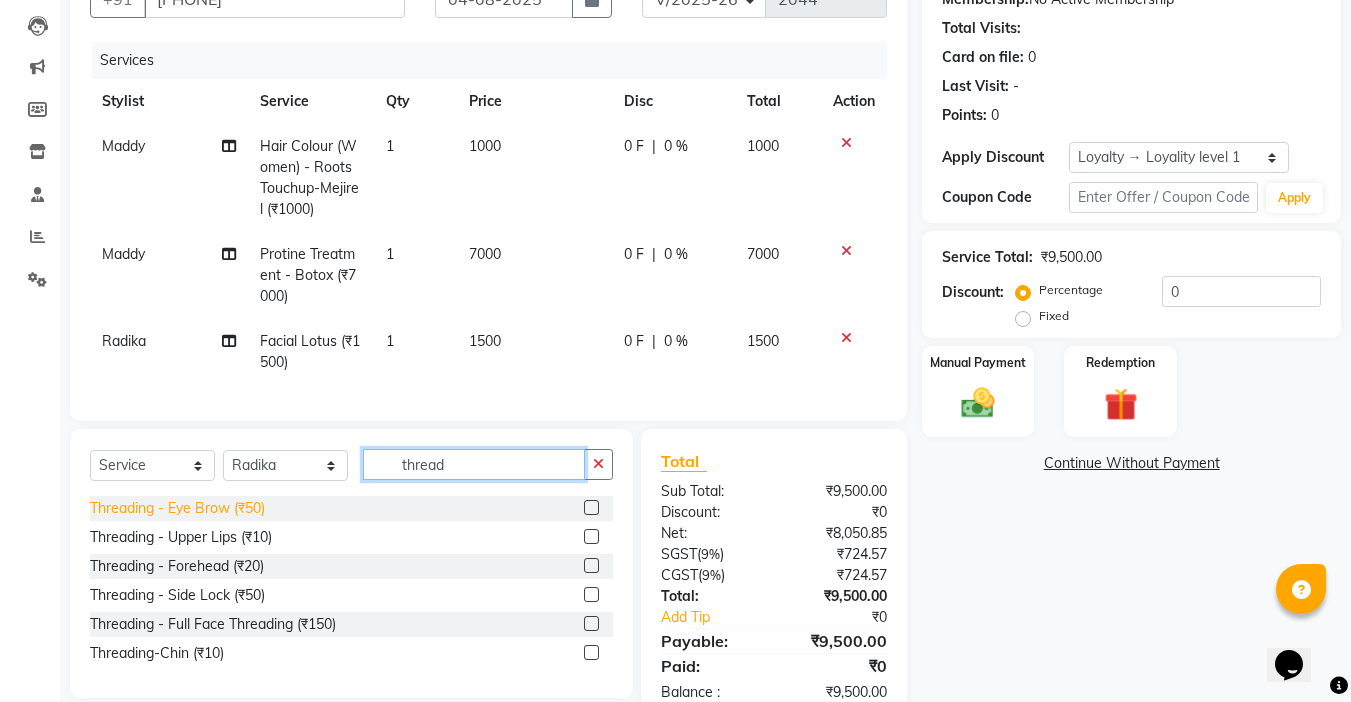 type on "thread" 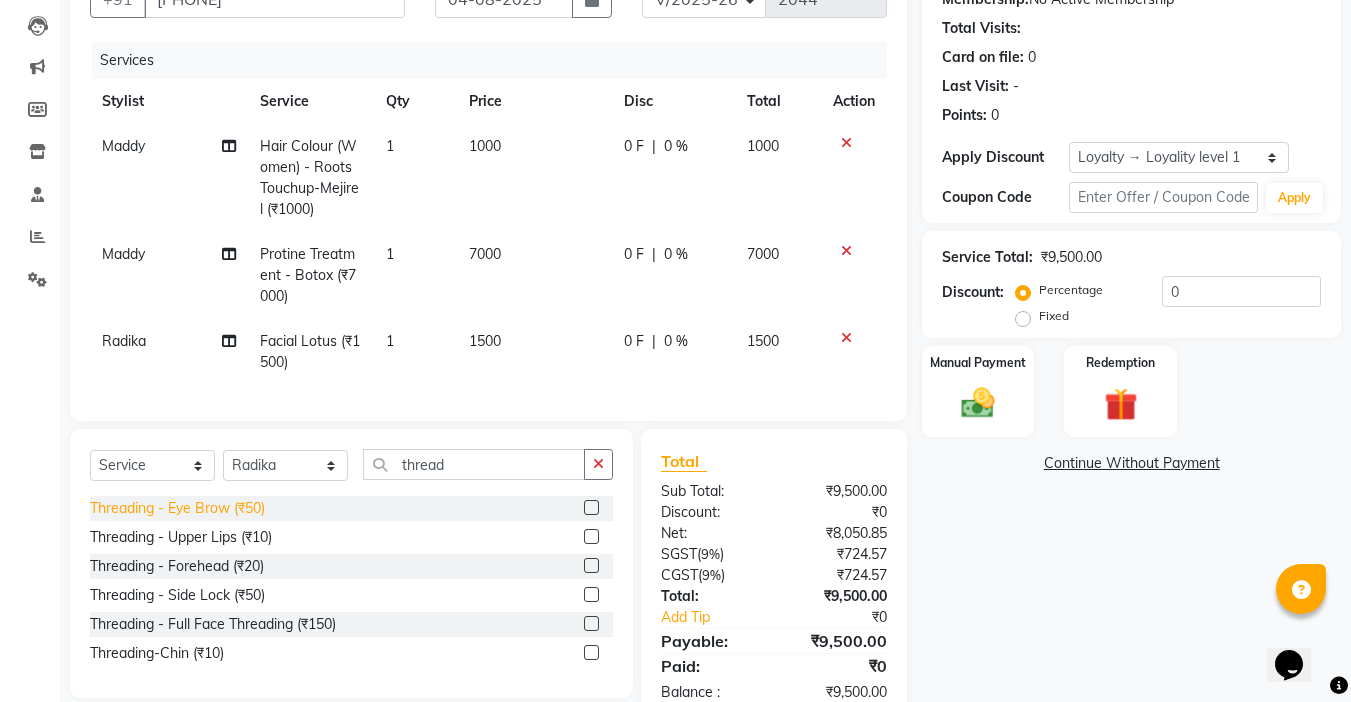 click on "Threading   -  Eye Brow (₹50)" 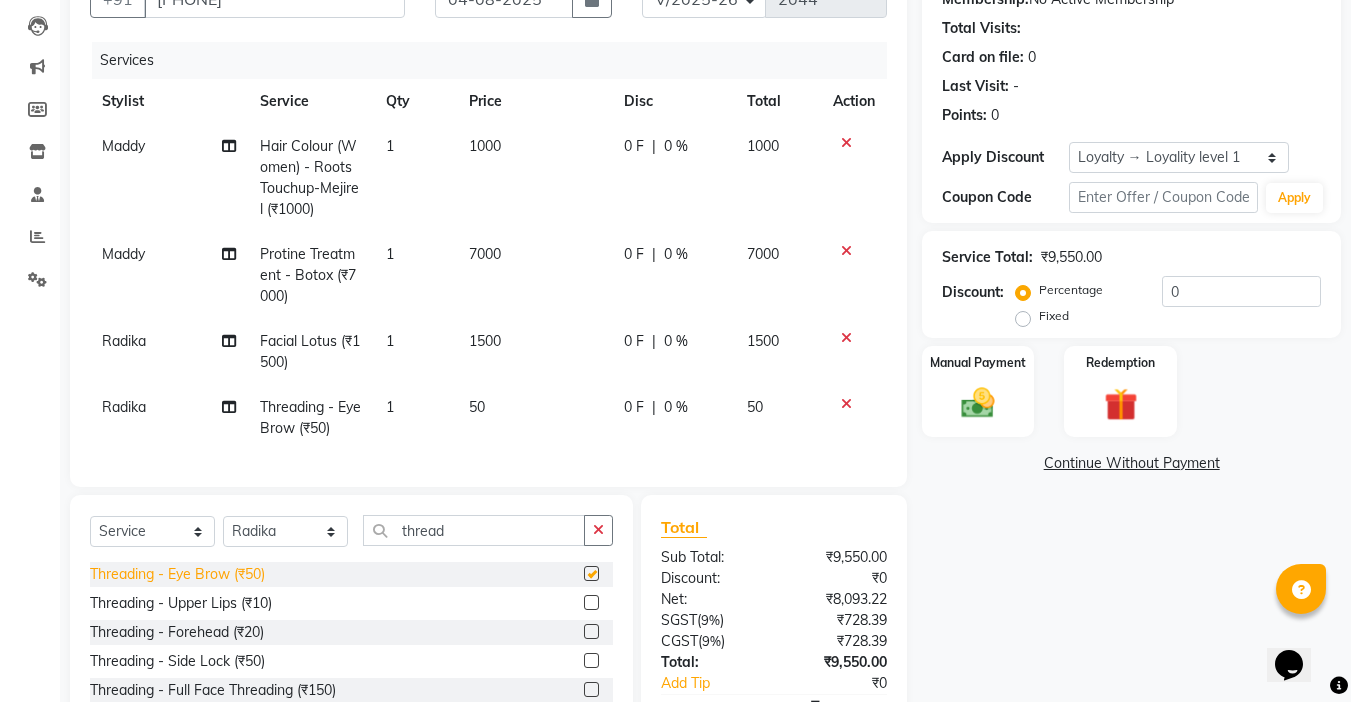 checkbox on "false" 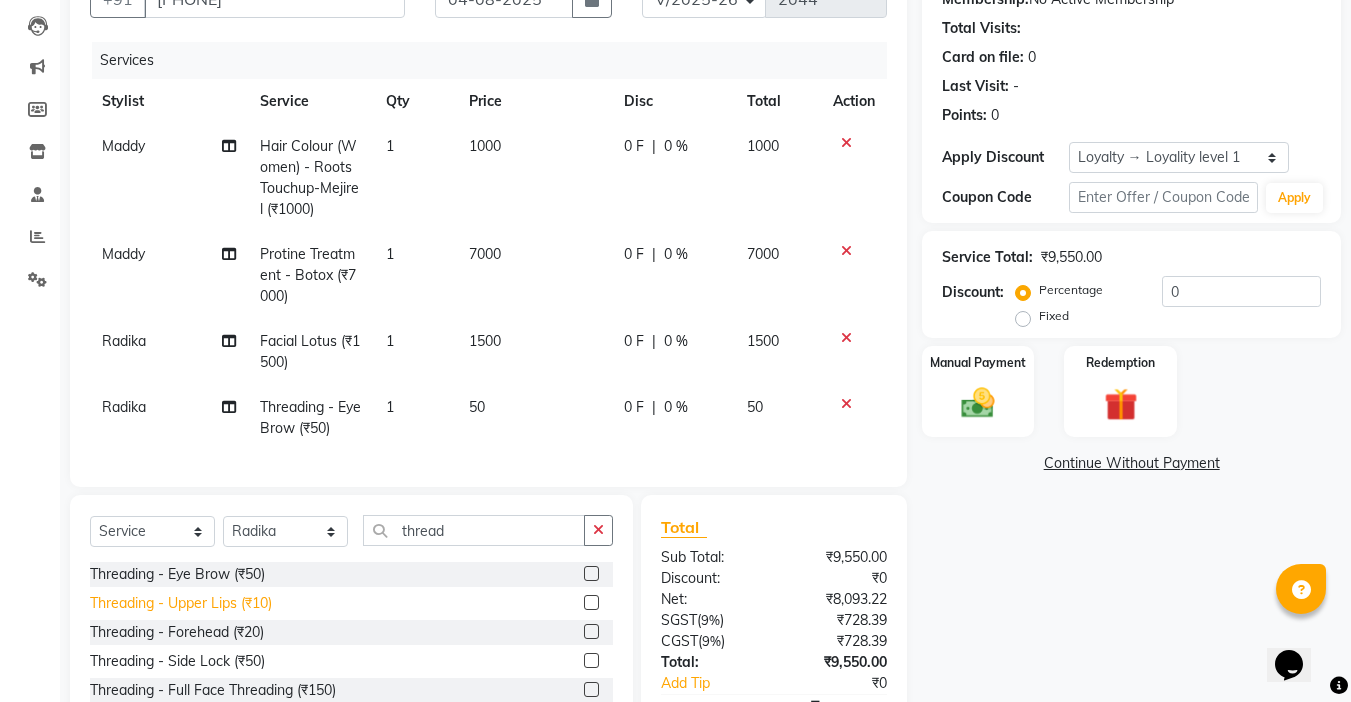 click on "Threading   -  Upper Lips (₹10)" 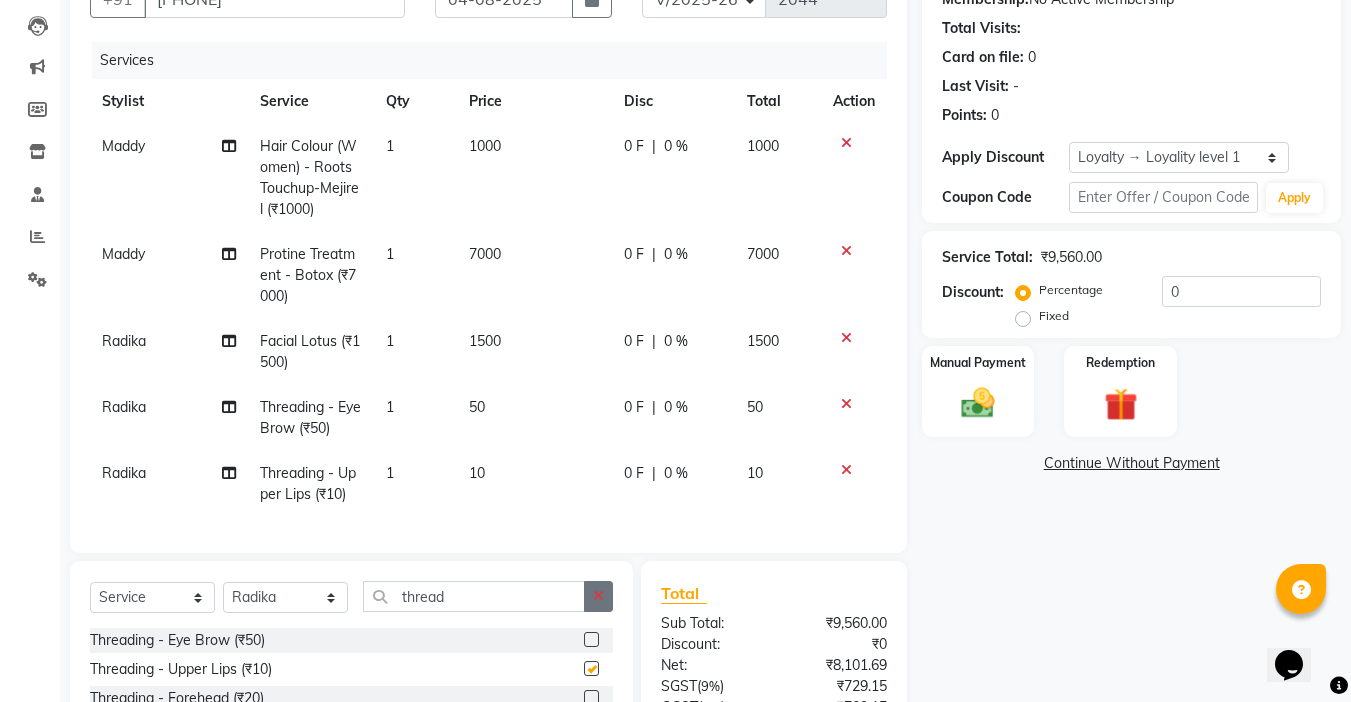 checkbox on "false" 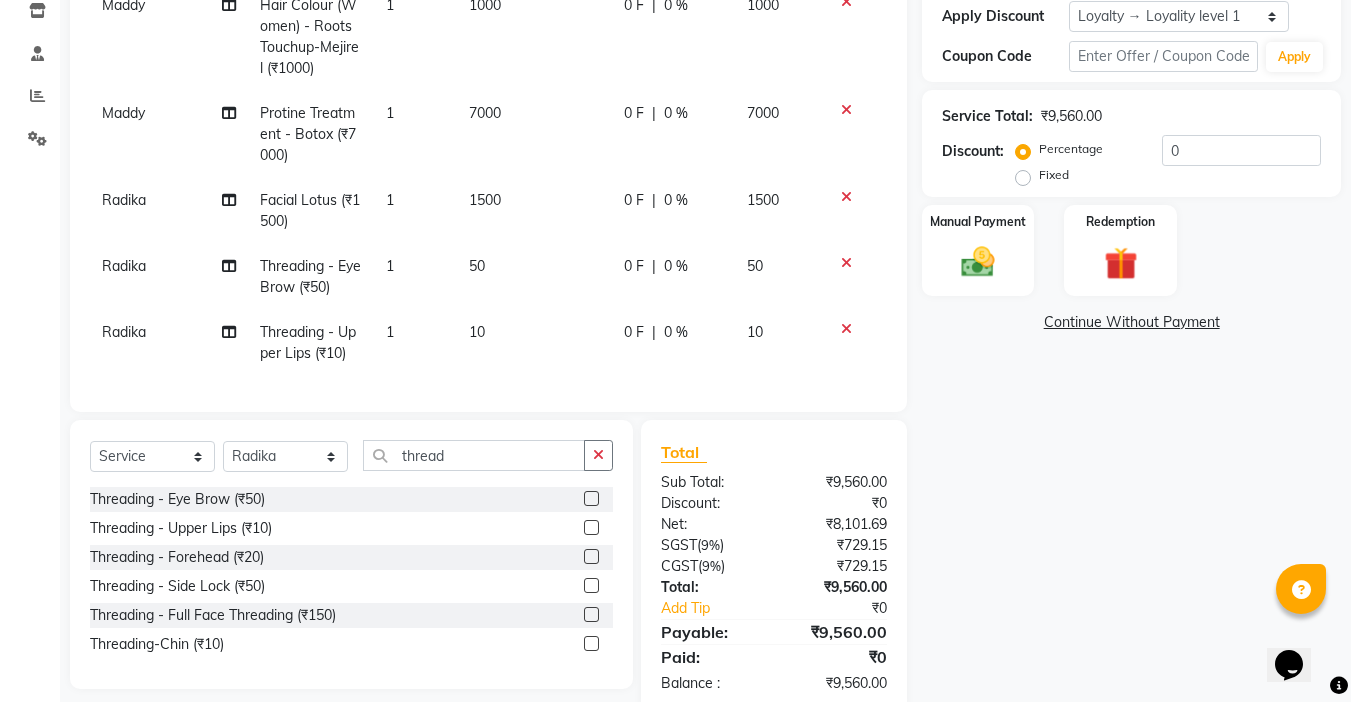 scroll, scrollTop: 398, scrollLeft: 0, axis: vertical 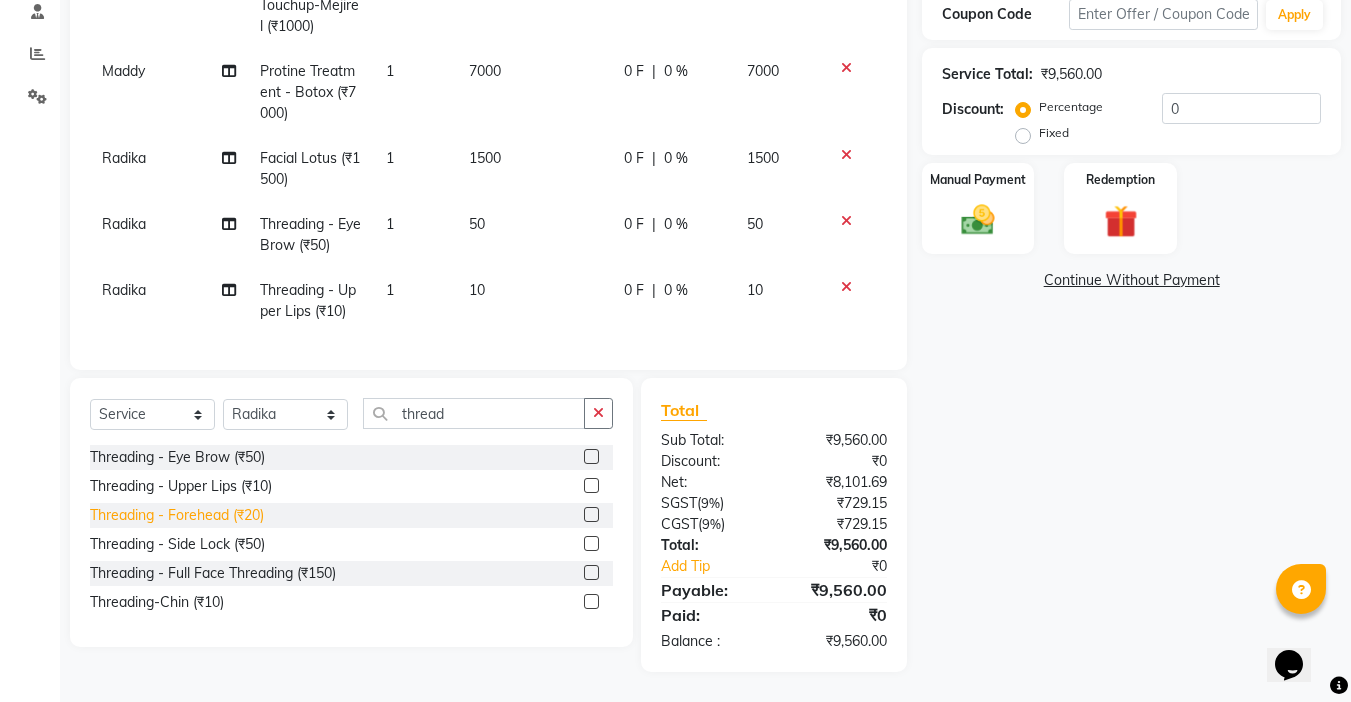 click on "Threading   -  Forehead (₹20)" 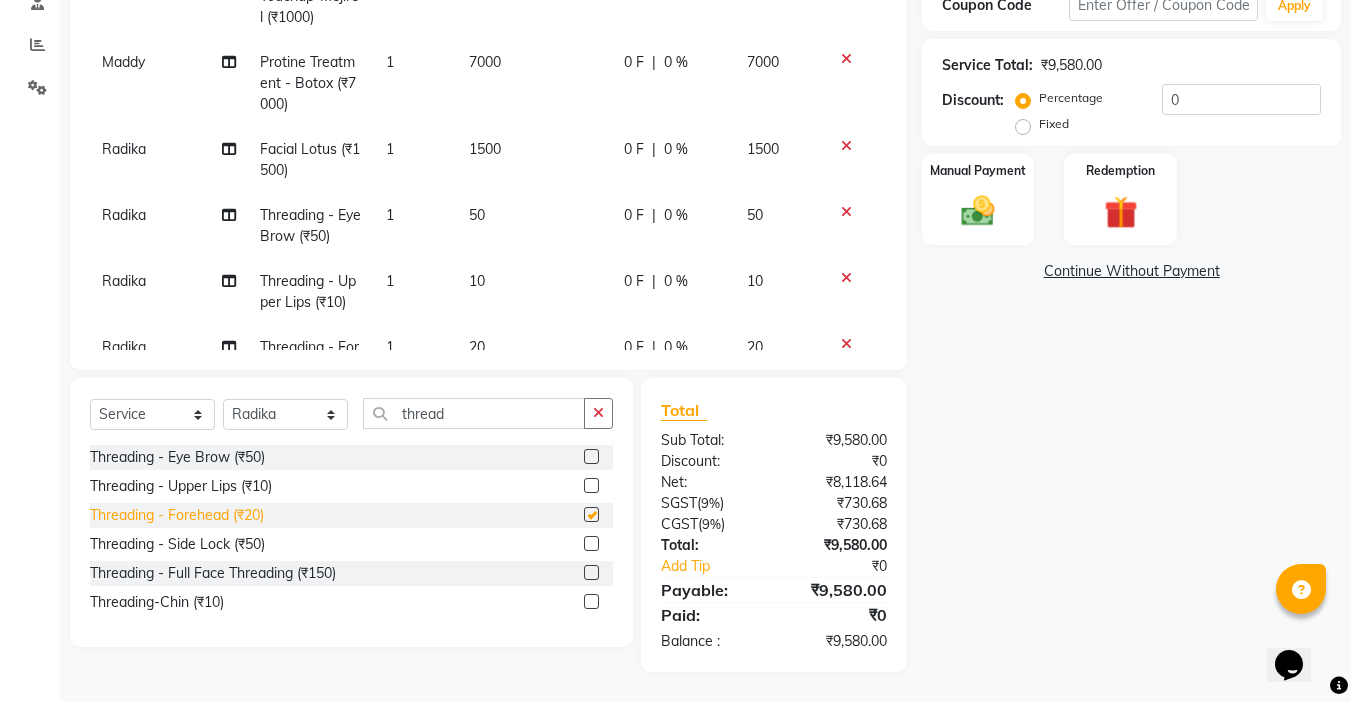 checkbox on "false" 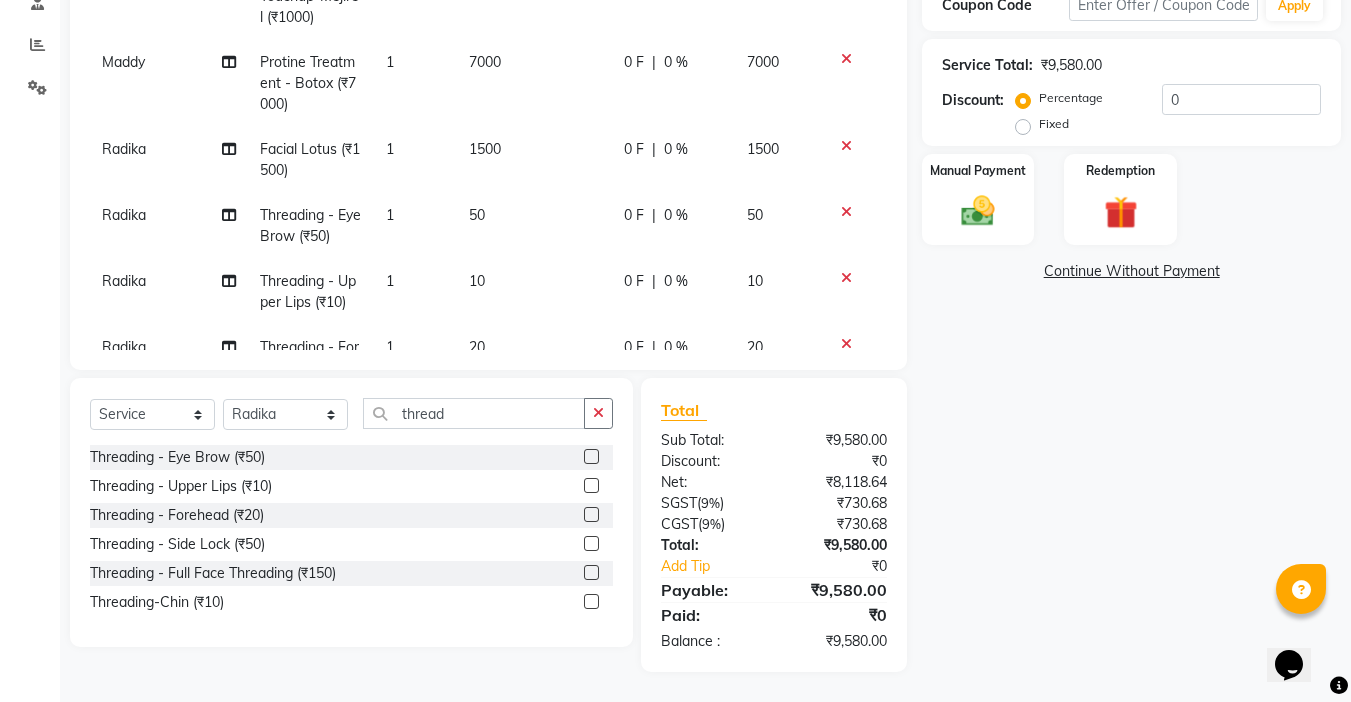 click on "Fixed" 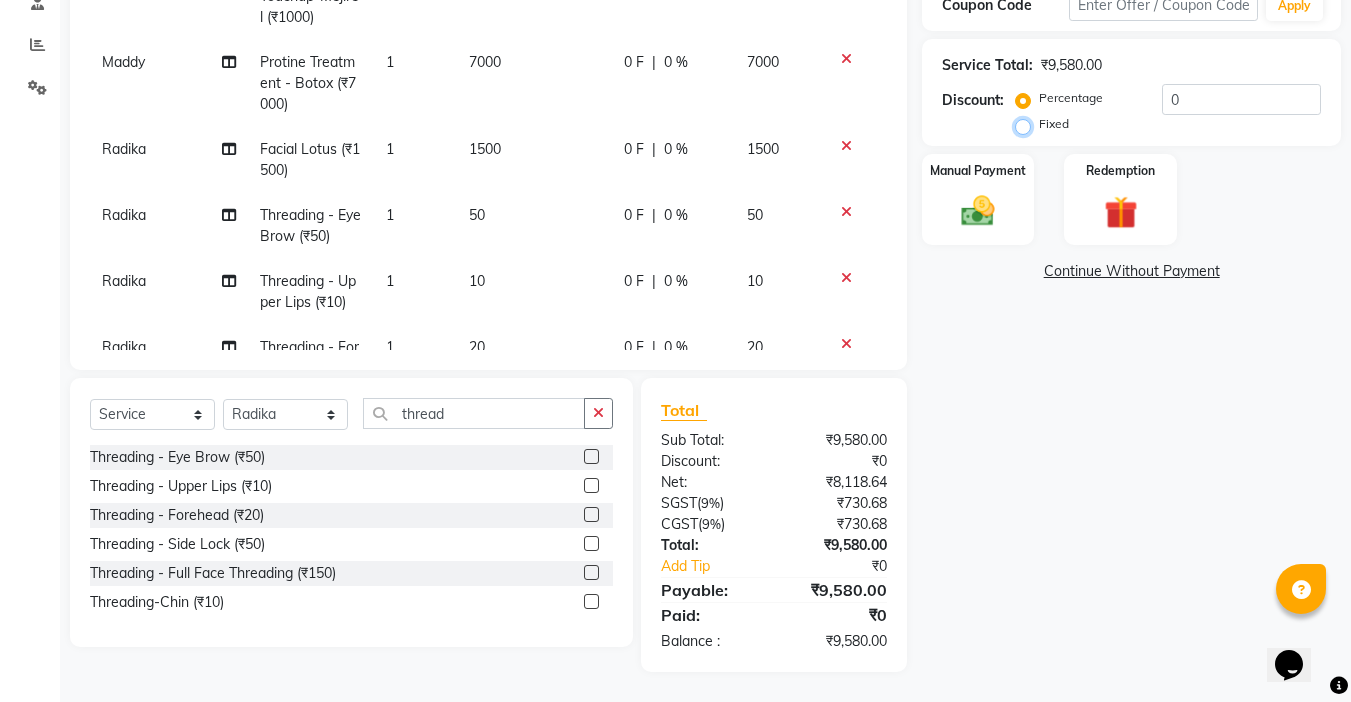 click on "Fixed" at bounding box center [1027, 124] 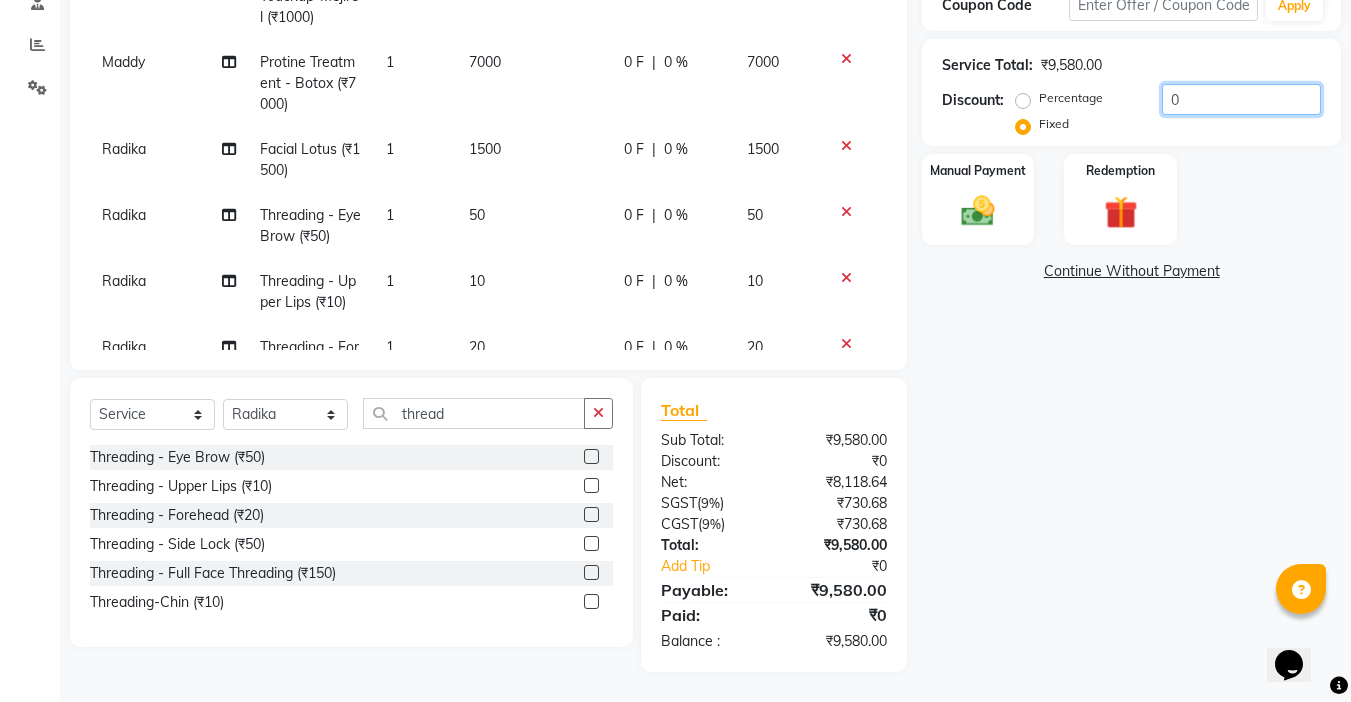 drag, startPoint x: 1210, startPoint y: 100, endPoint x: 1049, endPoint y: 110, distance: 161.31026 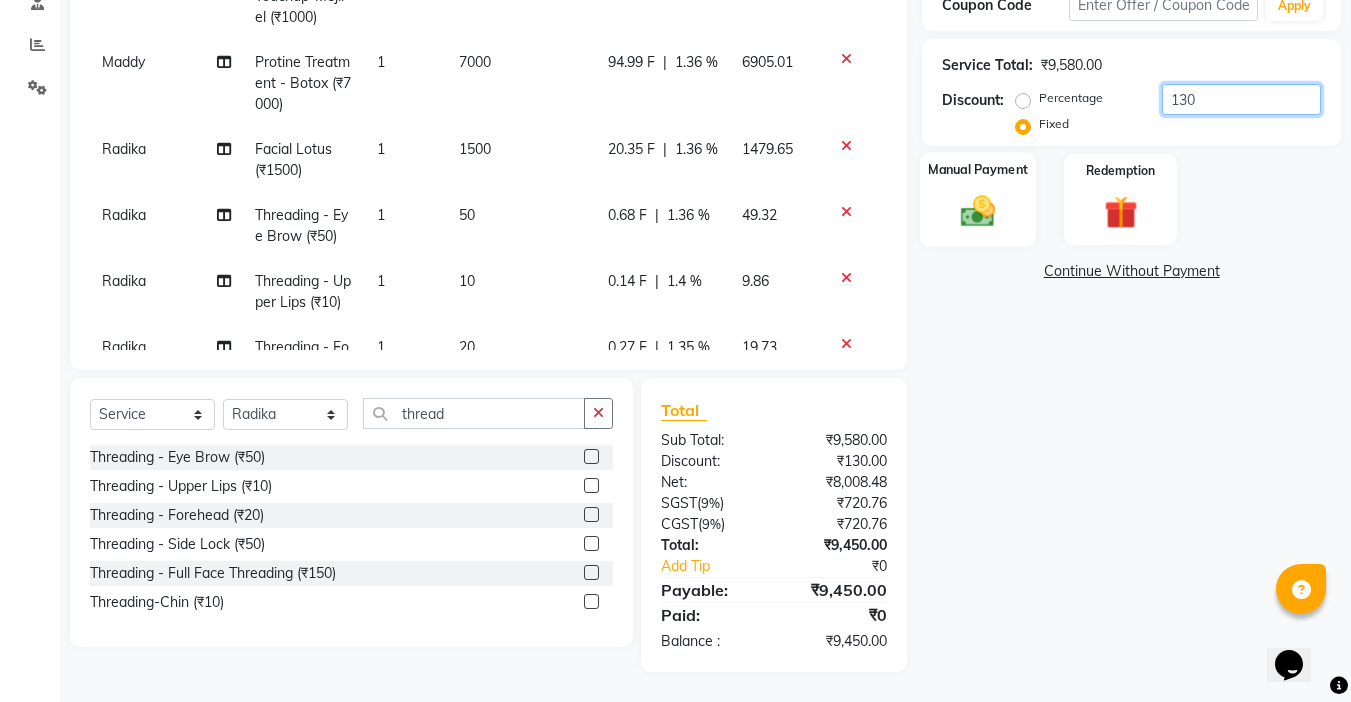 type on "130" 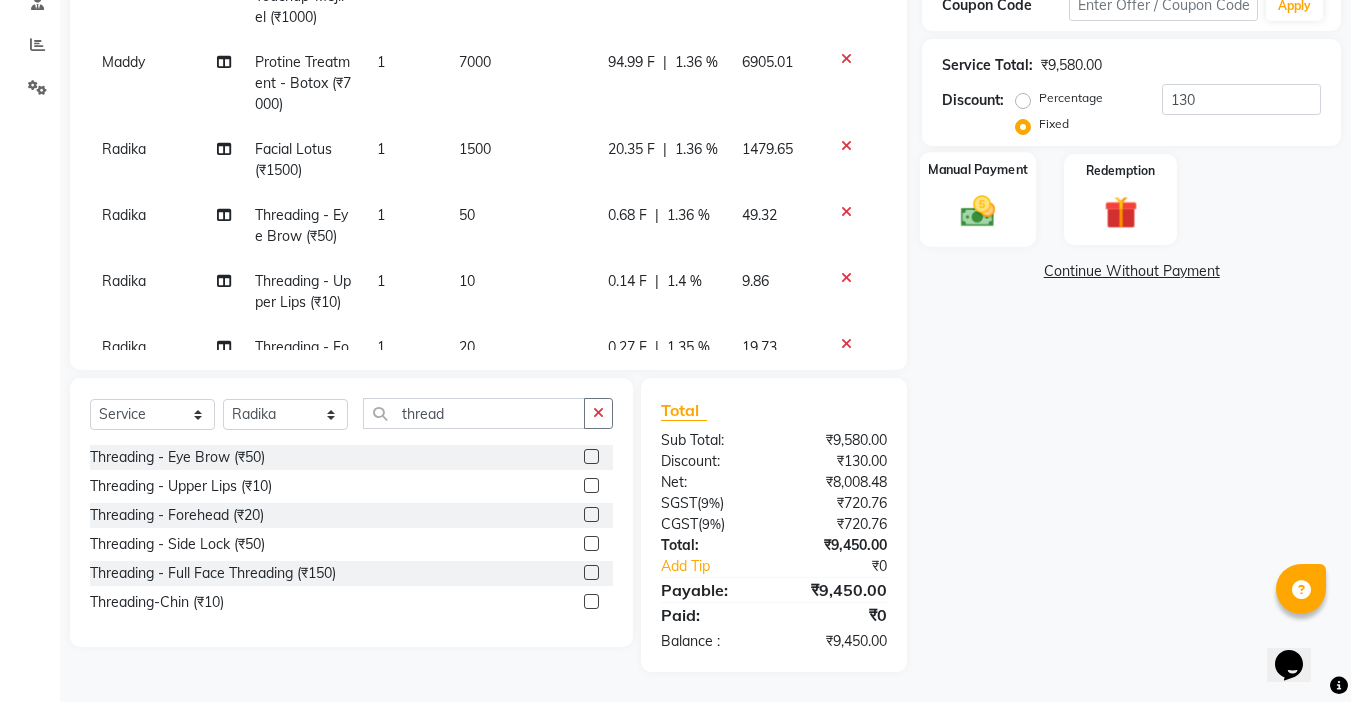 click on "Manual Payment" 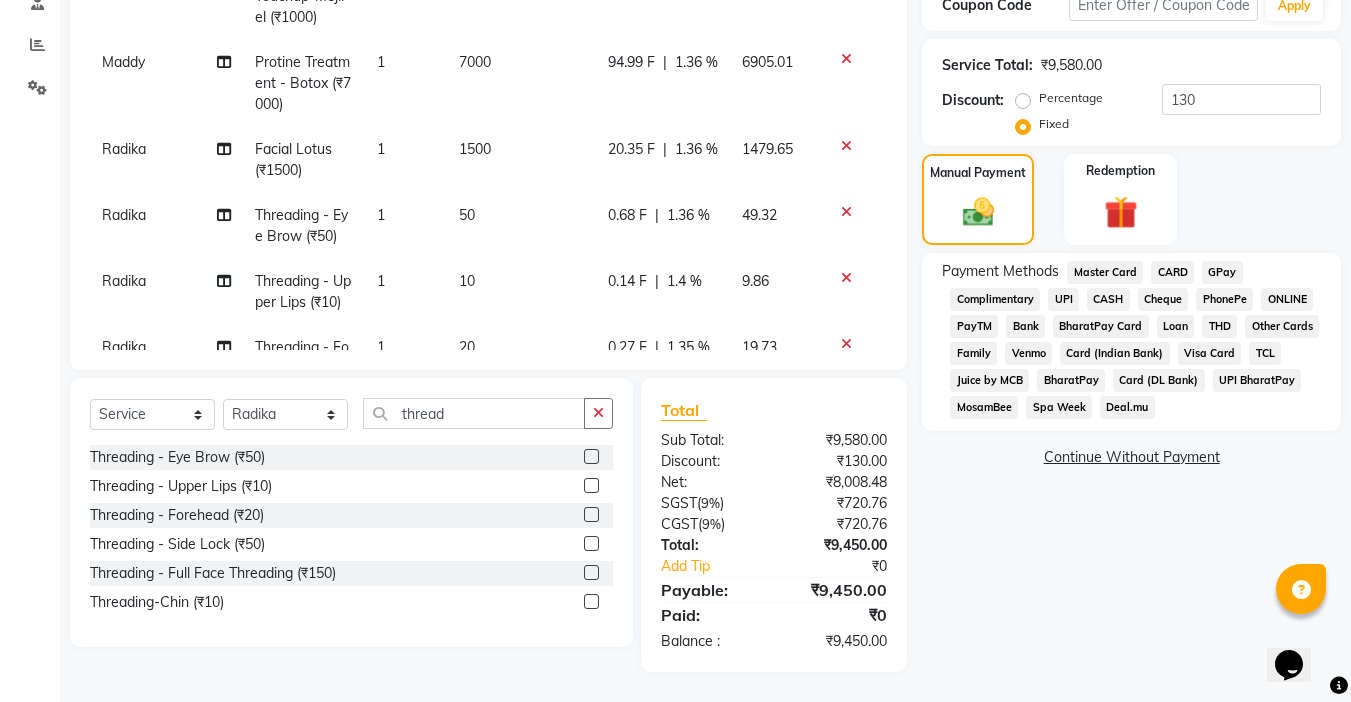 click on "CASH" 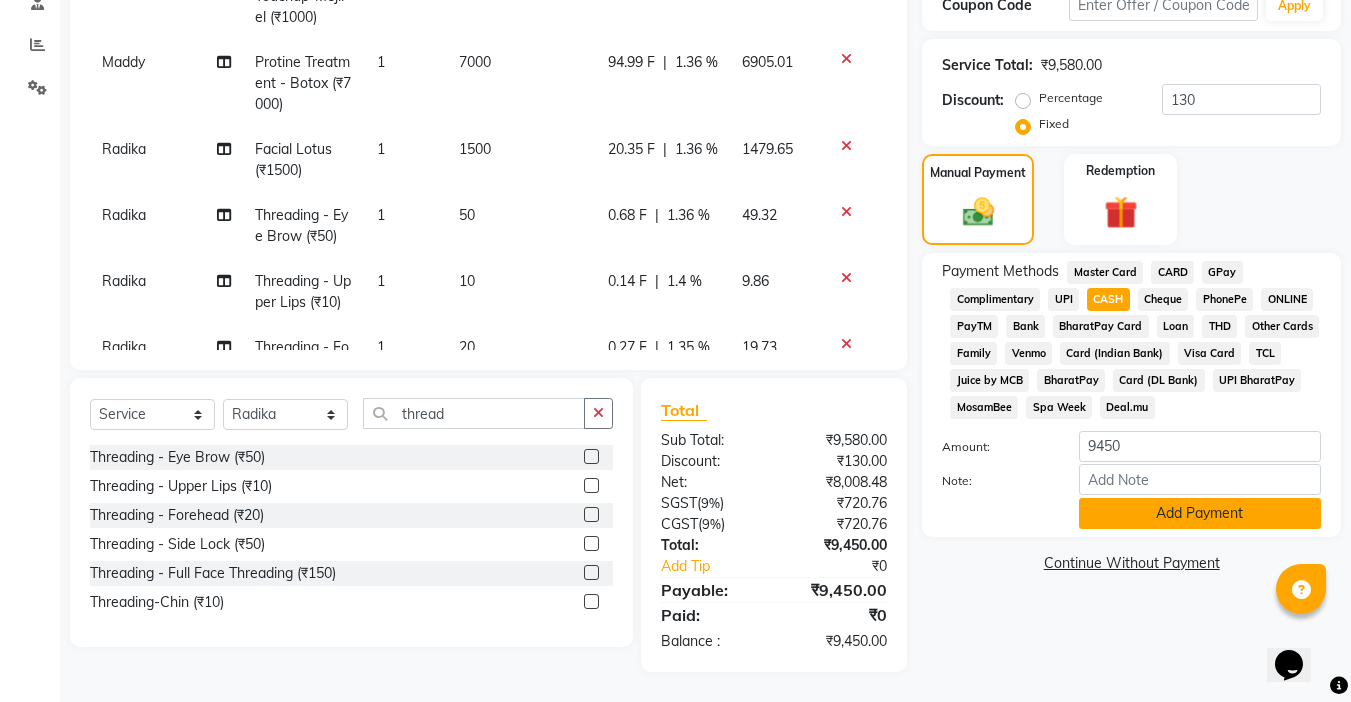 click on "Add Payment" 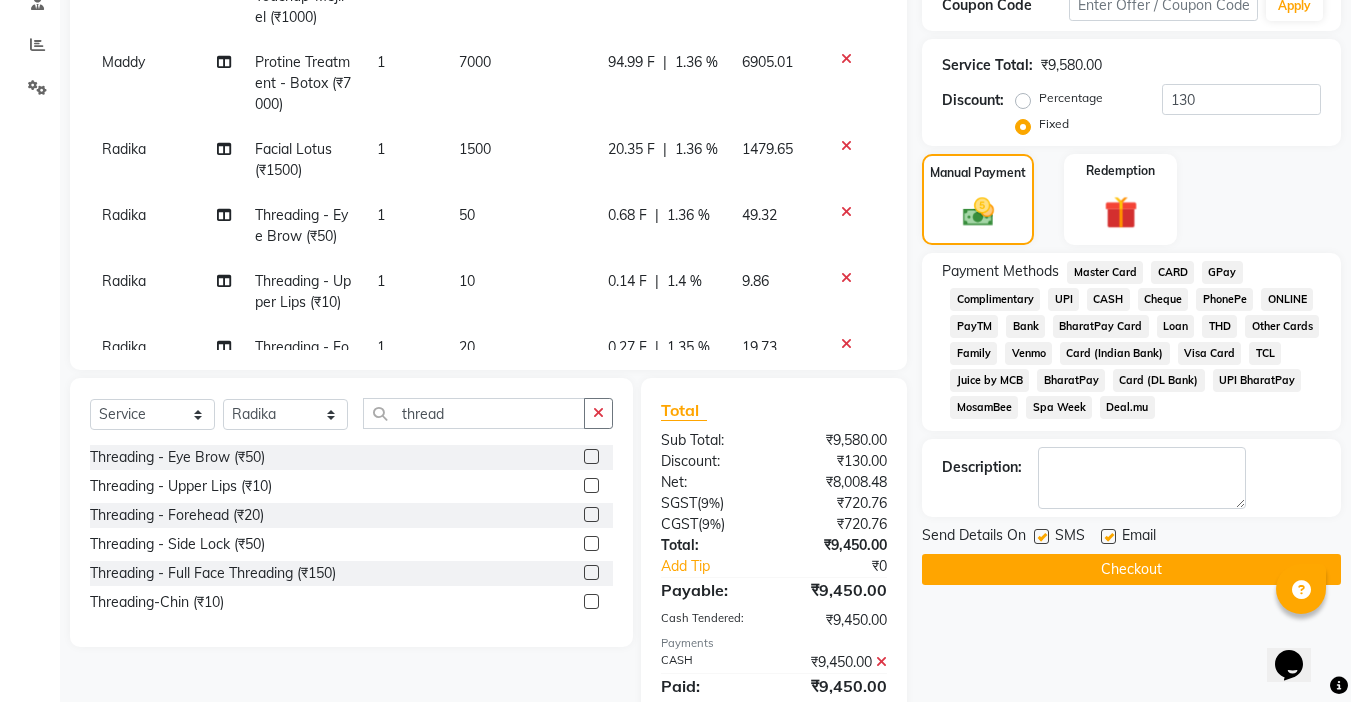 click 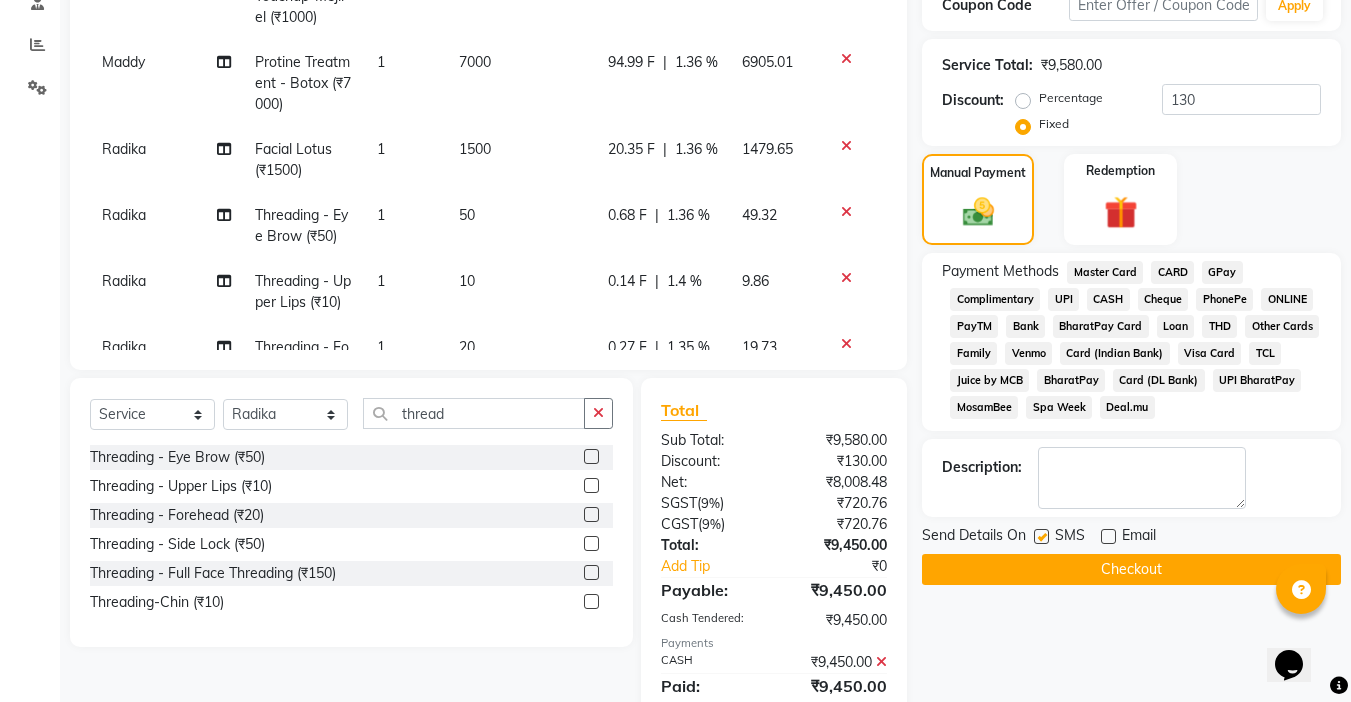 click 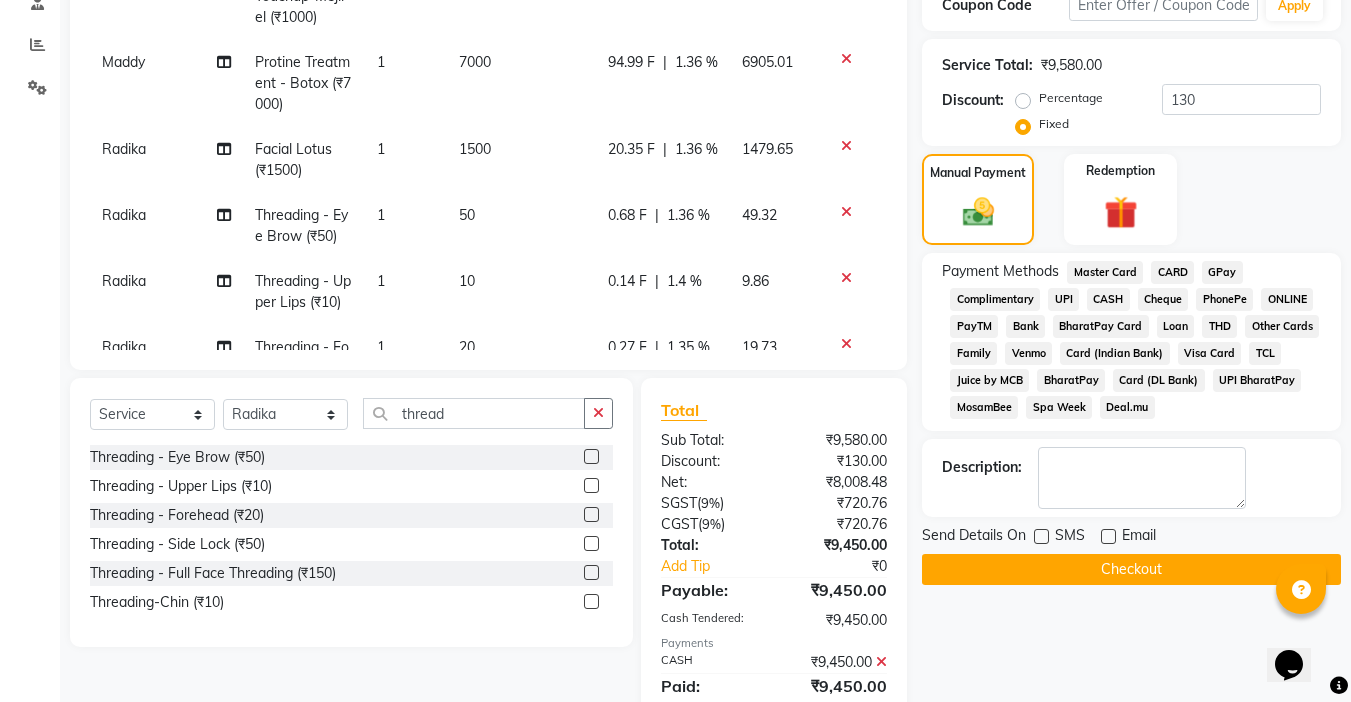 scroll, scrollTop: 589, scrollLeft: 0, axis: vertical 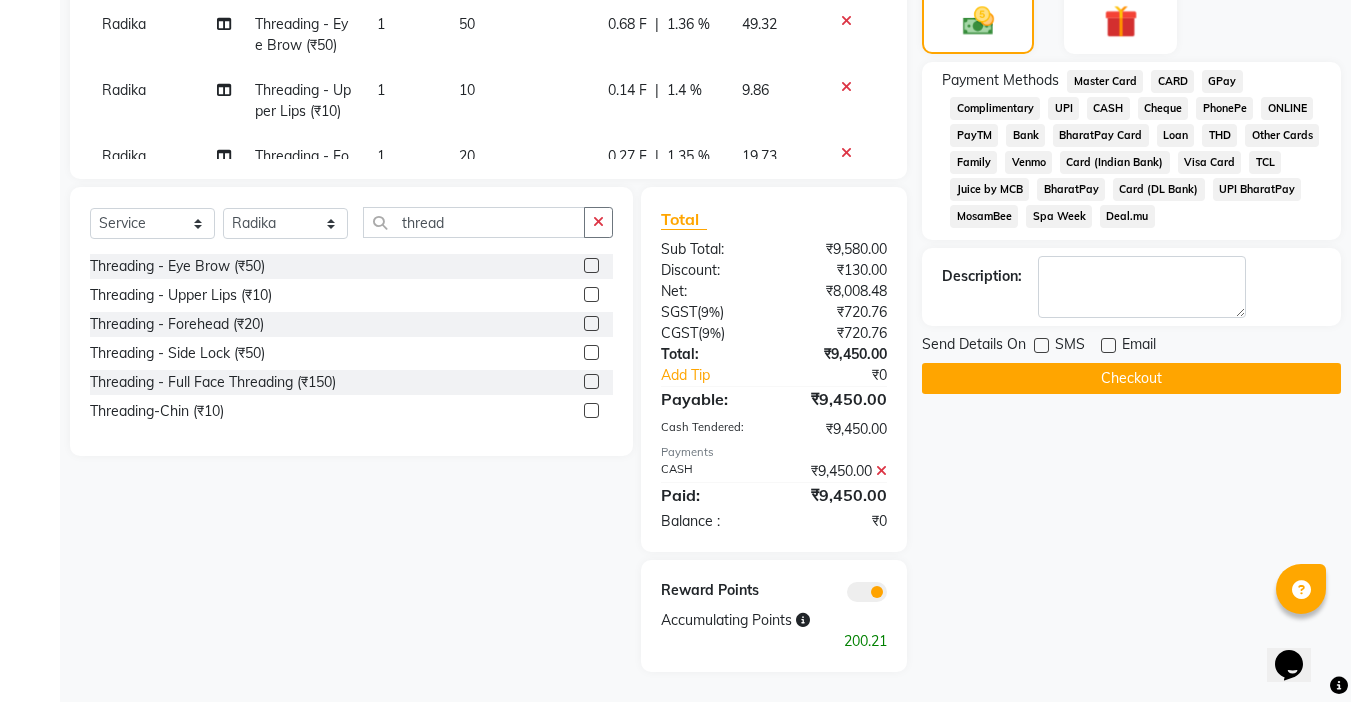 click on "Checkout" 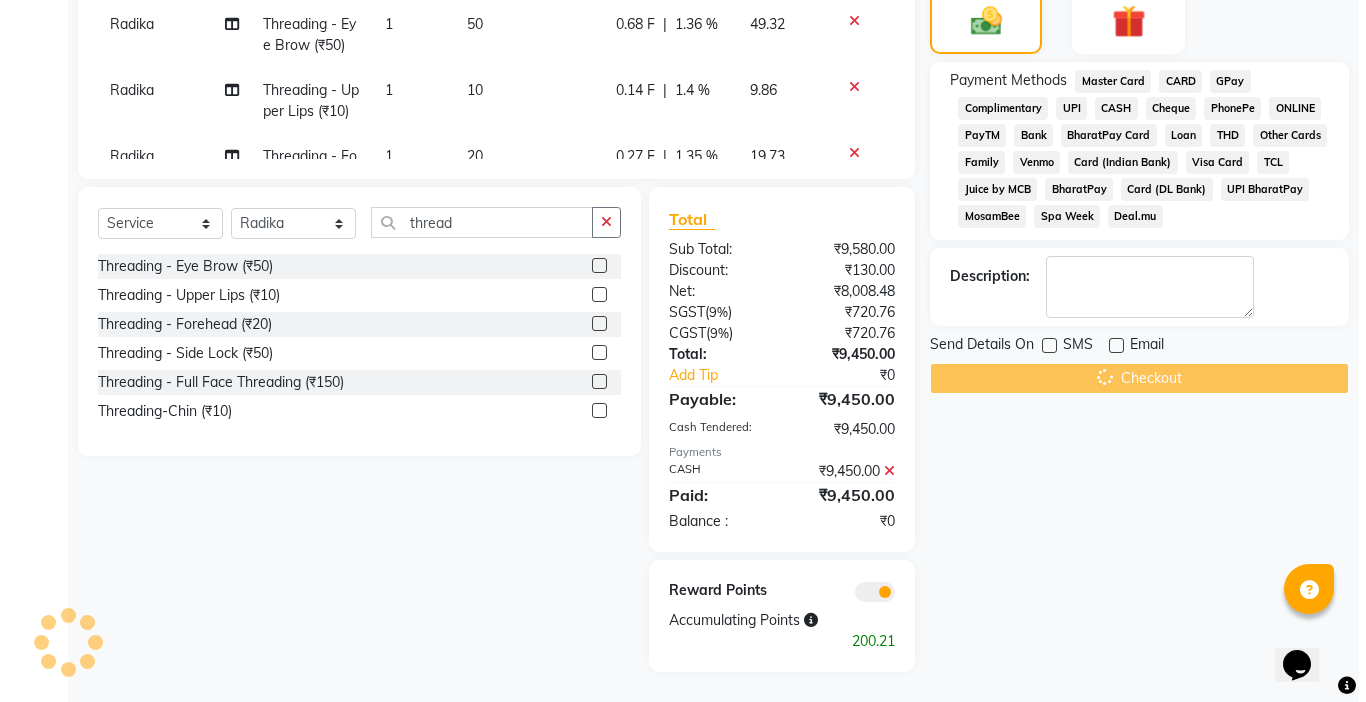 scroll, scrollTop: 0, scrollLeft: 0, axis: both 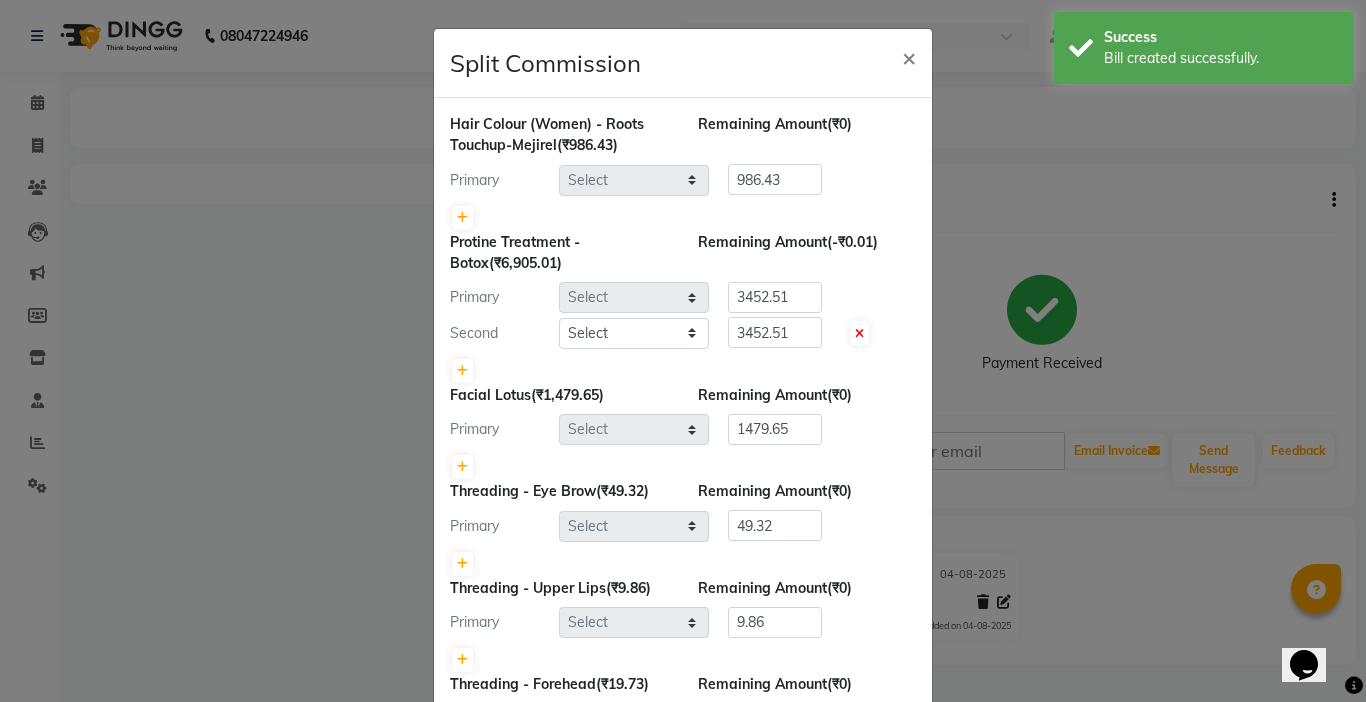 select on "24941" 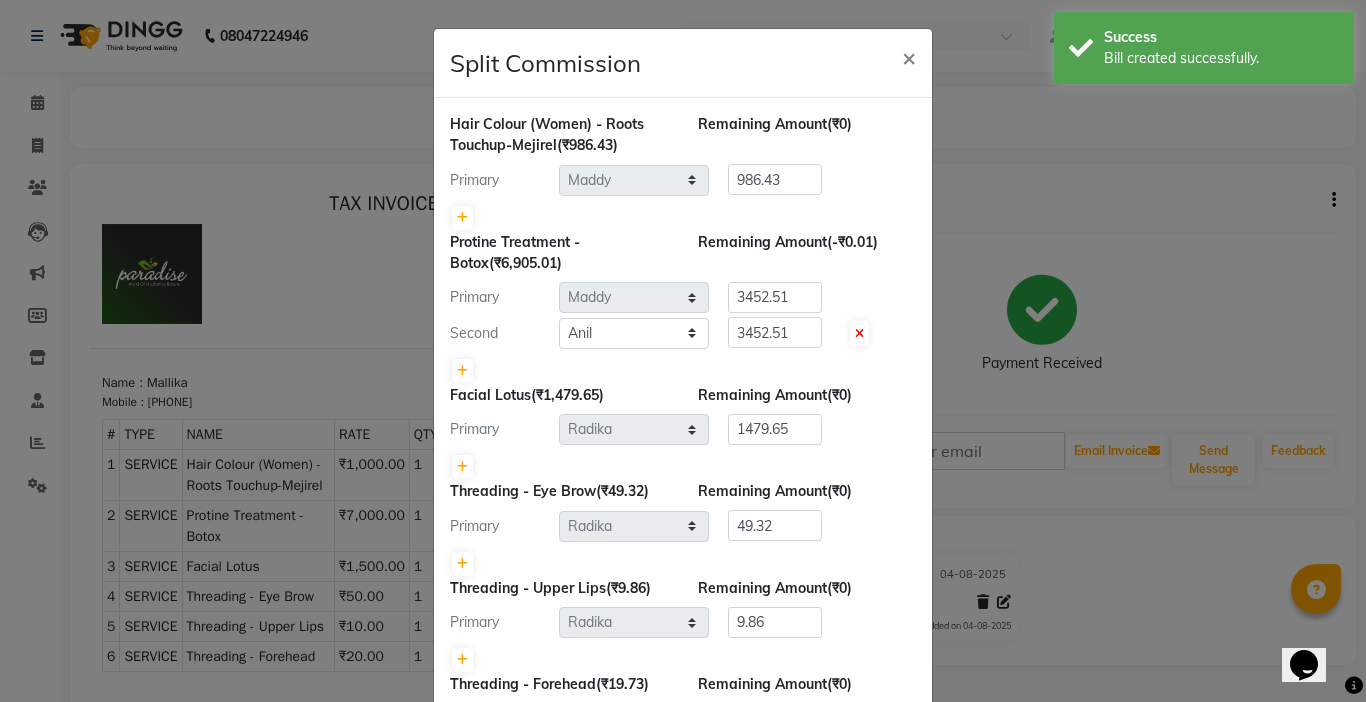 scroll, scrollTop: 0, scrollLeft: 0, axis: both 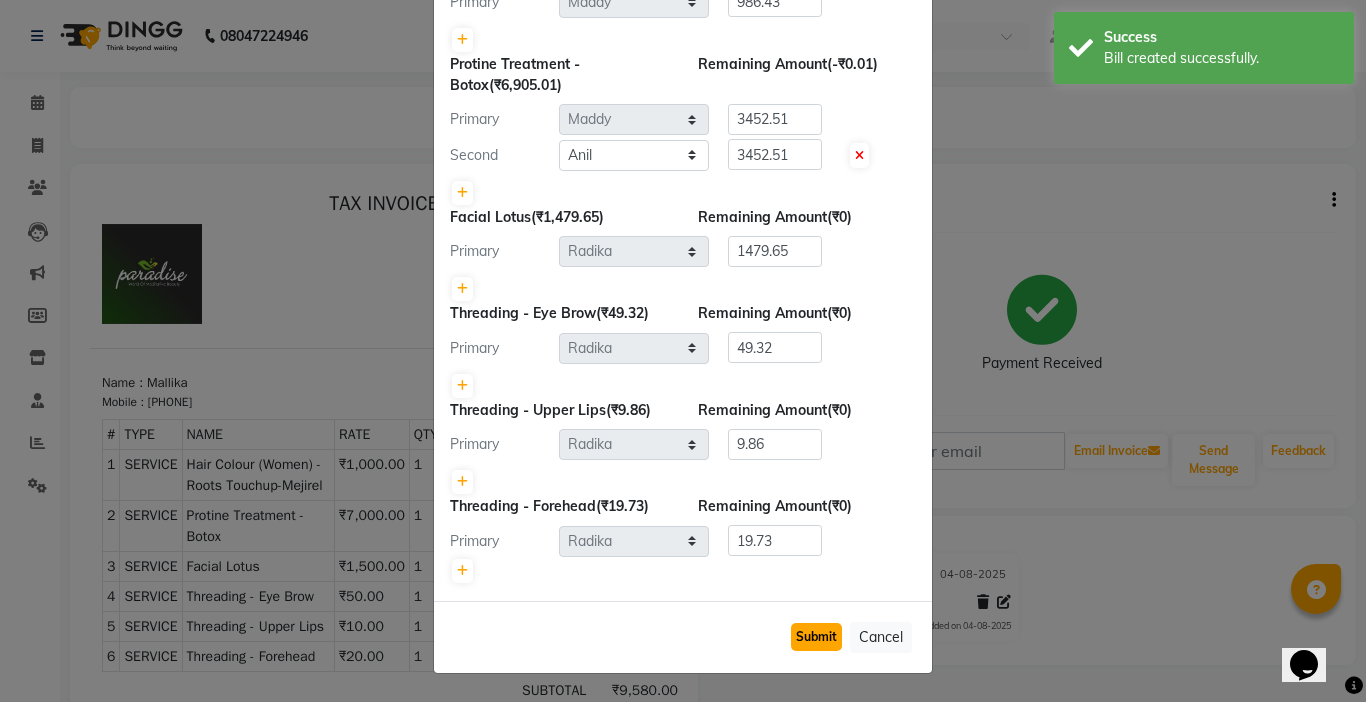 click on "Submit" 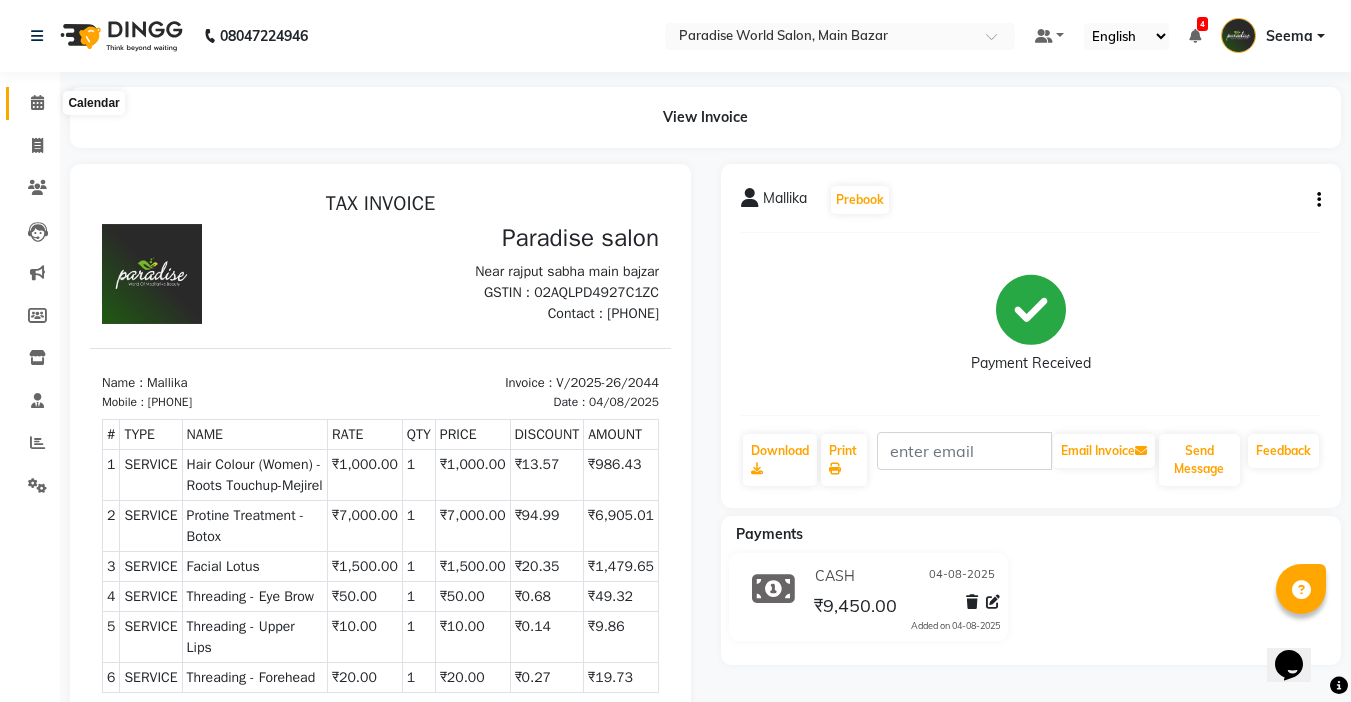 click 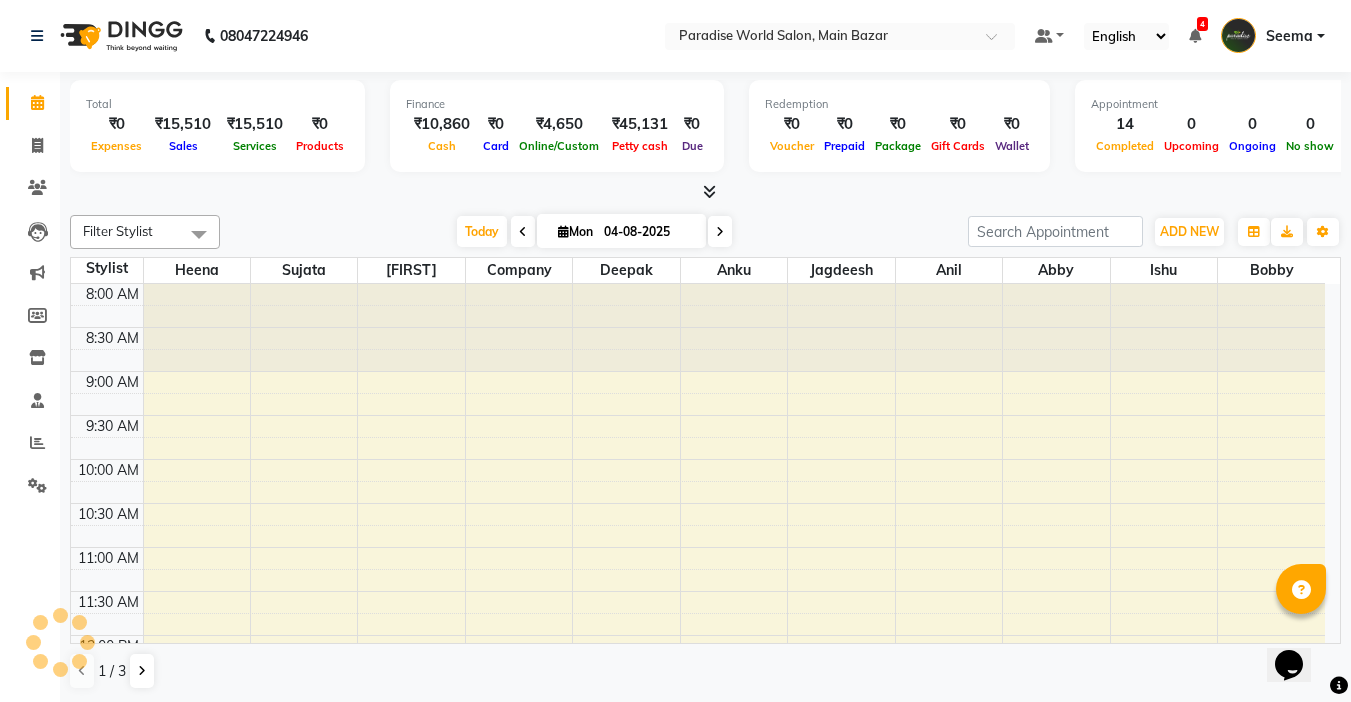 scroll, scrollTop: 0, scrollLeft: 0, axis: both 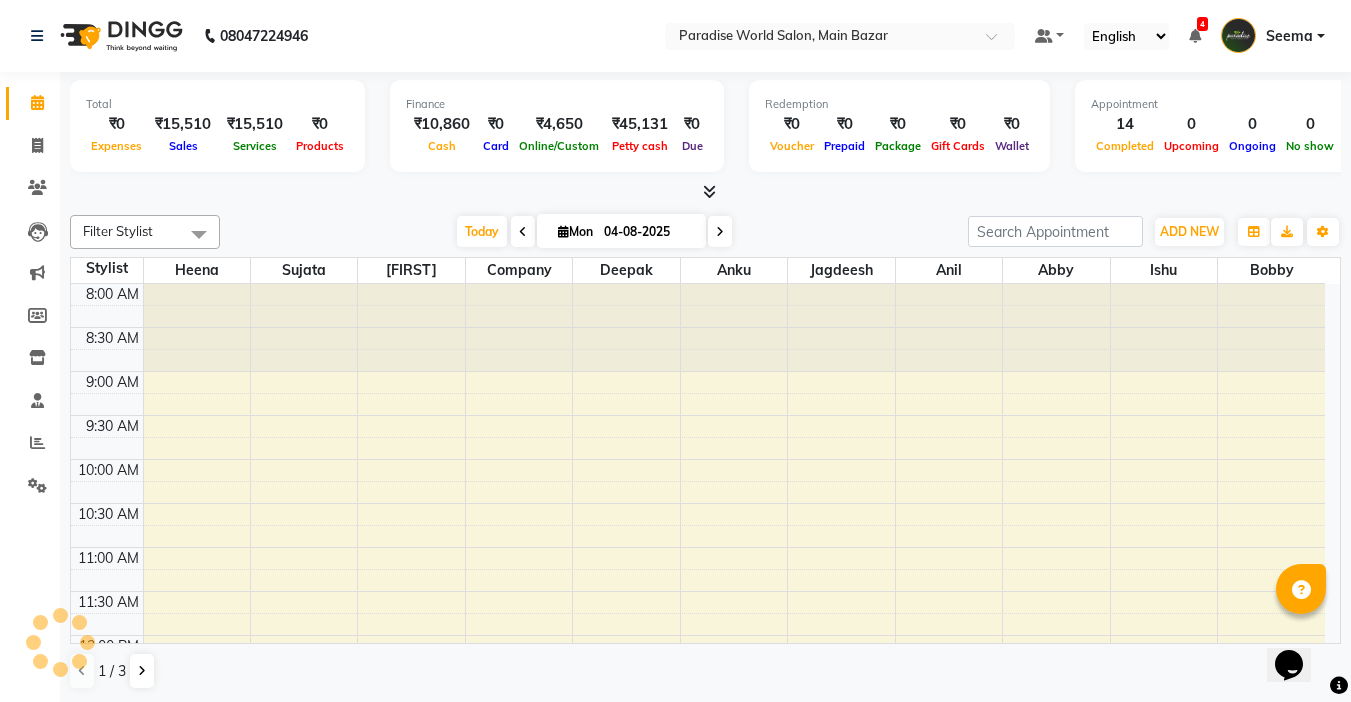 click on "08047224946" 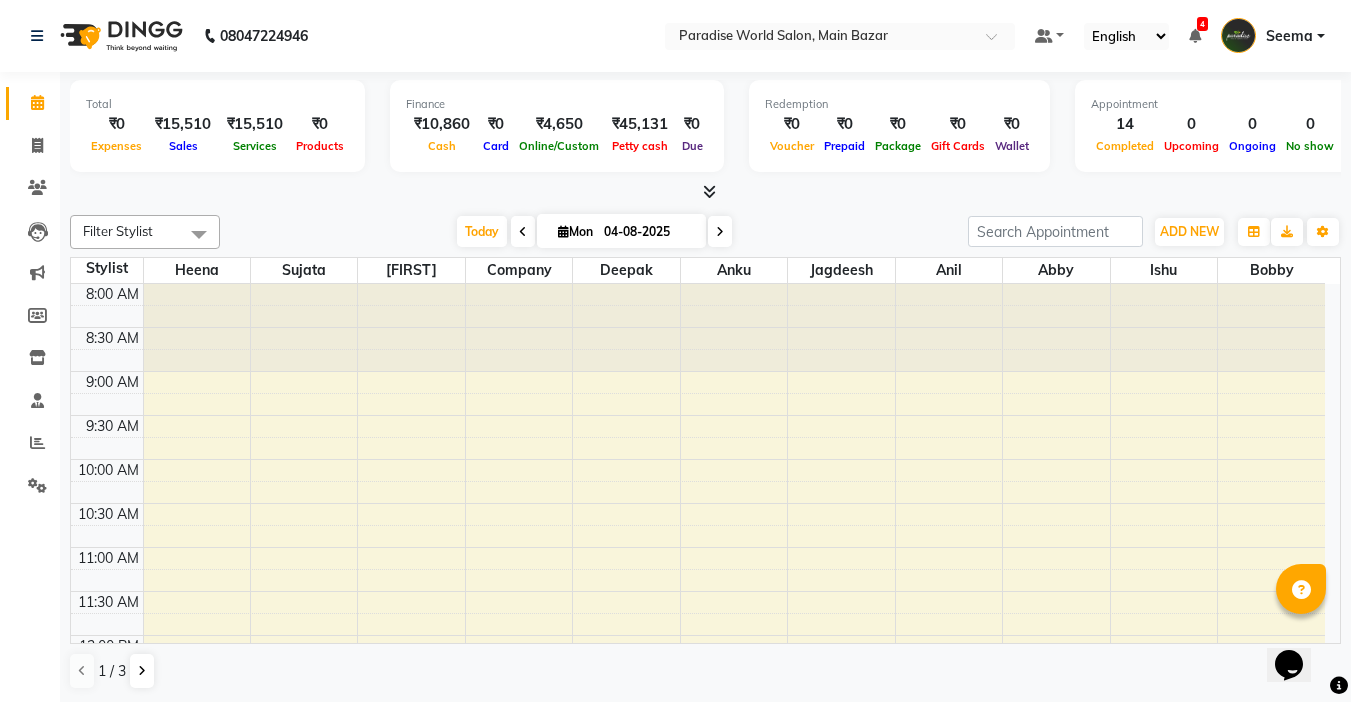 click on "Today  Mon 04-08-2025" at bounding box center (594, 232) 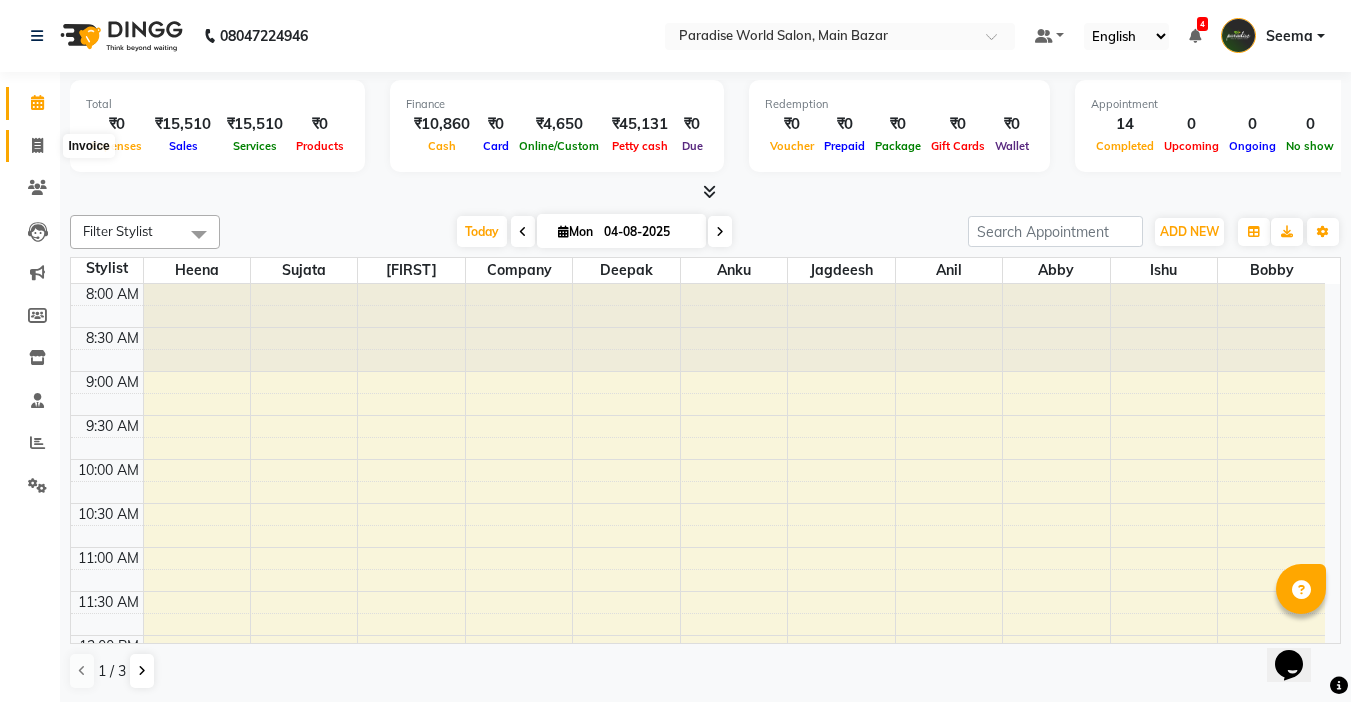 click 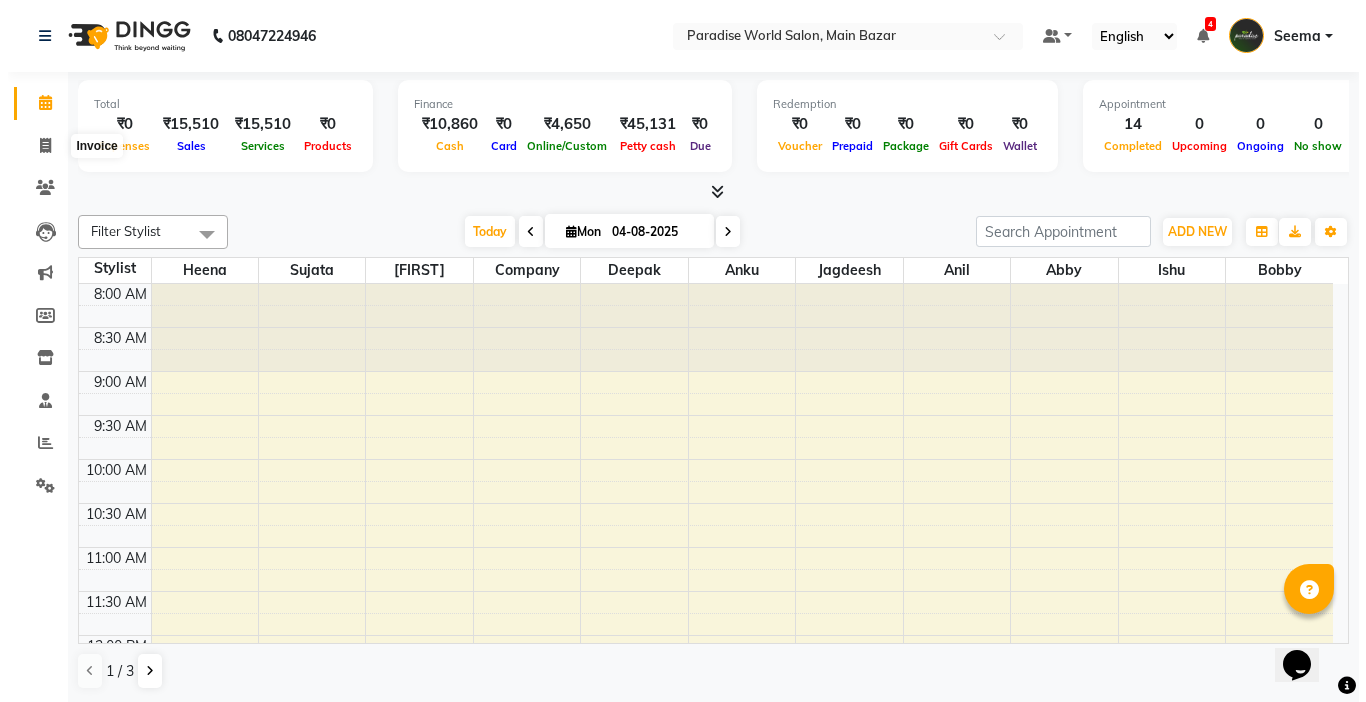 select on "service" 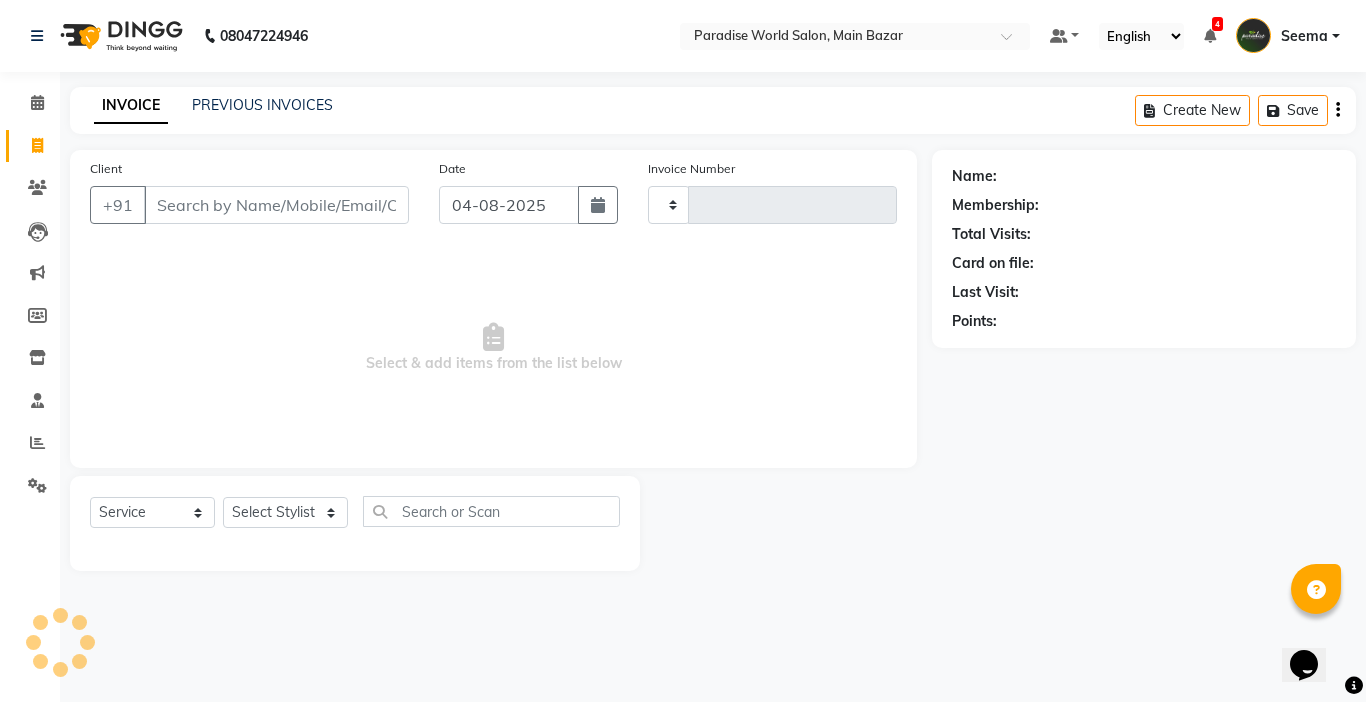 type on "2045" 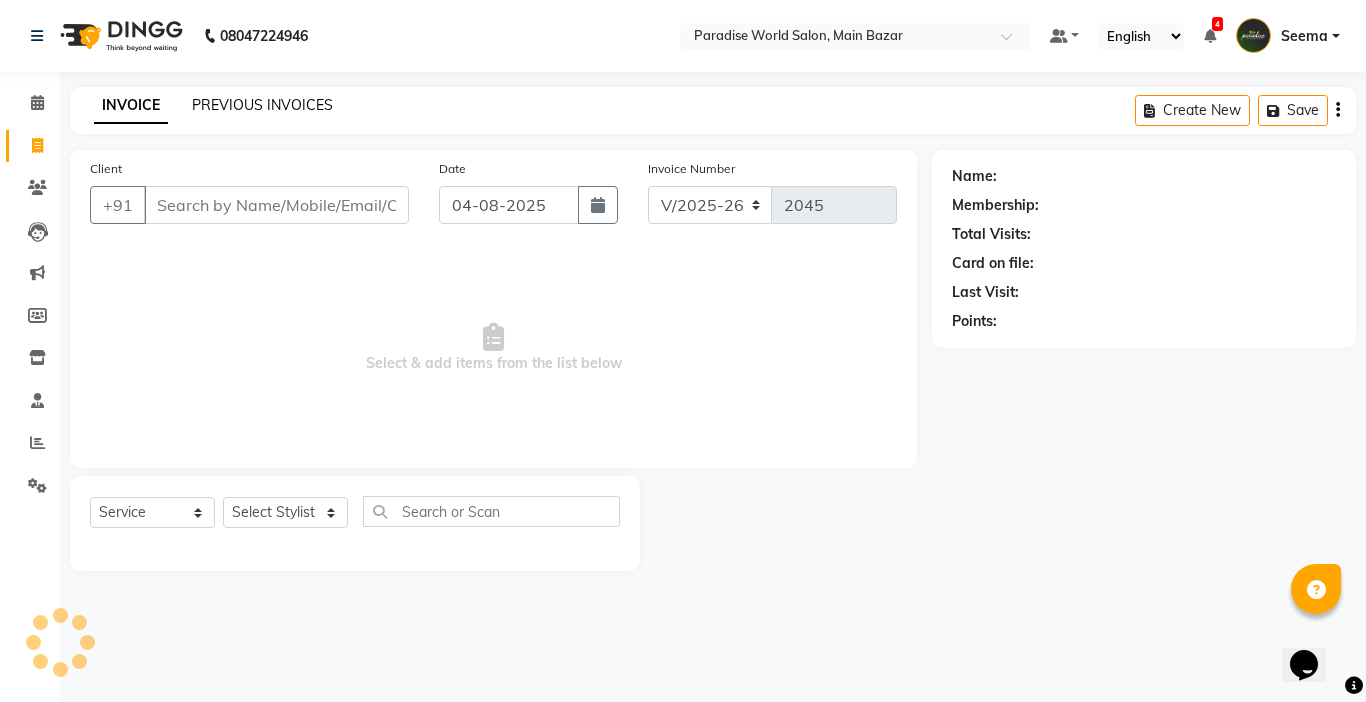 click on "PREVIOUS INVOICES" 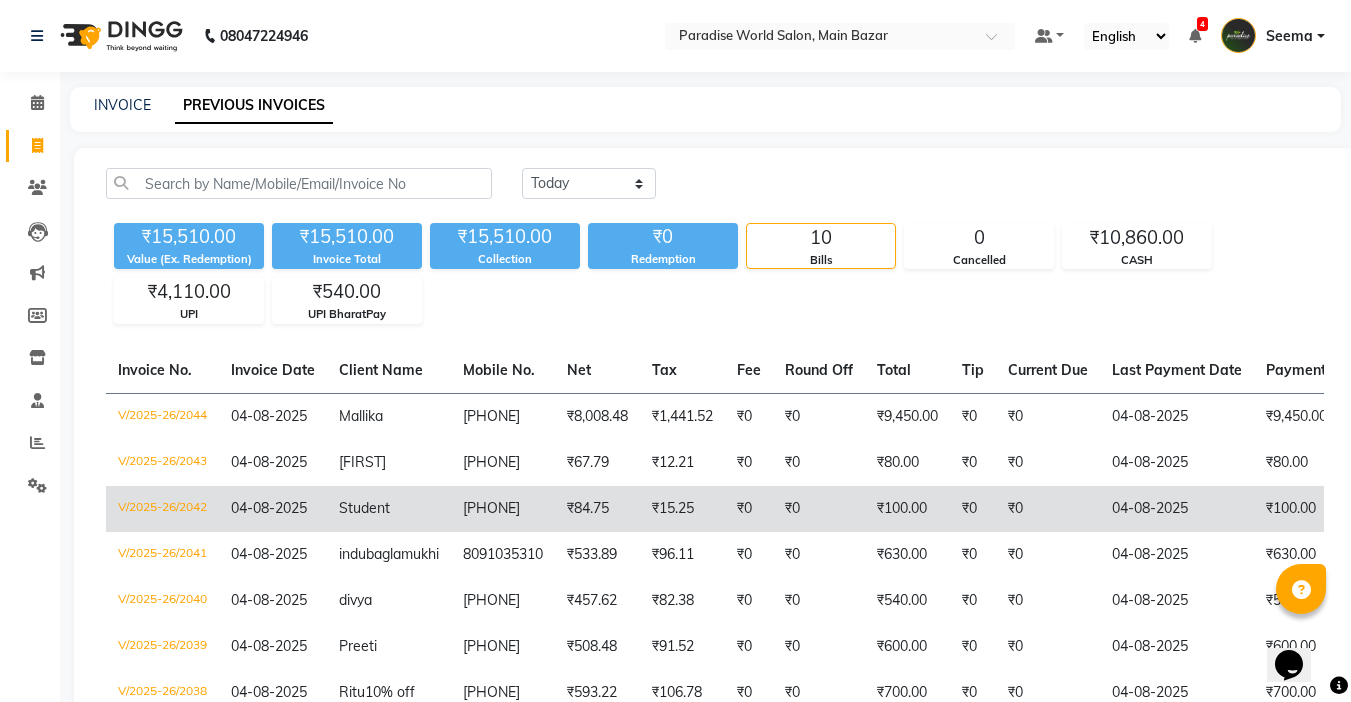 scroll, scrollTop: 200, scrollLeft: 0, axis: vertical 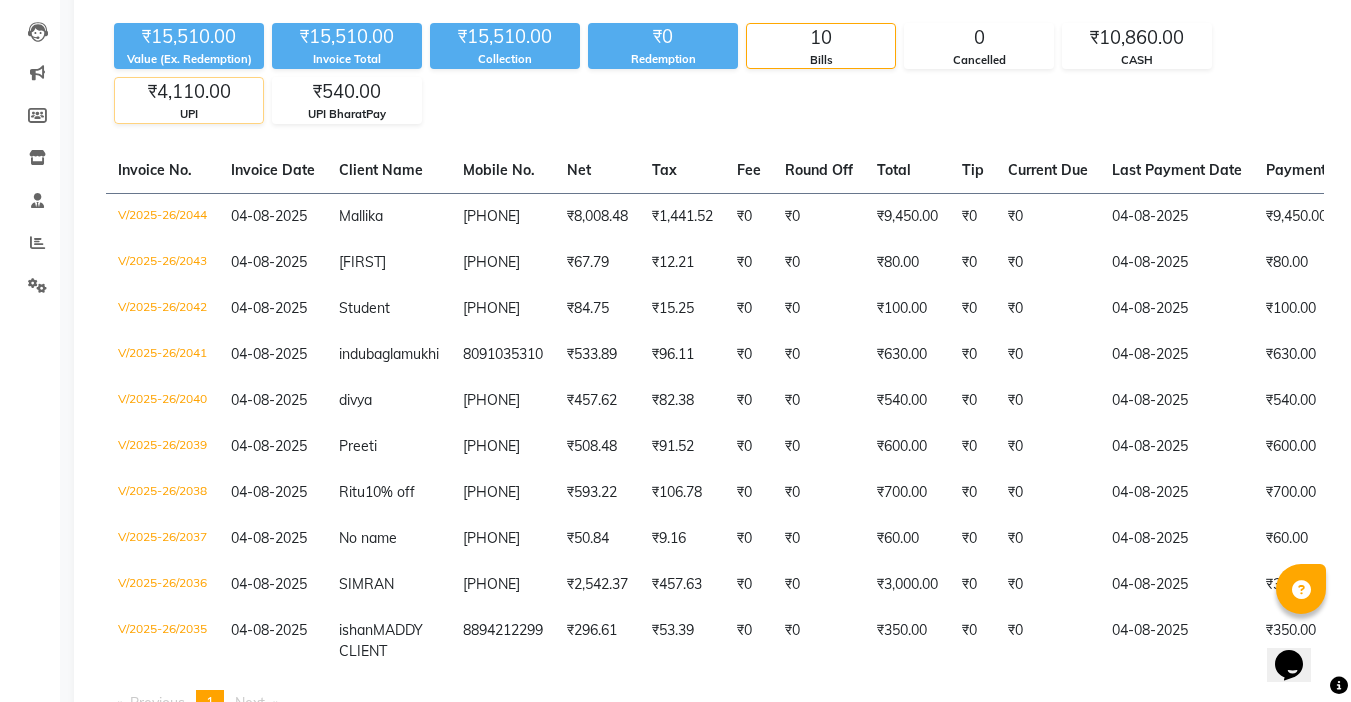 click on "UPI" 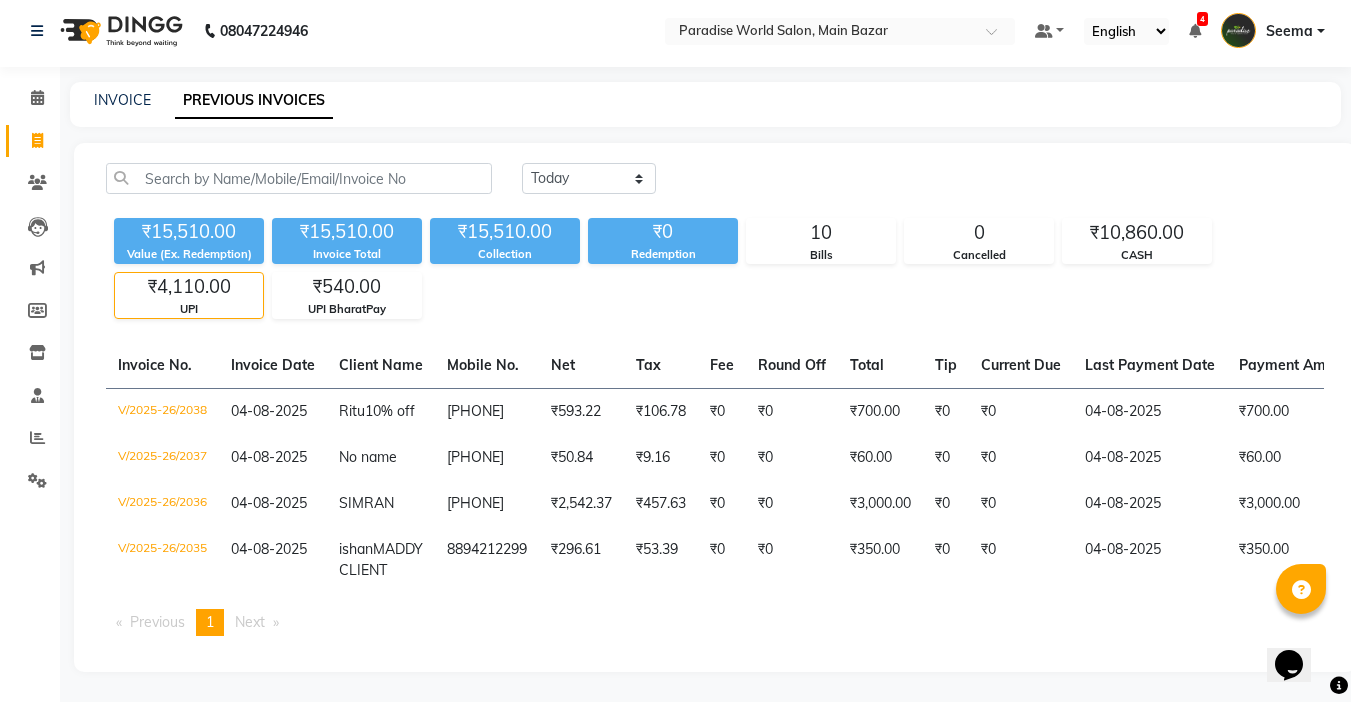 scroll, scrollTop: 41, scrollLeft: 0, axis: vertical 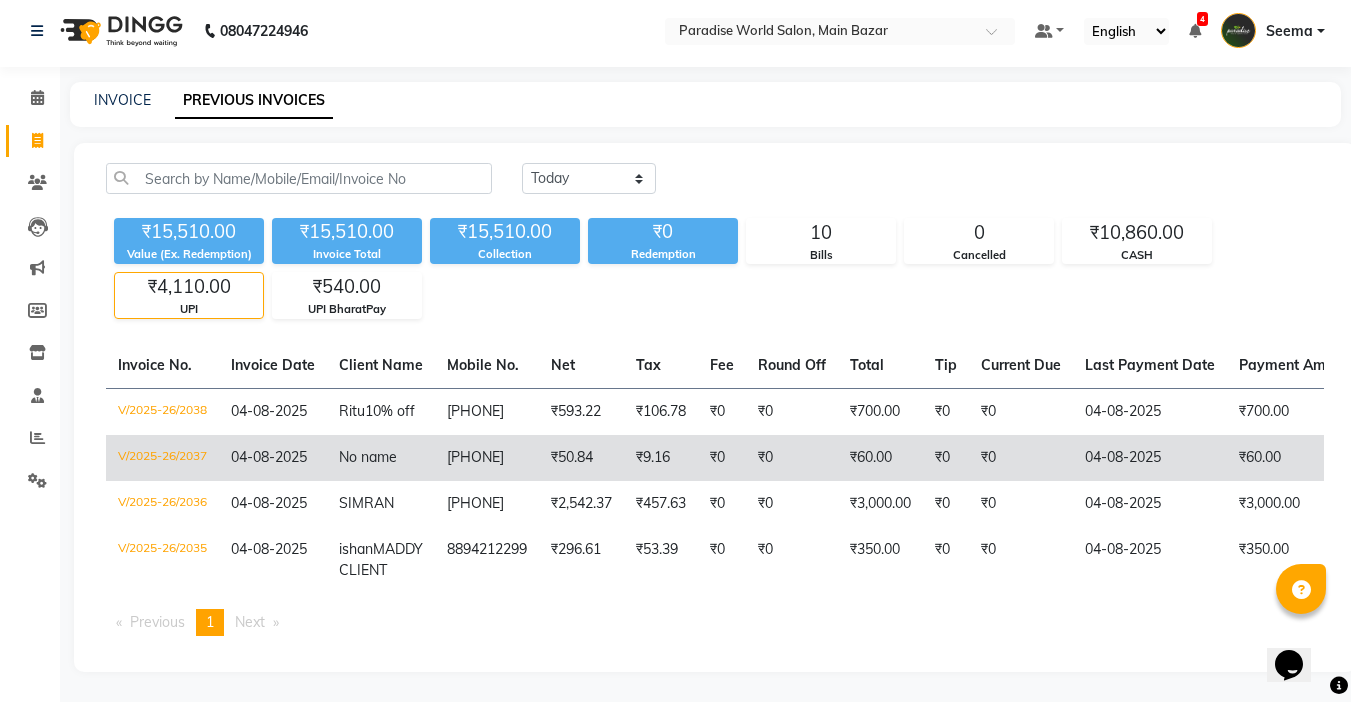 click on "₹60.00" 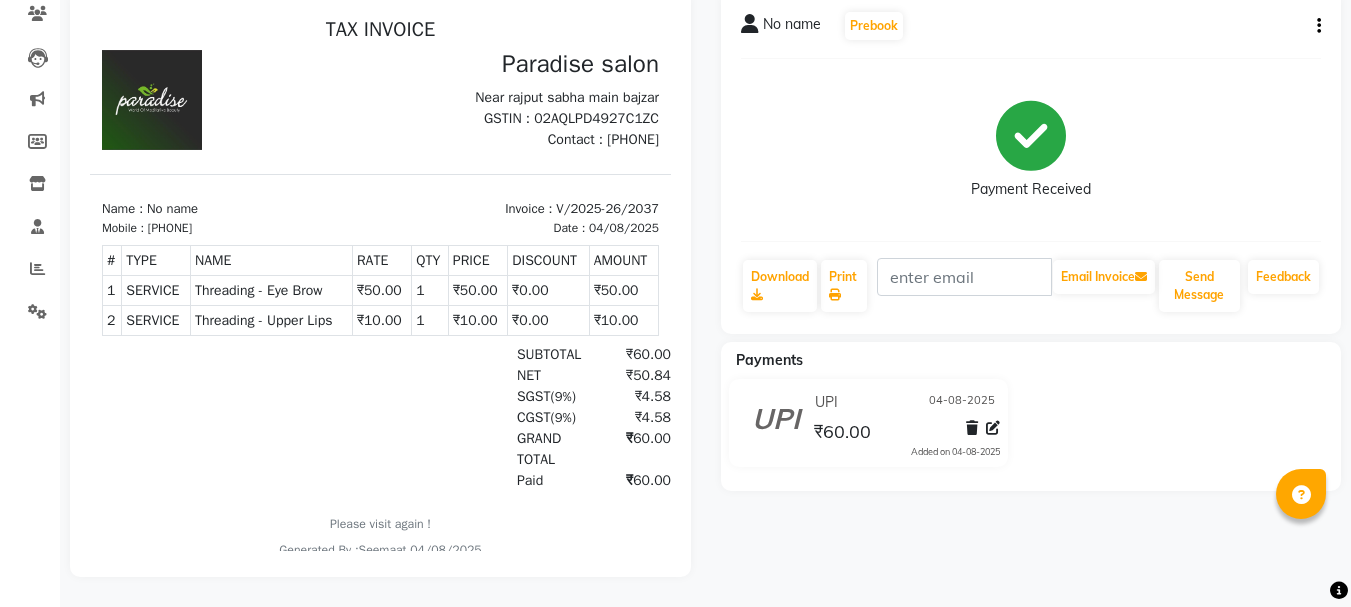 scroll, scrollTop: 189, scrollLeft: 0, axis: vertical 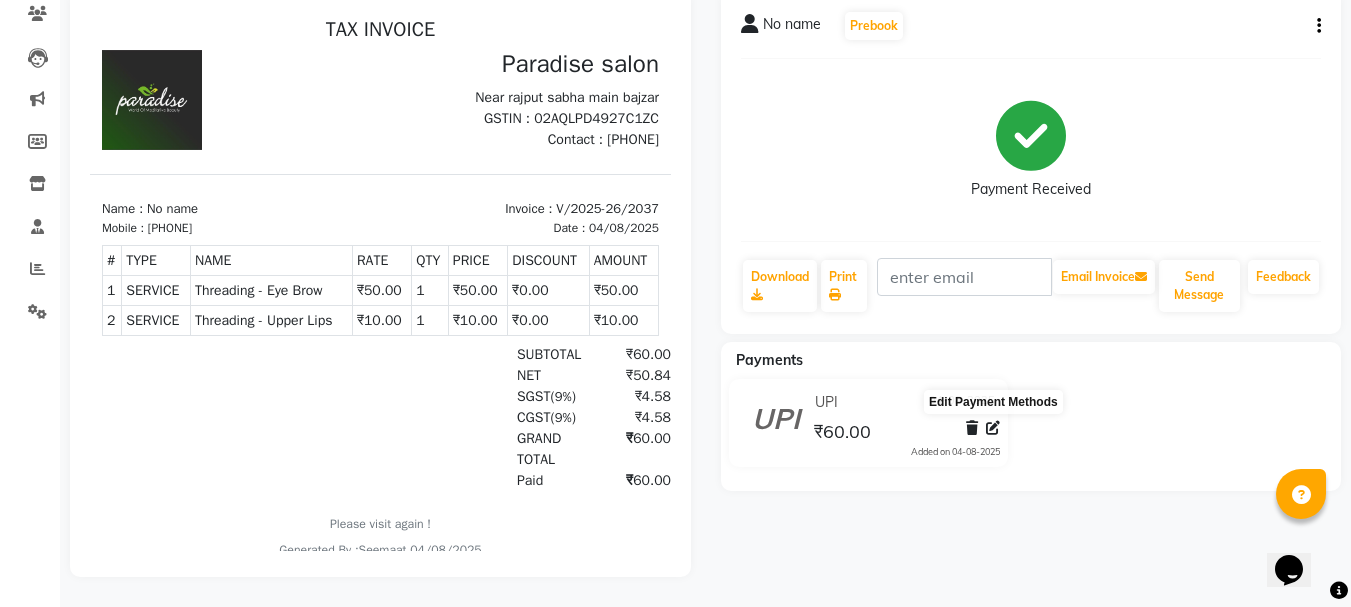 click 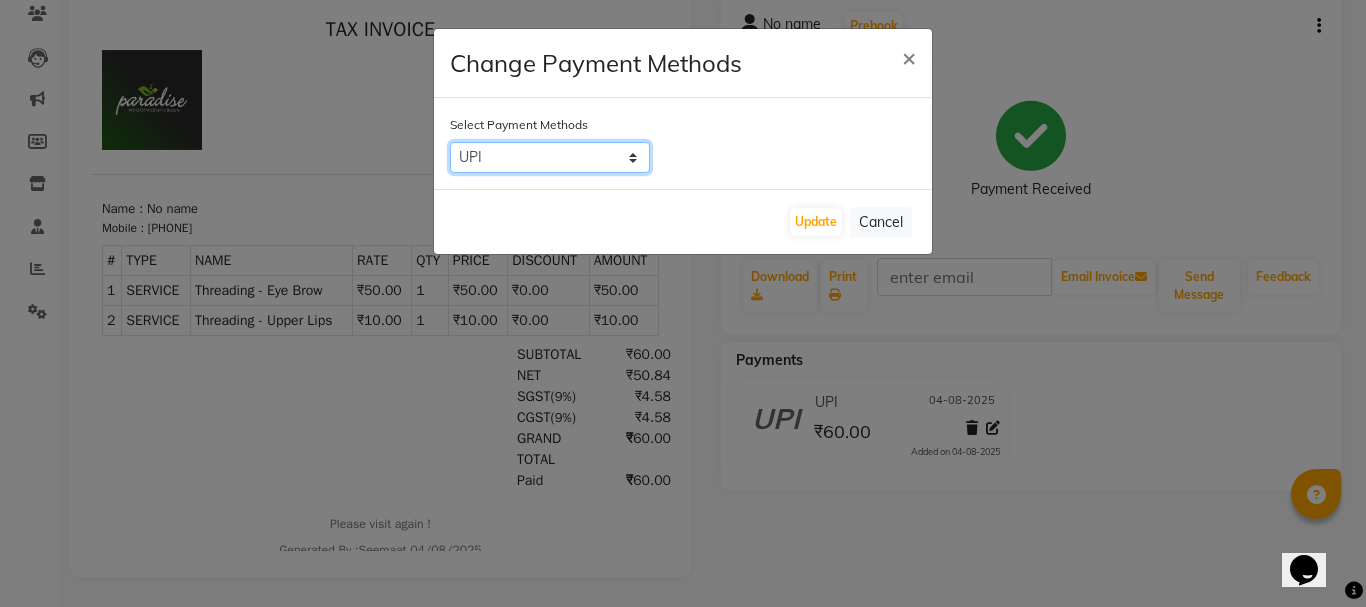 click on "Master Card CARD GPay Complimentary UPI CASH Cheque PhonePe ONLINE PayTM Bank BharatPay Card Loan THD Other Cards Family Venmo Card (Indian Bank) Visa Card TCL Juice by MCB BharatPay Card (DL Bank) UPI BharatPay MosamBee Spa Week Deal.mu" 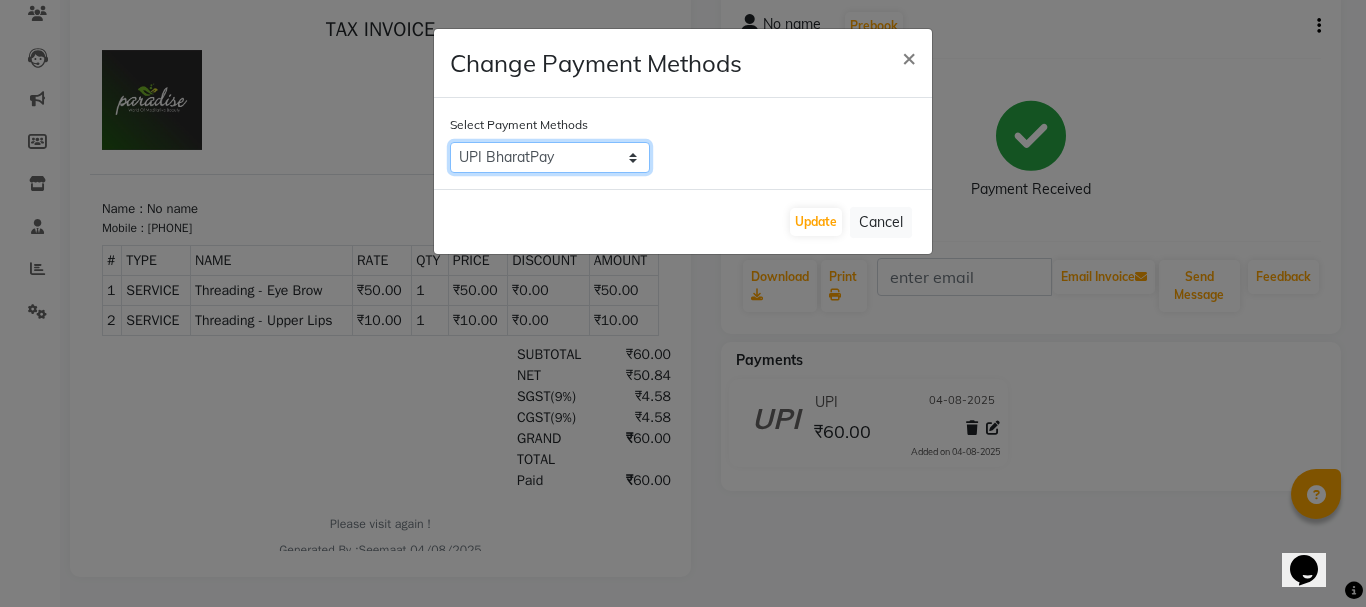 click on "Master Card   CARD   GPay   Complimentary   UPI   CASH   Cheque   PhonePe   ONLINE   PayTM   Bank   BharatPay Card   Loan   THD   Other Cards   Family   Venmo   Card (Indian Bank)   Visa Card   TCL   Juice by MCB   BharatPay   Card (DL Bank)   UPI BharatPay   MosamBee   Spa Week   Deal.mu" 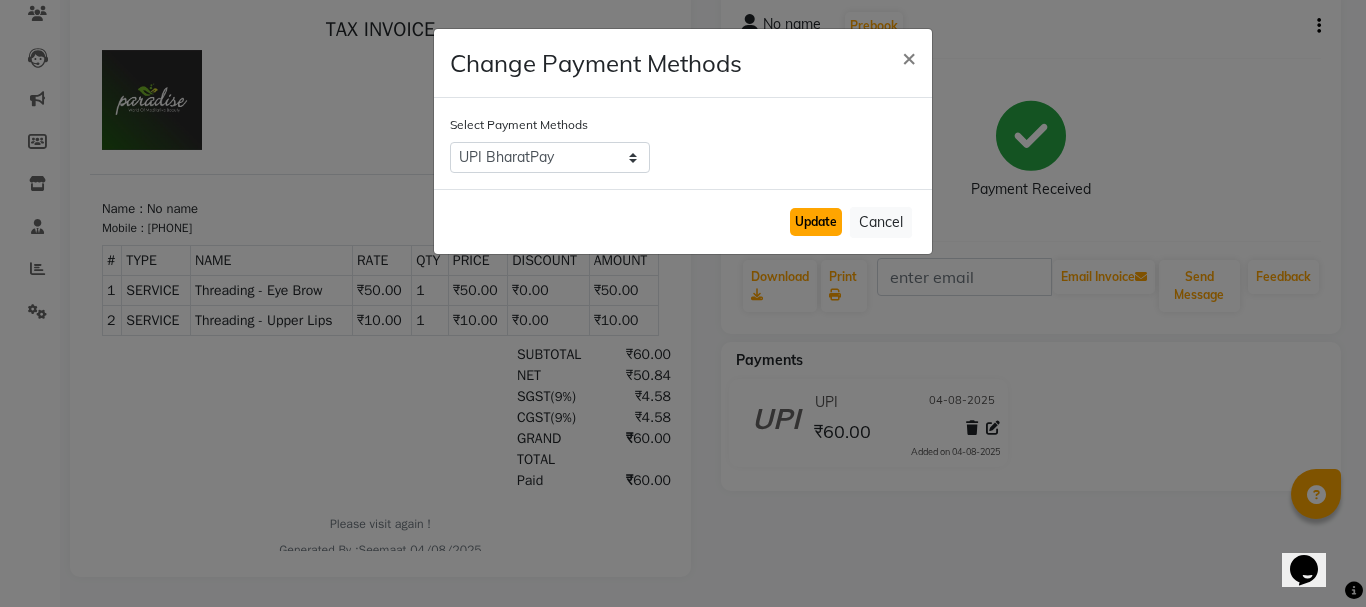click on "Update" 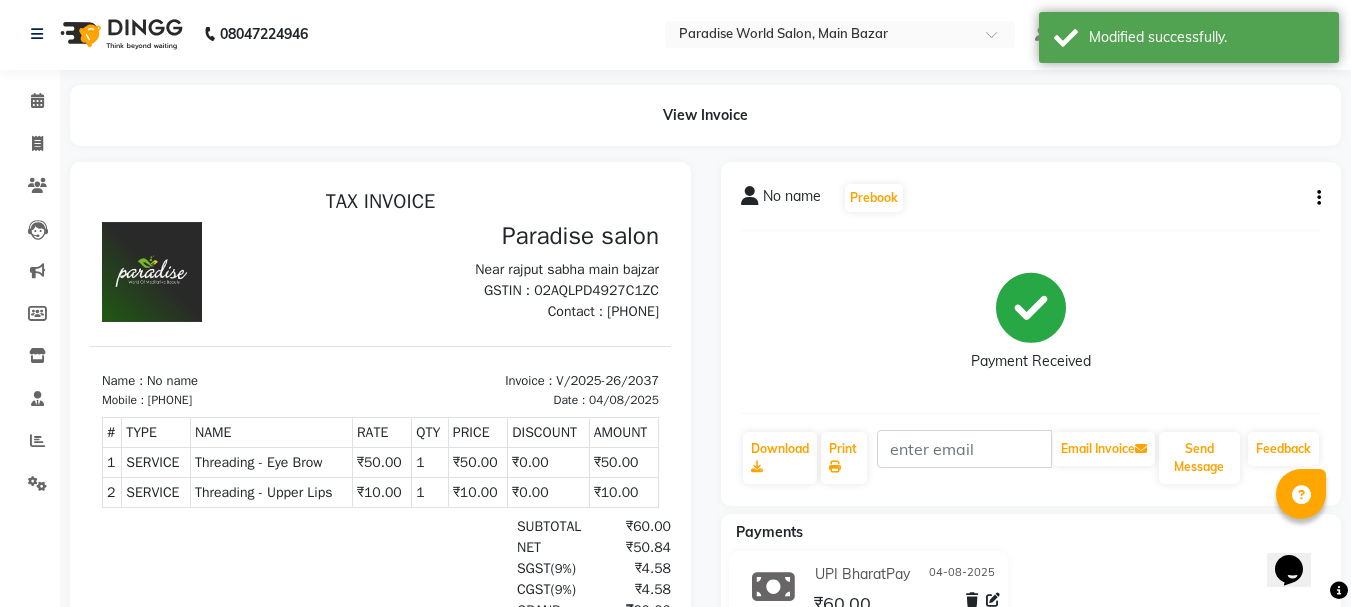 scroll, scrollTop: 0, scrollLeft: 0, axis: both 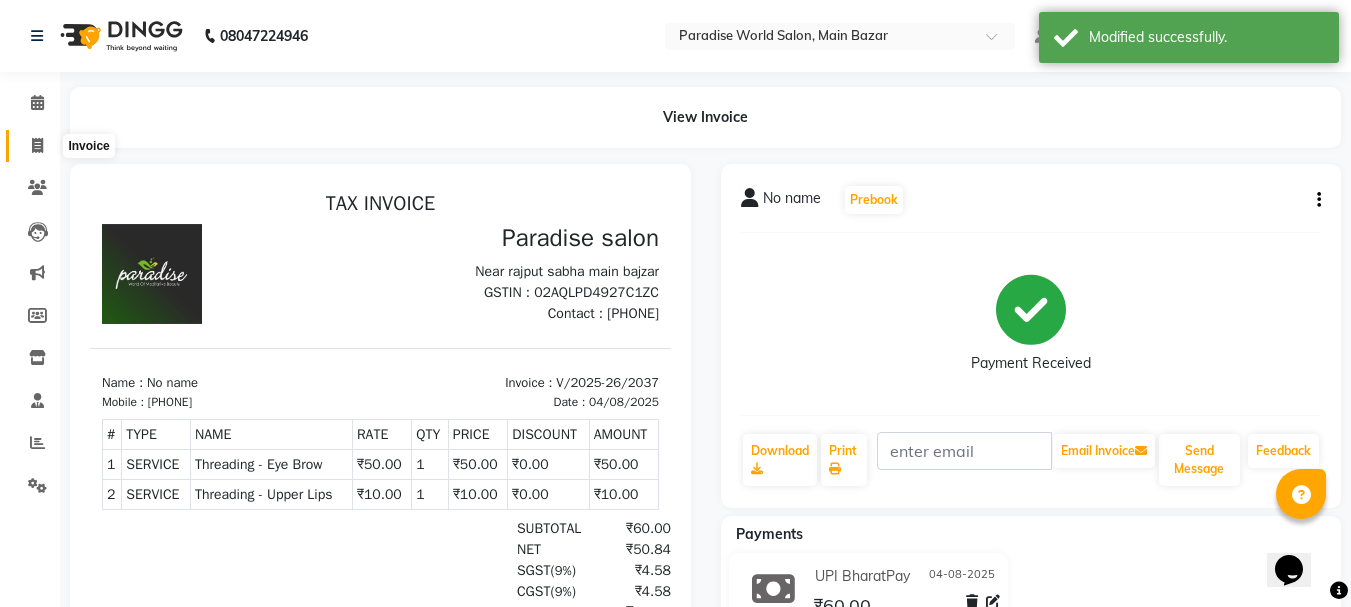 click 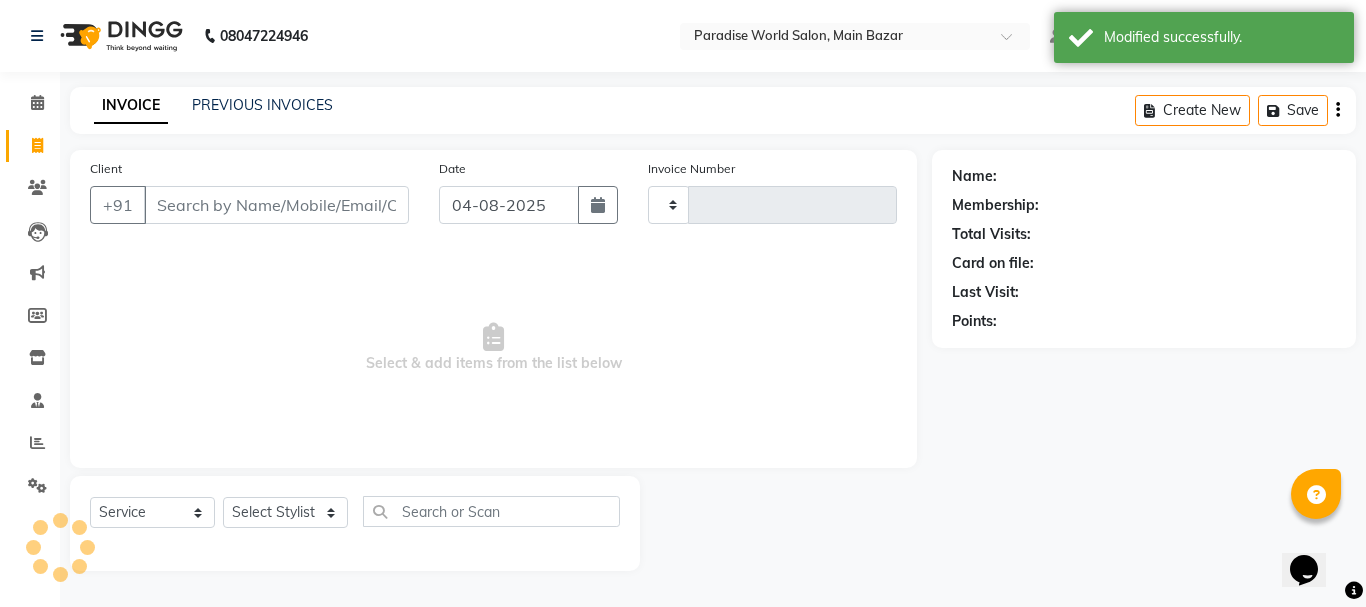 type on "2045" 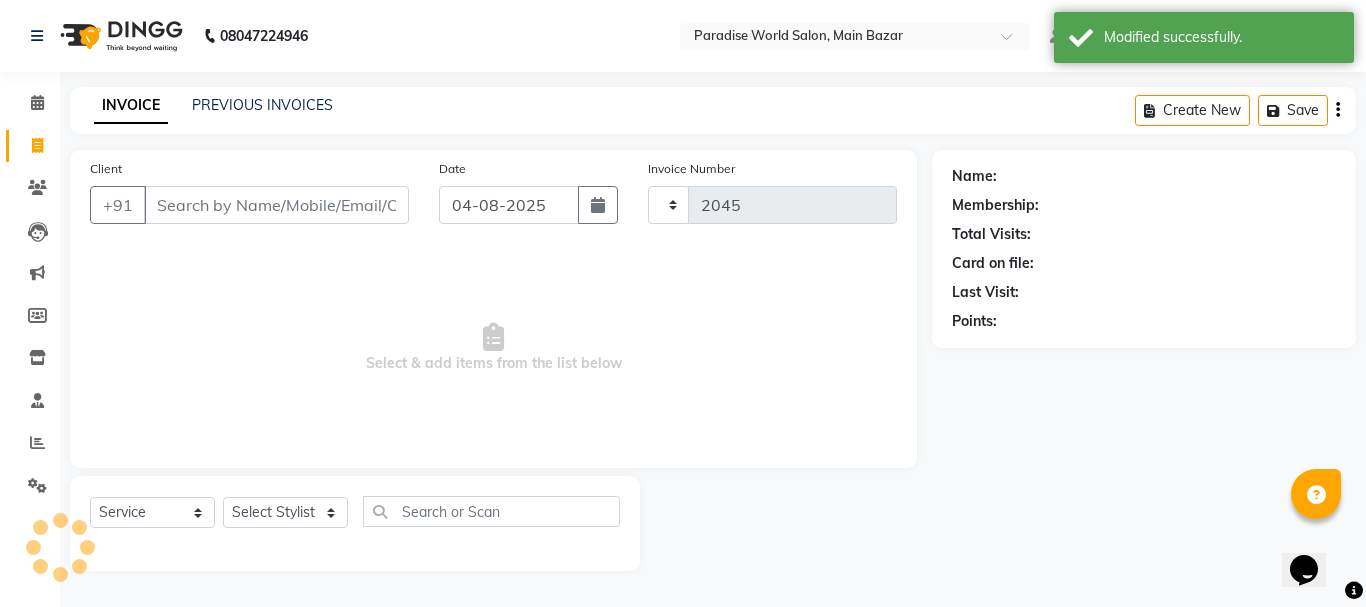 select on "4451" 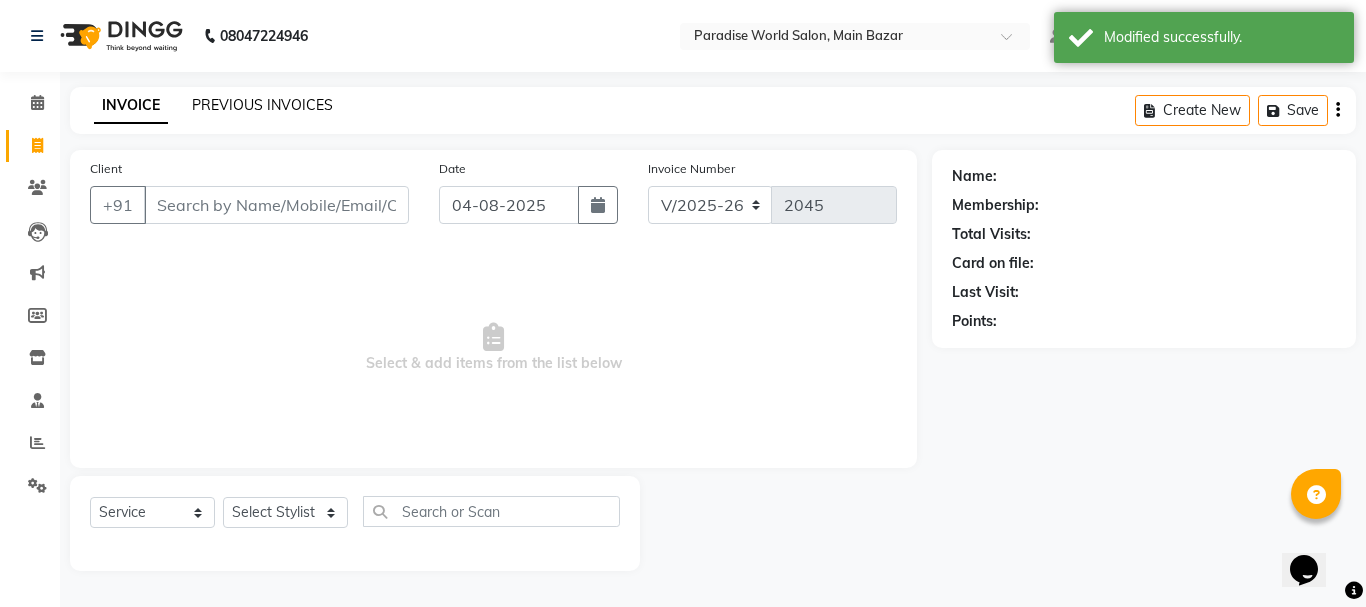 click on "PREVIOUS INVOICES" 